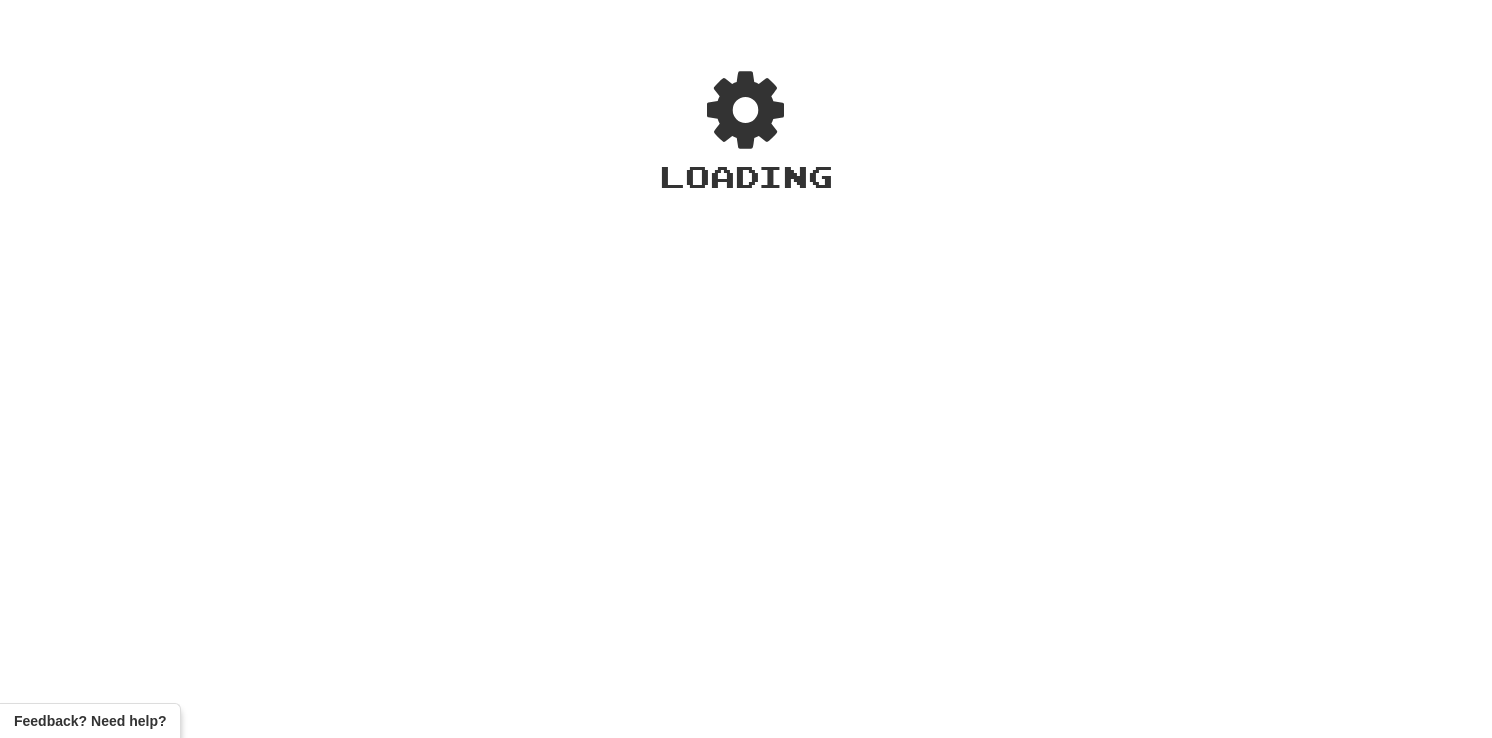 scroll, scrollTop: 0, scrollLeft: 0, axis: both 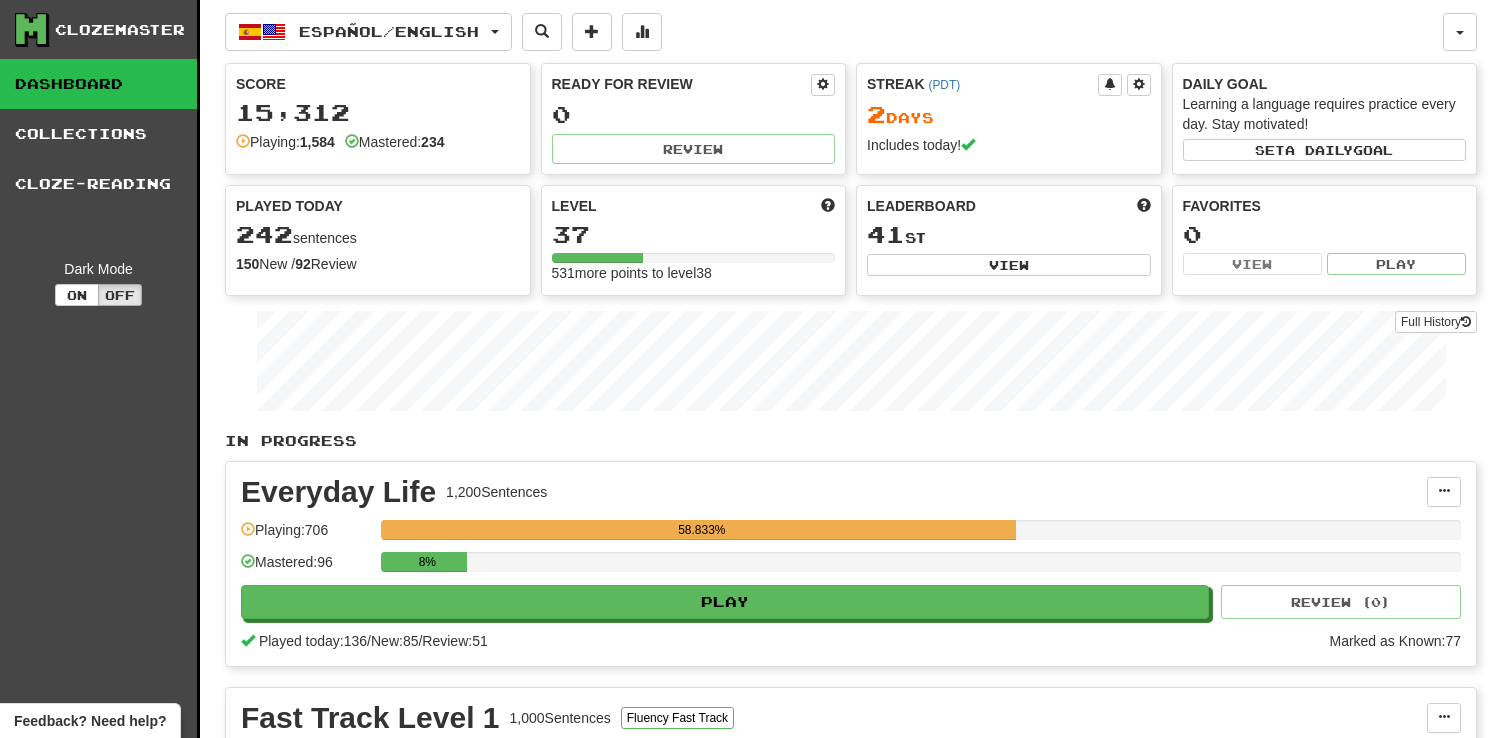 click on "Dashboard" at bounding box center [98, 84] 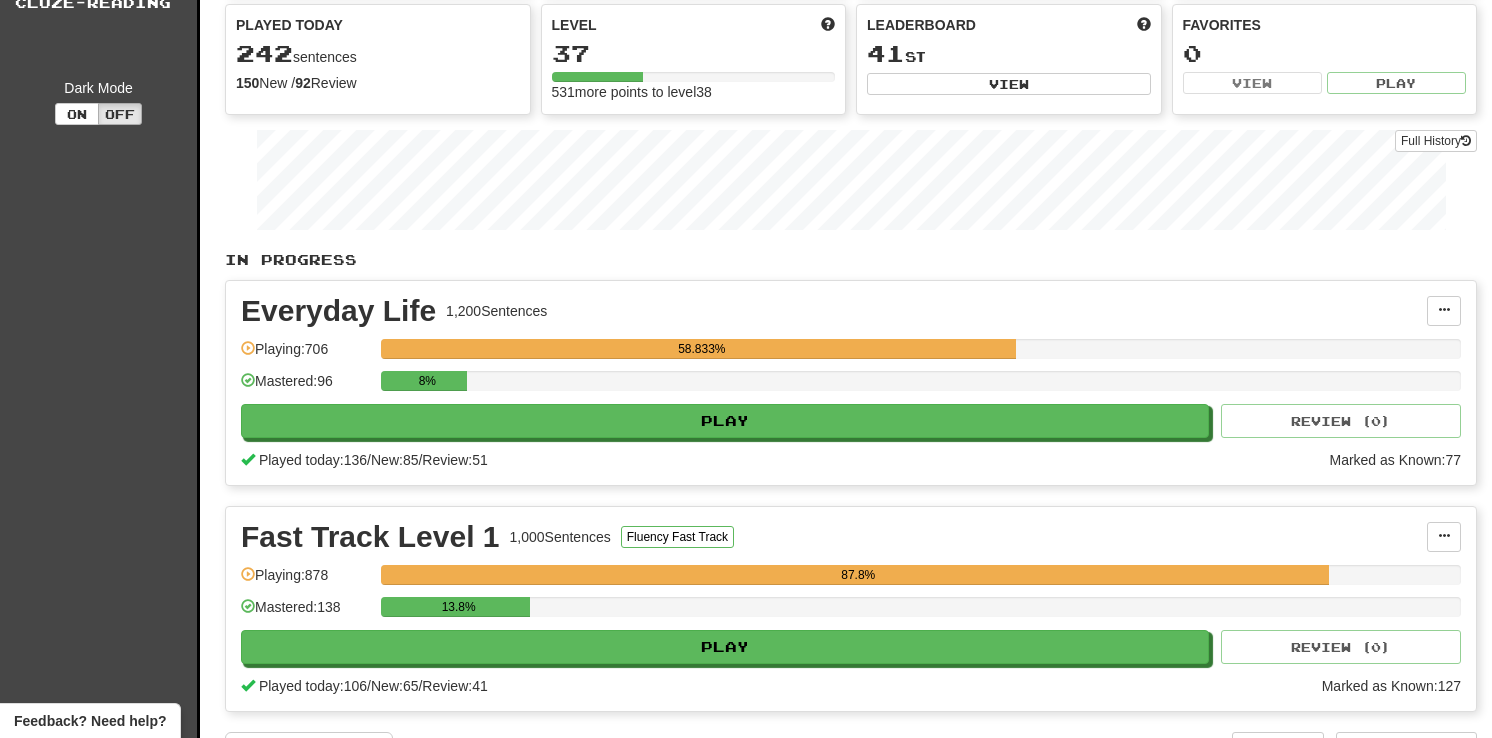 scroll, scrollTop: 0, scrollLeft: 0, axis: both 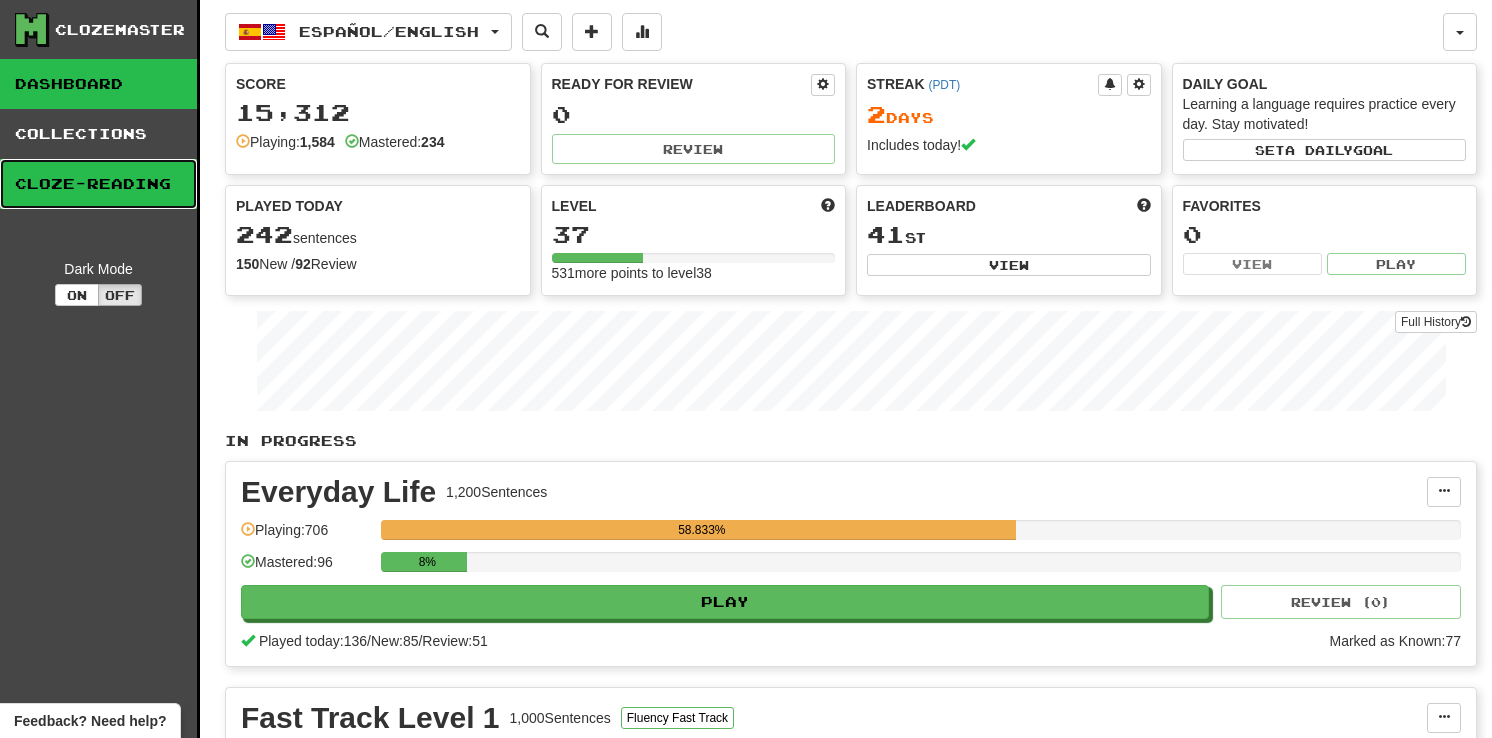click on "Cloze-Reading" at bounding box center [98, 184] 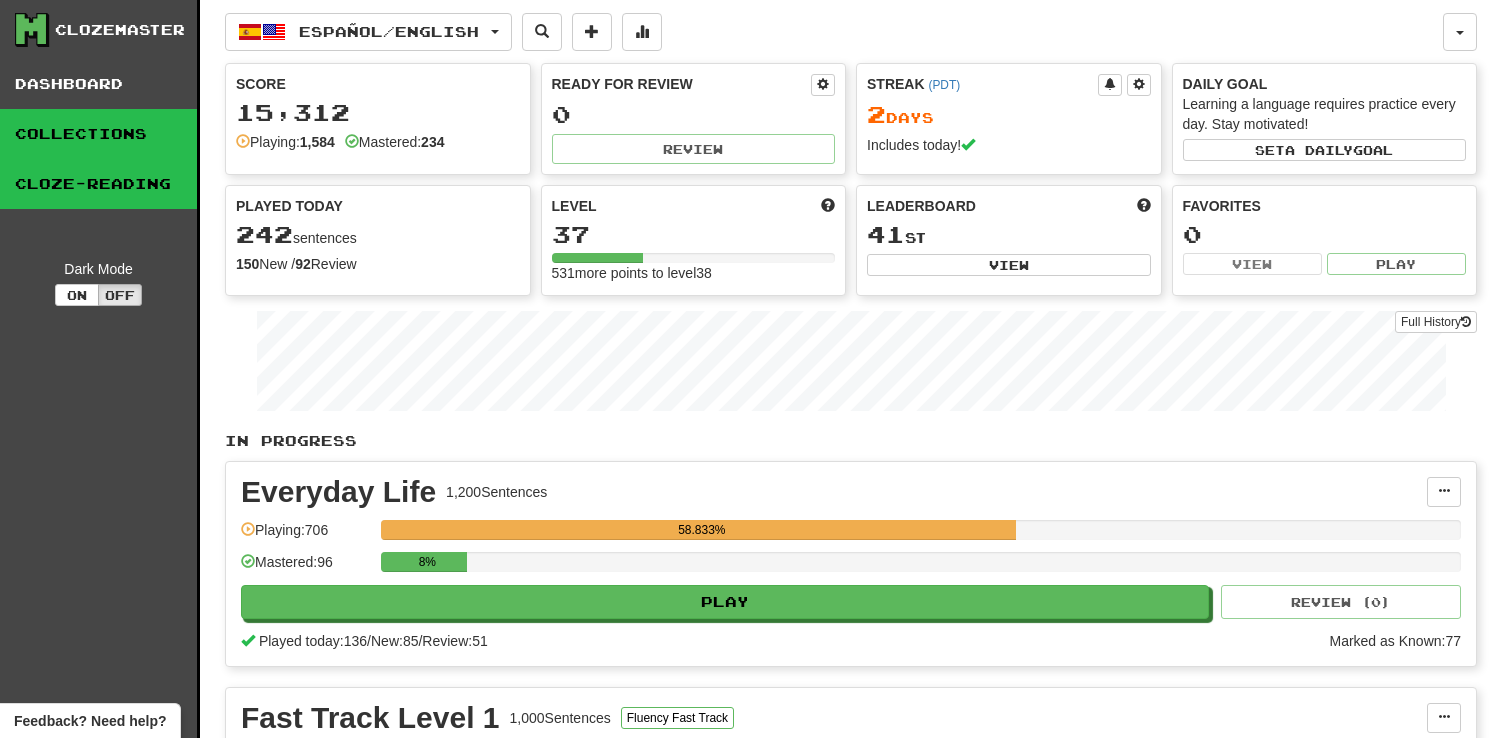 click on "Collections" at bounding box center (98, 134) 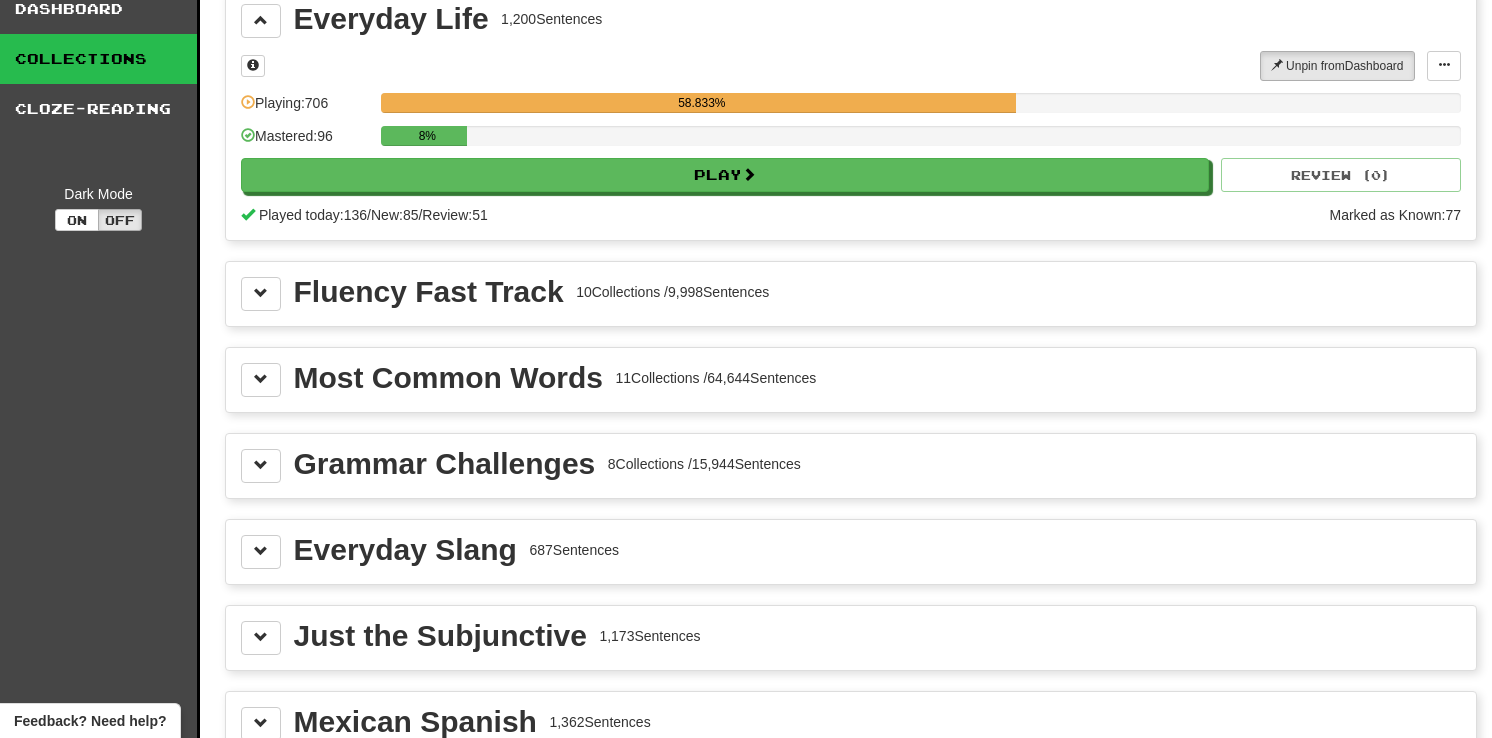 scroll, scrollTop: 0, scrollLeft: 0, axis: both 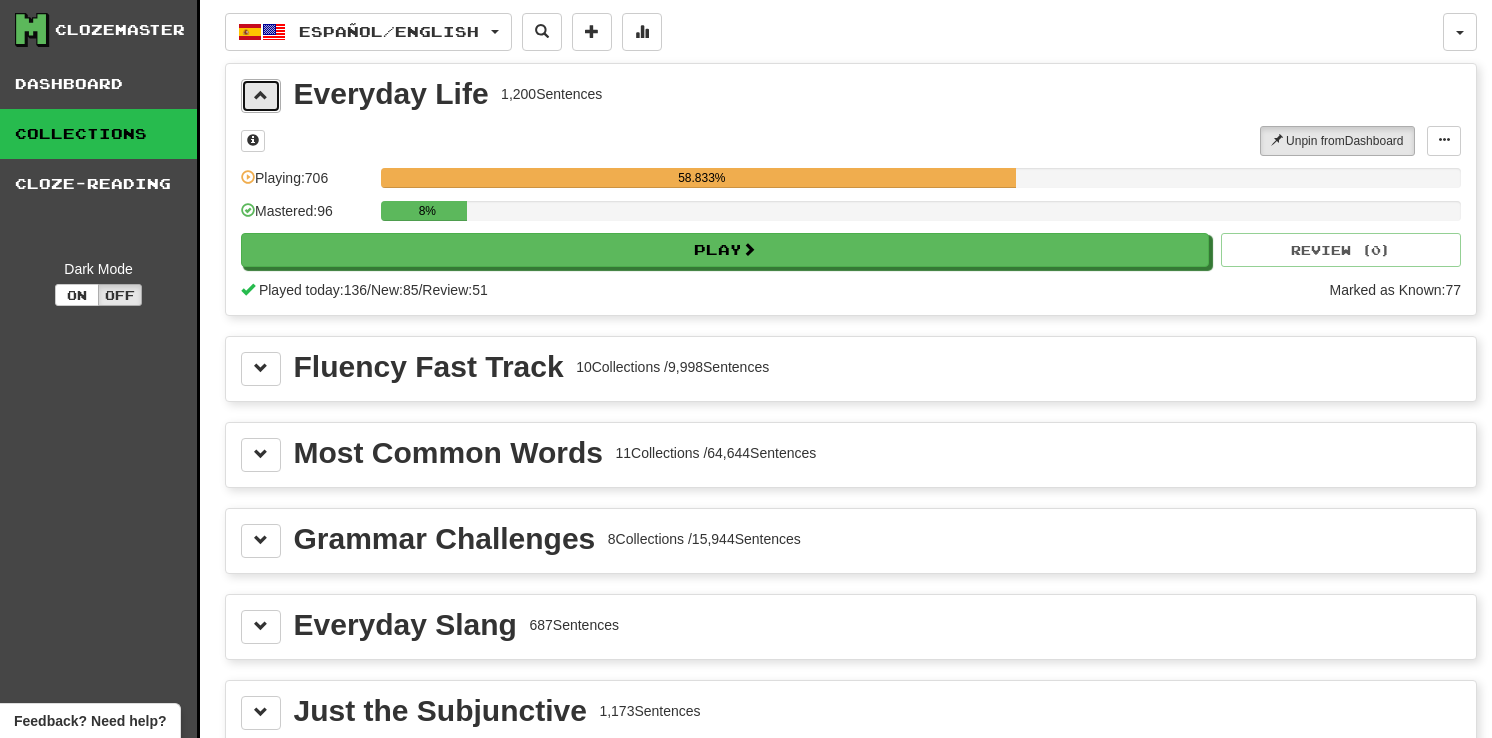 click at bounding box center (261, 96) 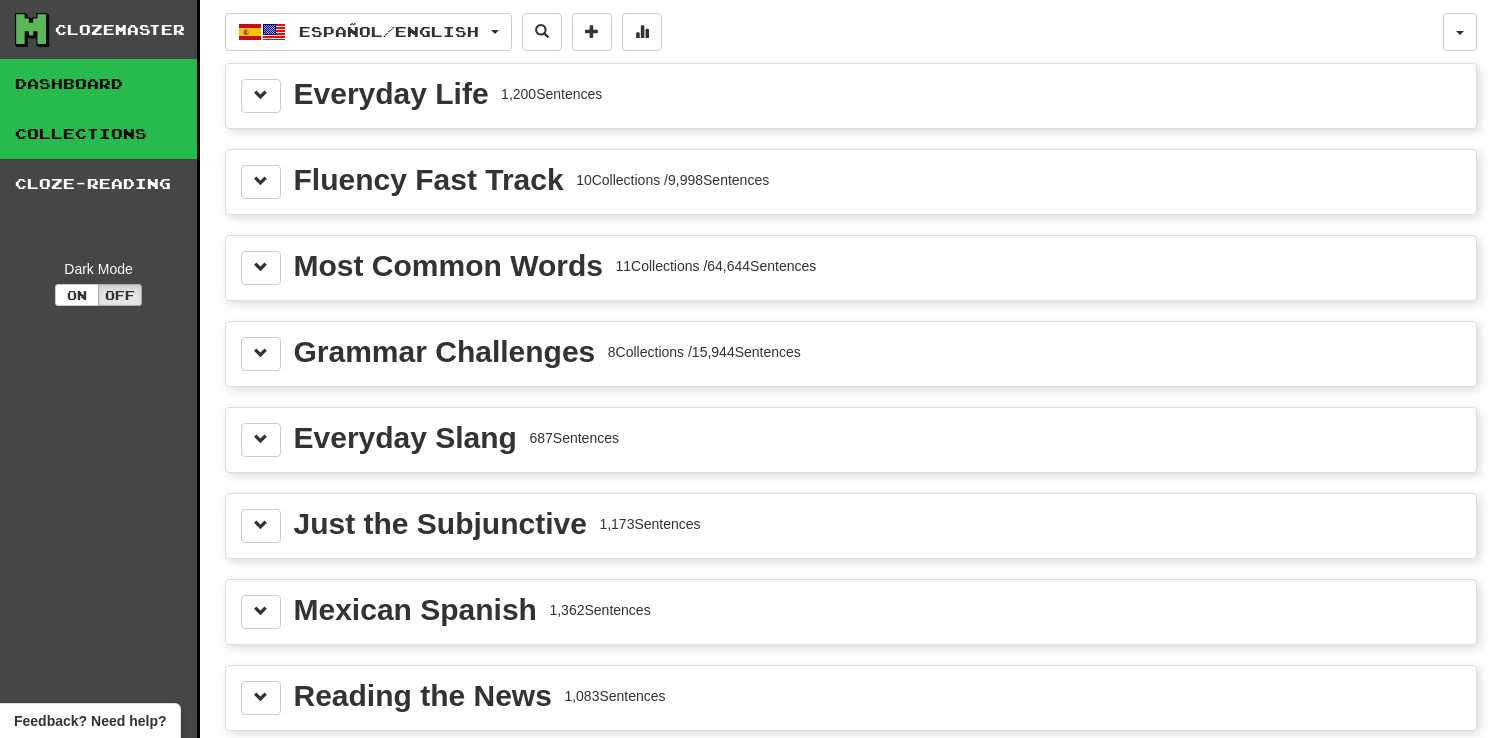 click on "Dashboard" at bounding box center (98, 84) 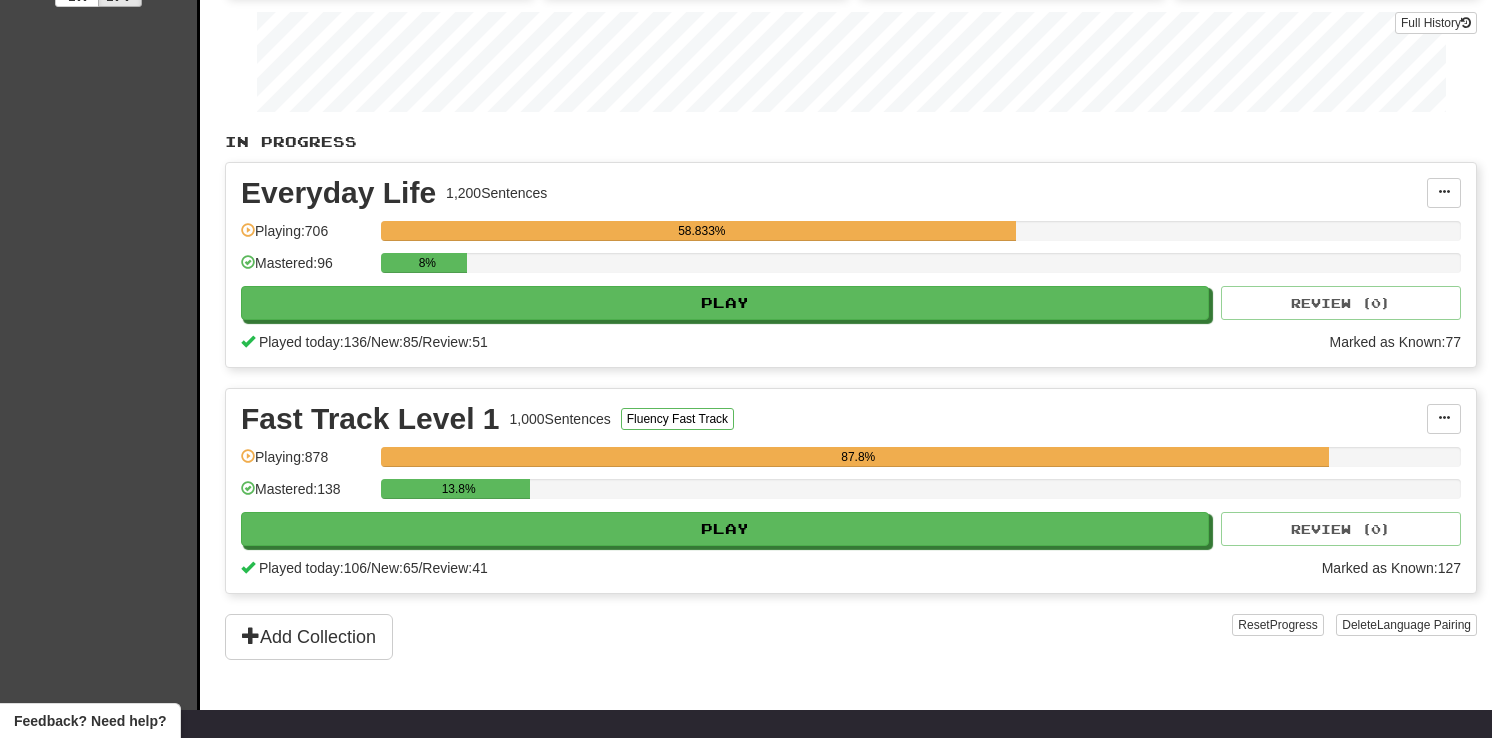 scroll, scrollTop: 0, scrollLeft: 0, axis: both 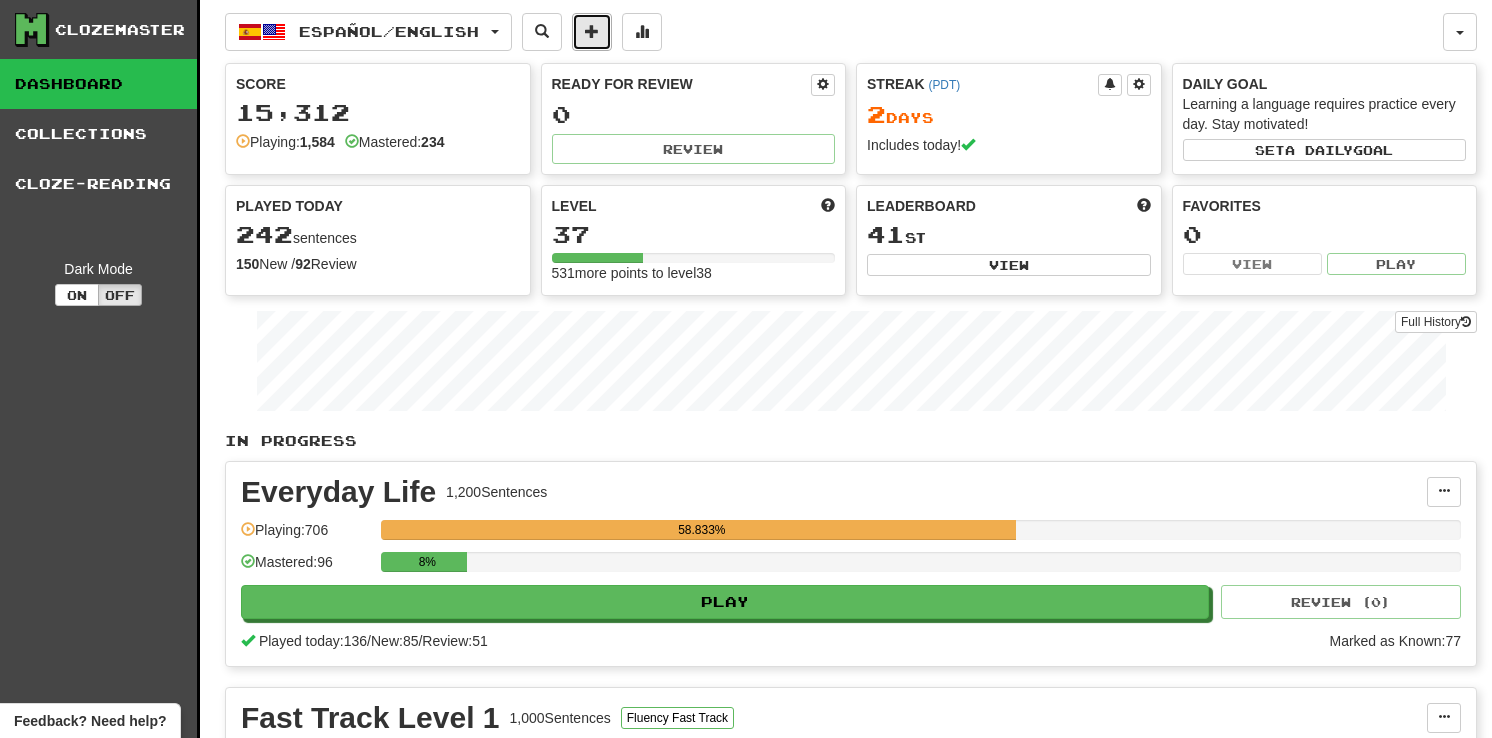 click at bounding box center (592, 32) 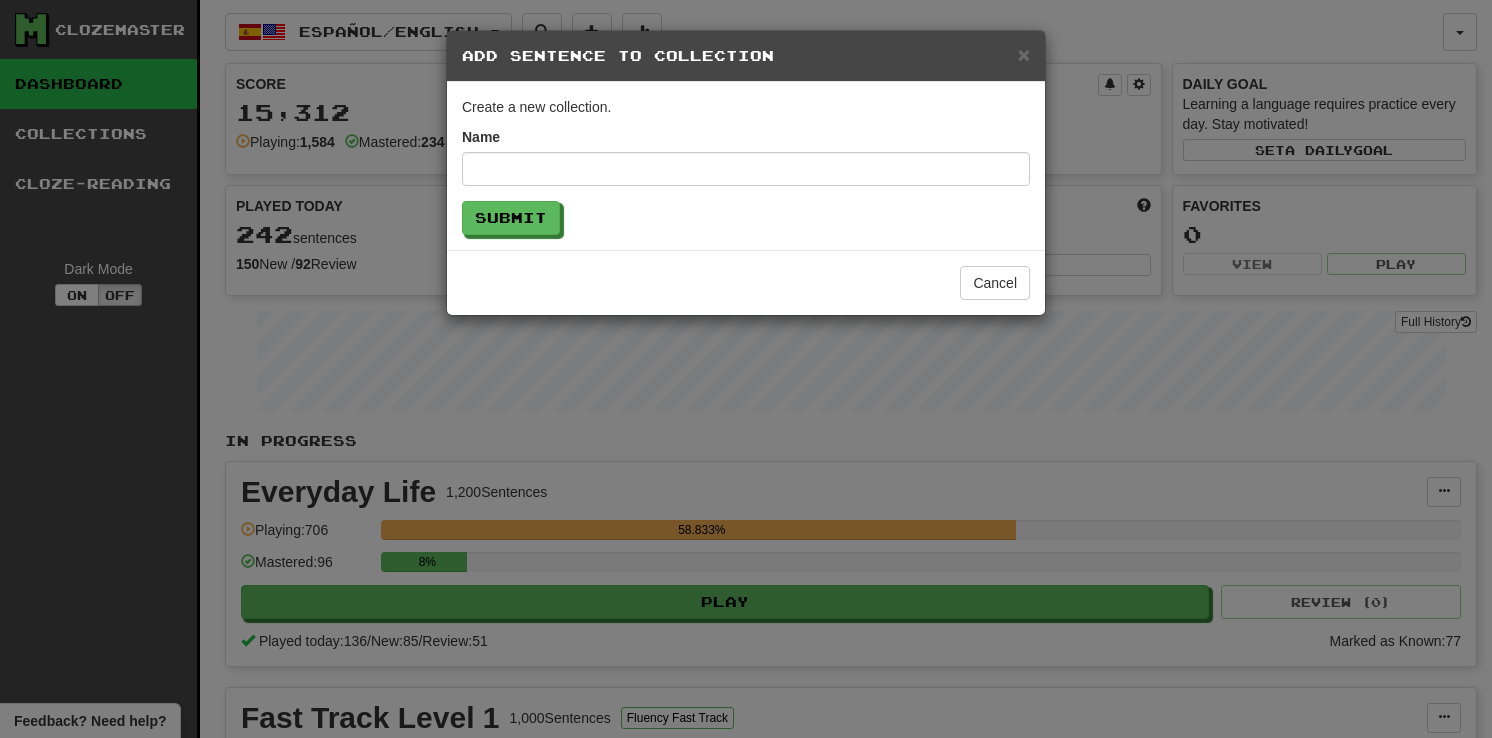 click on "× Add Sentence to Collection" at bounding box center [746, 56] 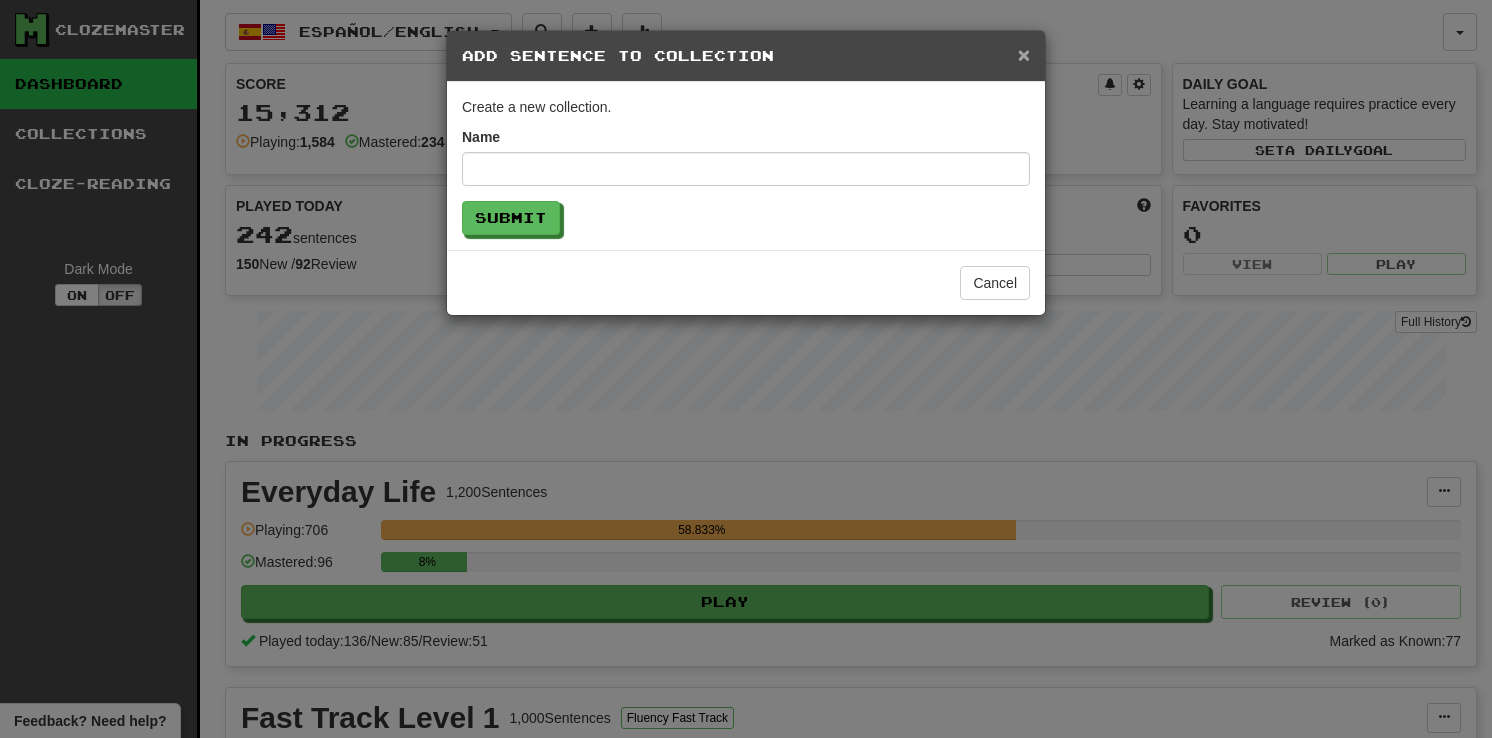 click on "×" at bounding box center [1024, 54] 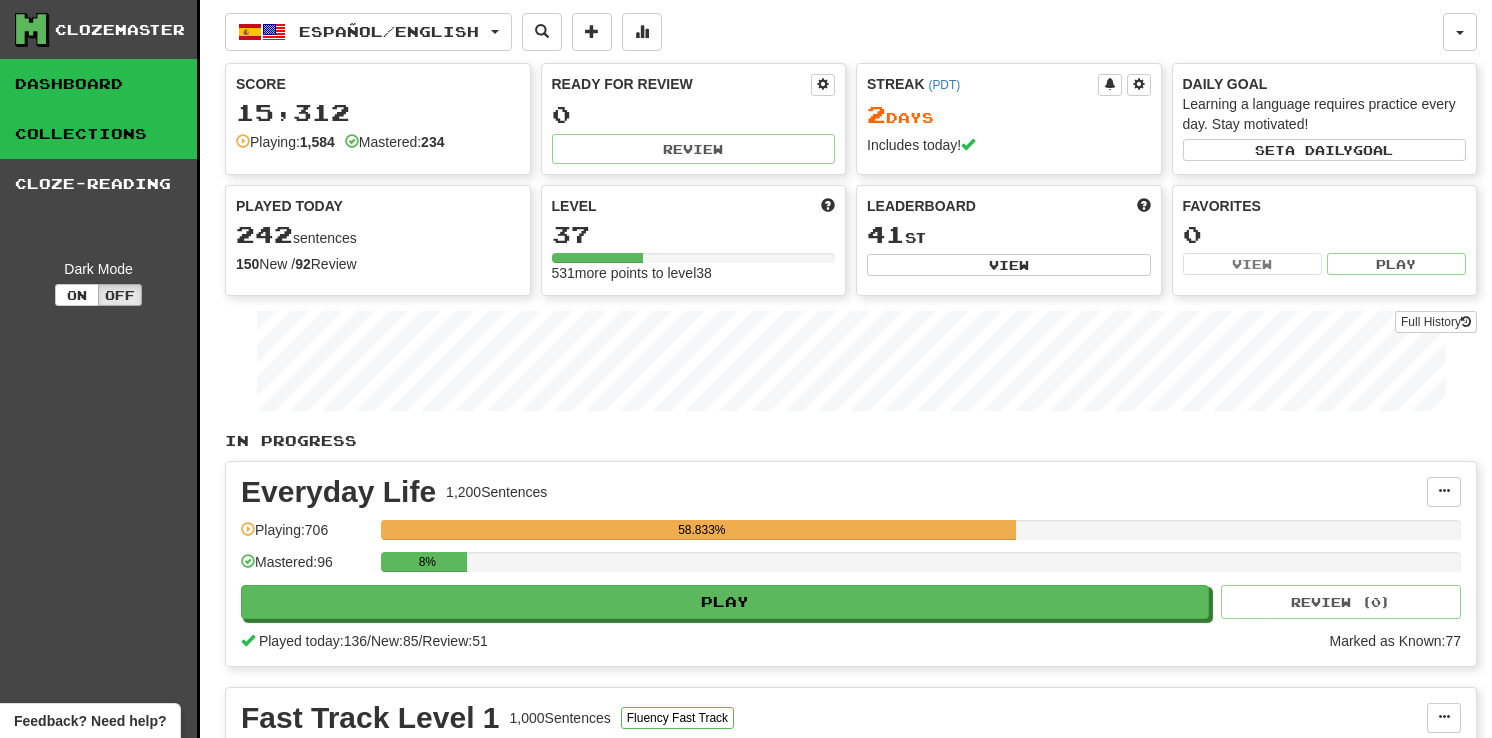 click on "Collections" at bounding box center (98, 134) 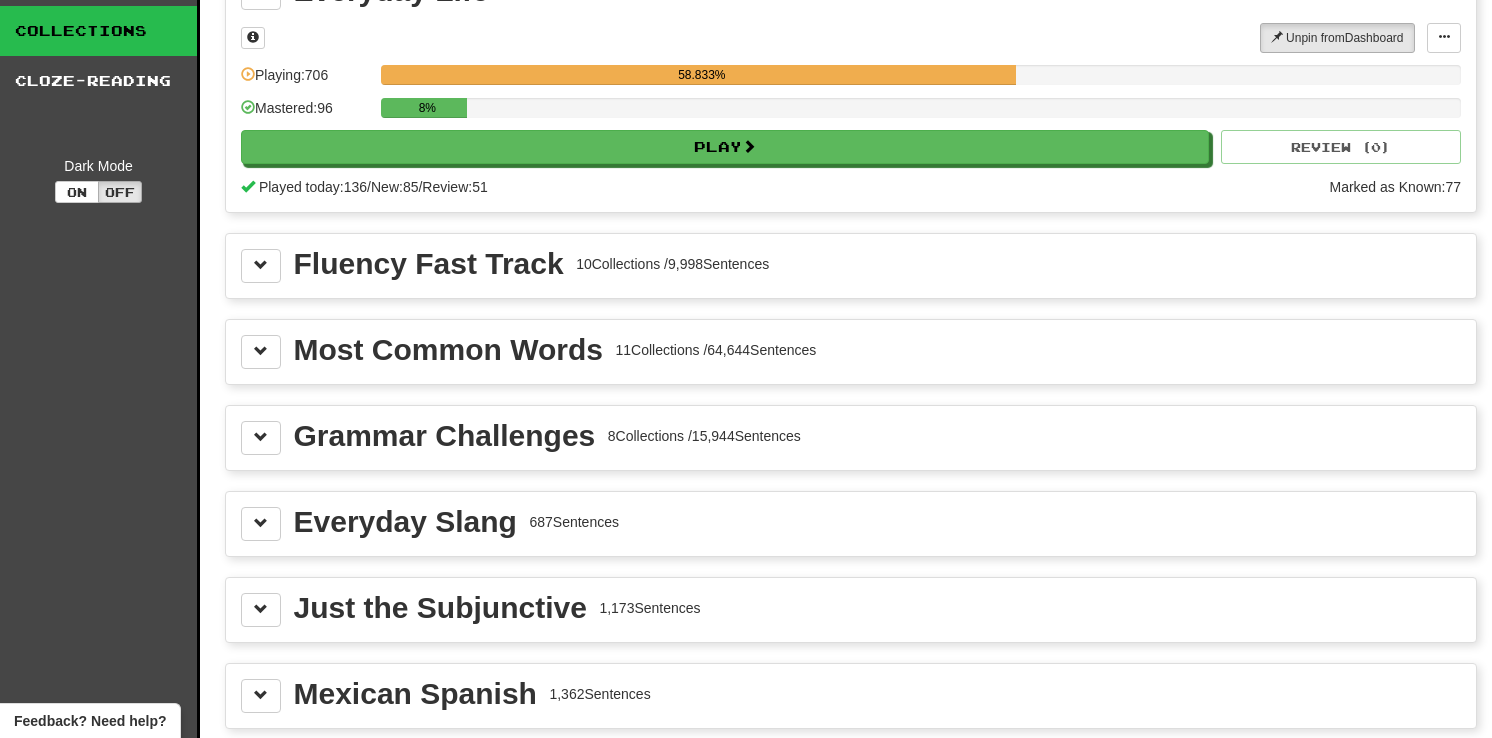 scroll, scrollTop: 141, scrollLeft: 0, axis: vertical 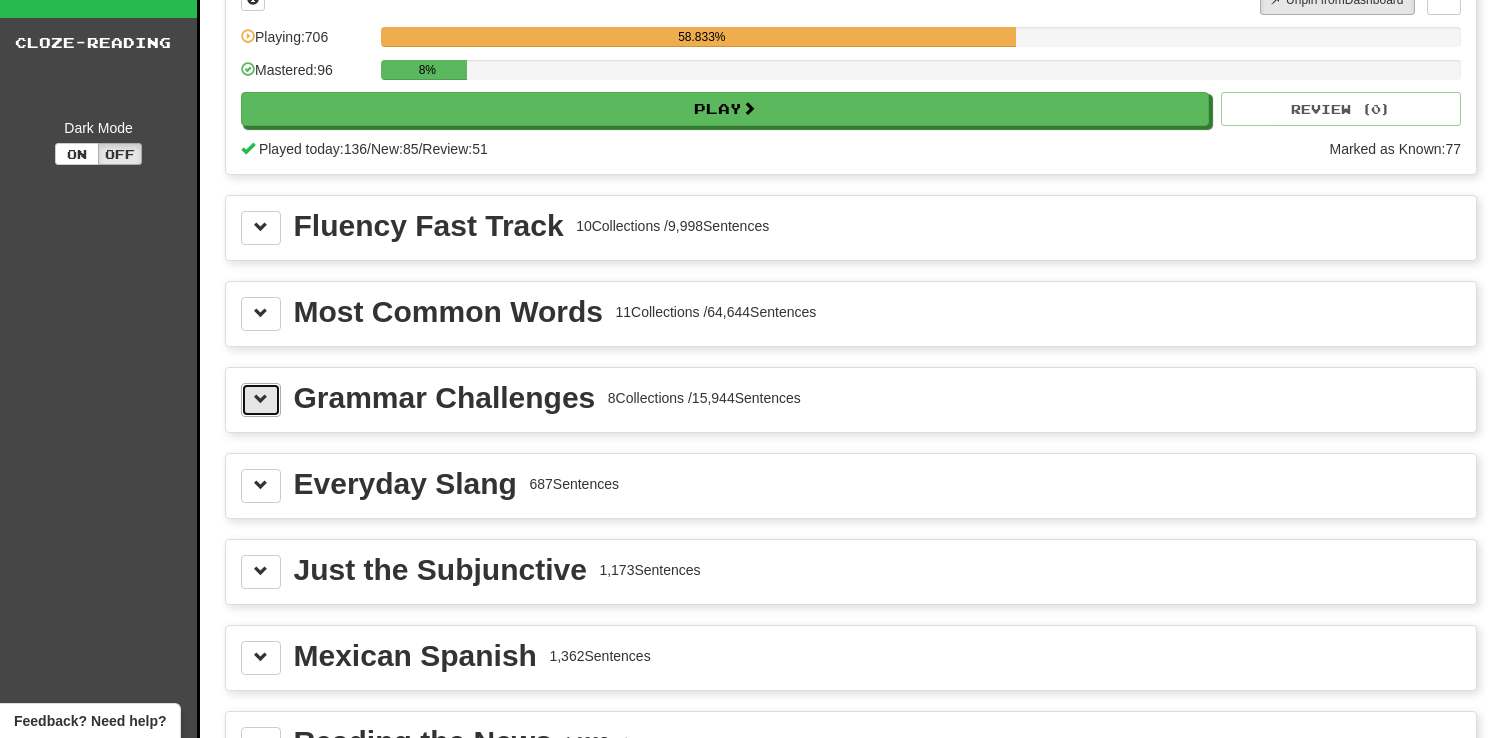 click at bounding box center [261, 399] 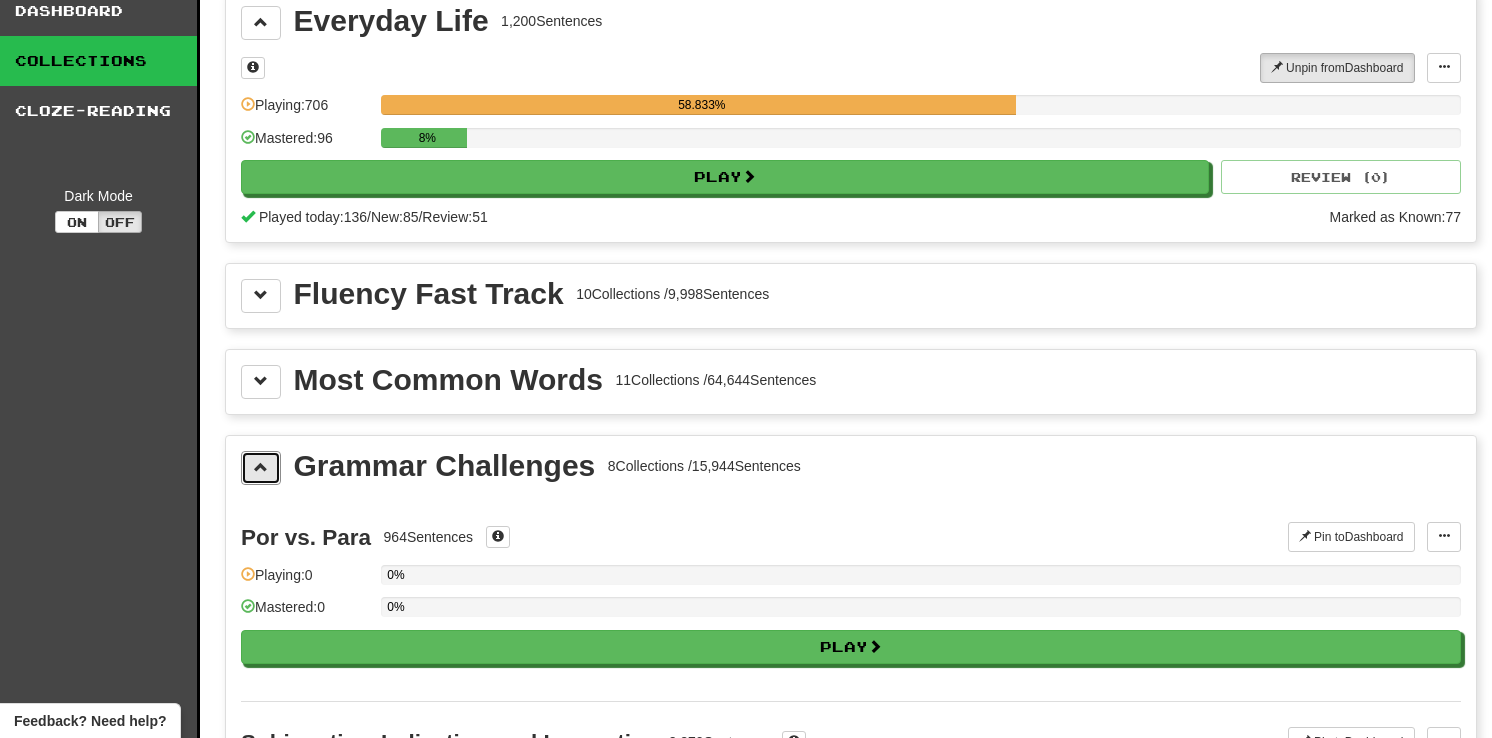 scroll, scrollTop: 71, scrollLeft: 0, axis: vertical 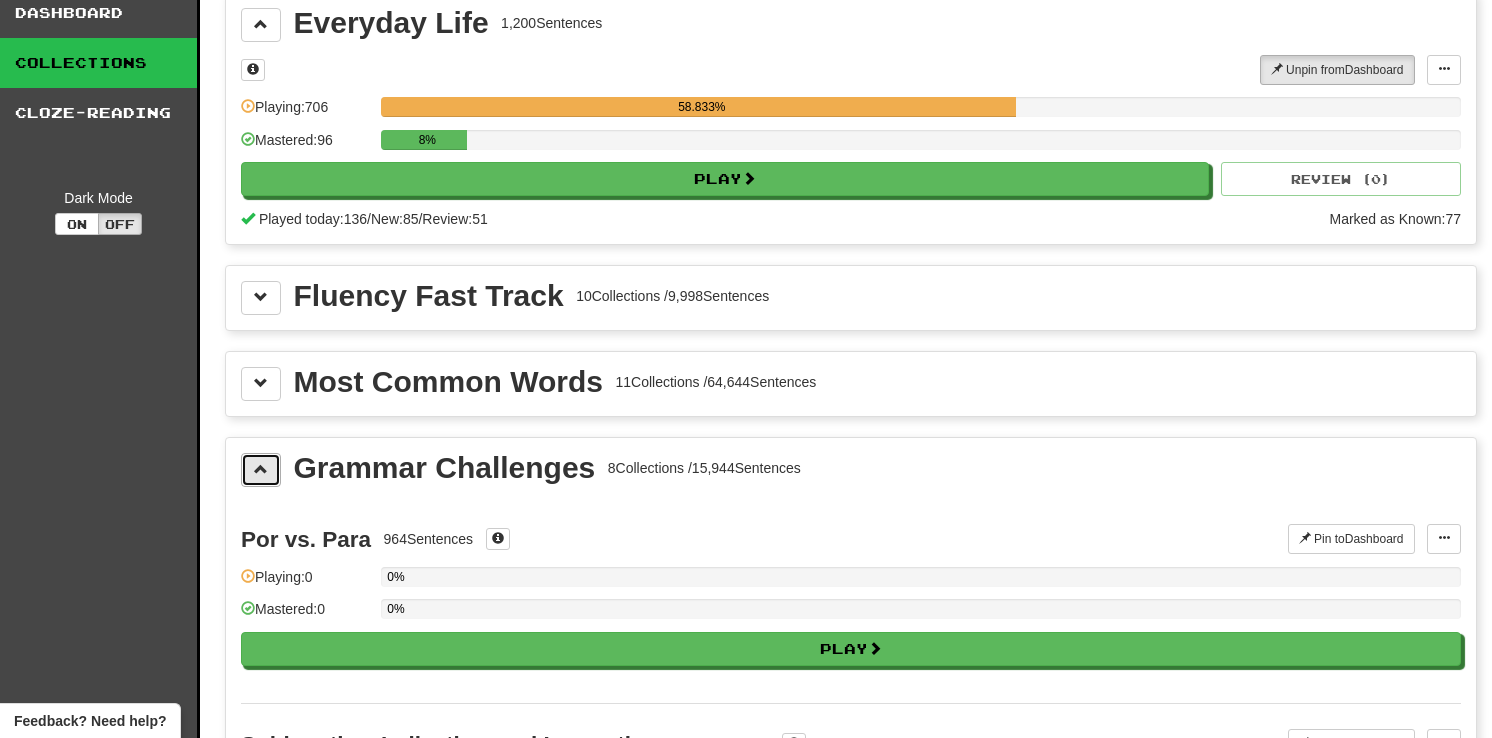 click at bounding box center [261, 469] 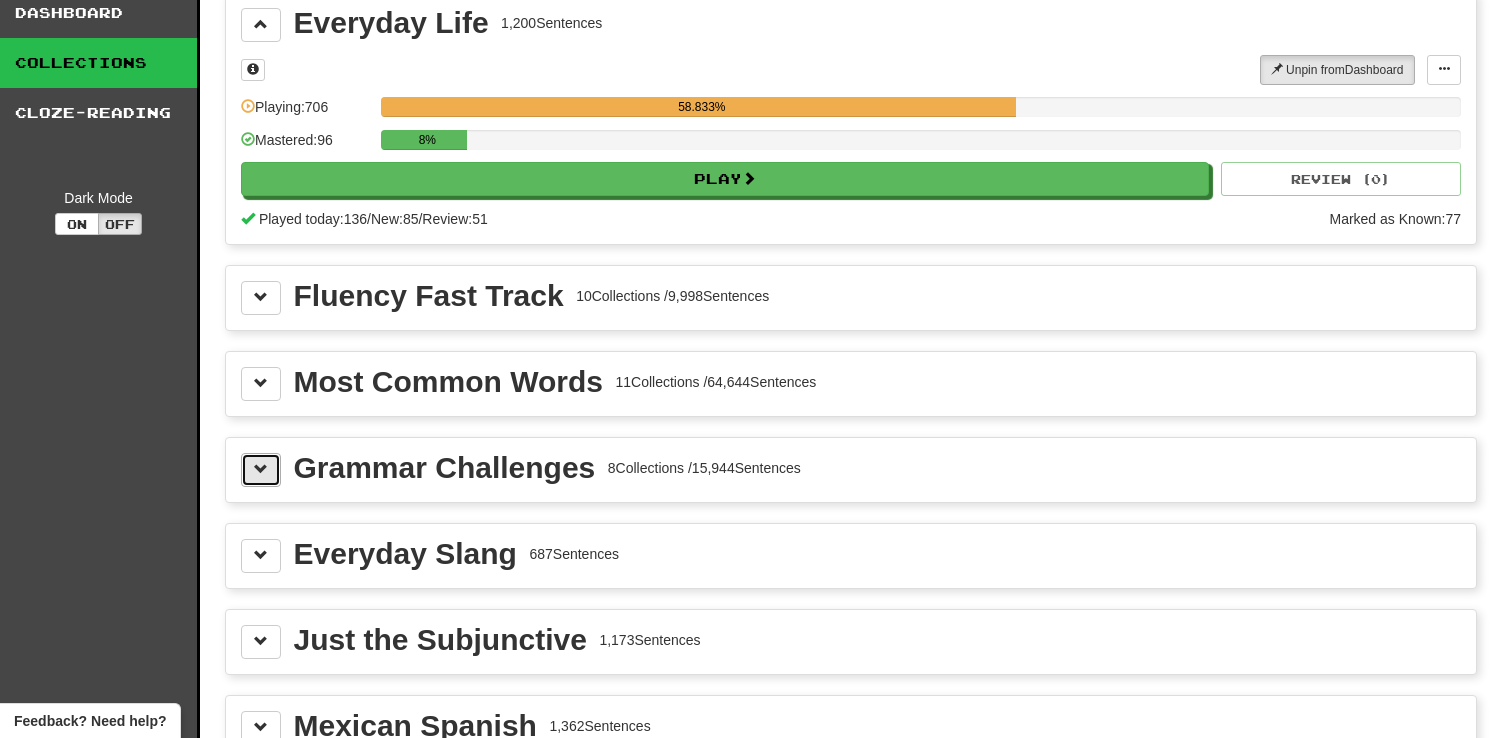 scroll, scrollTop: 0, scrollLeft: 0, axis: both 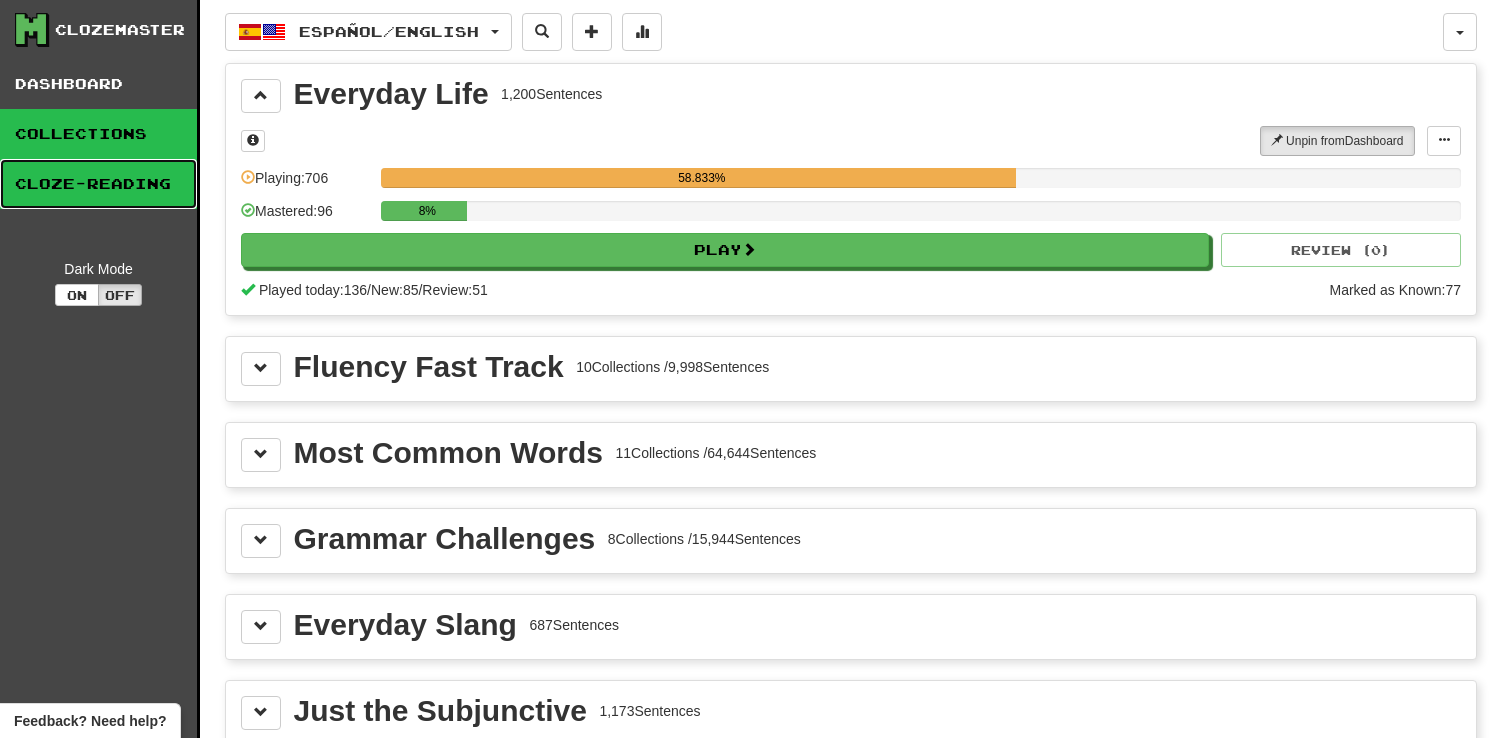 click on "Cloze-Reading" at bounding box center (98, 184) 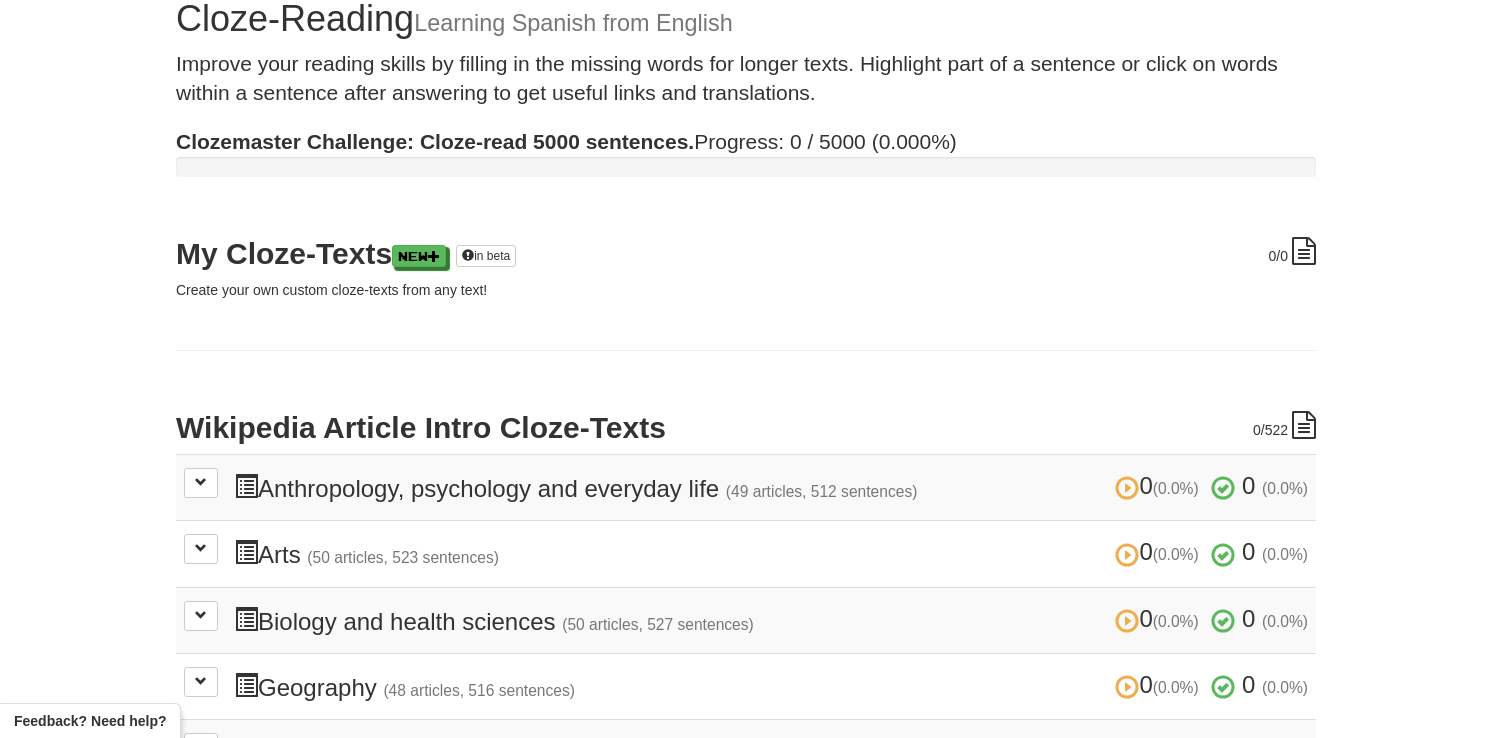 scroll, scrollTop: 74, scrollLeft: 0, axis: vertical 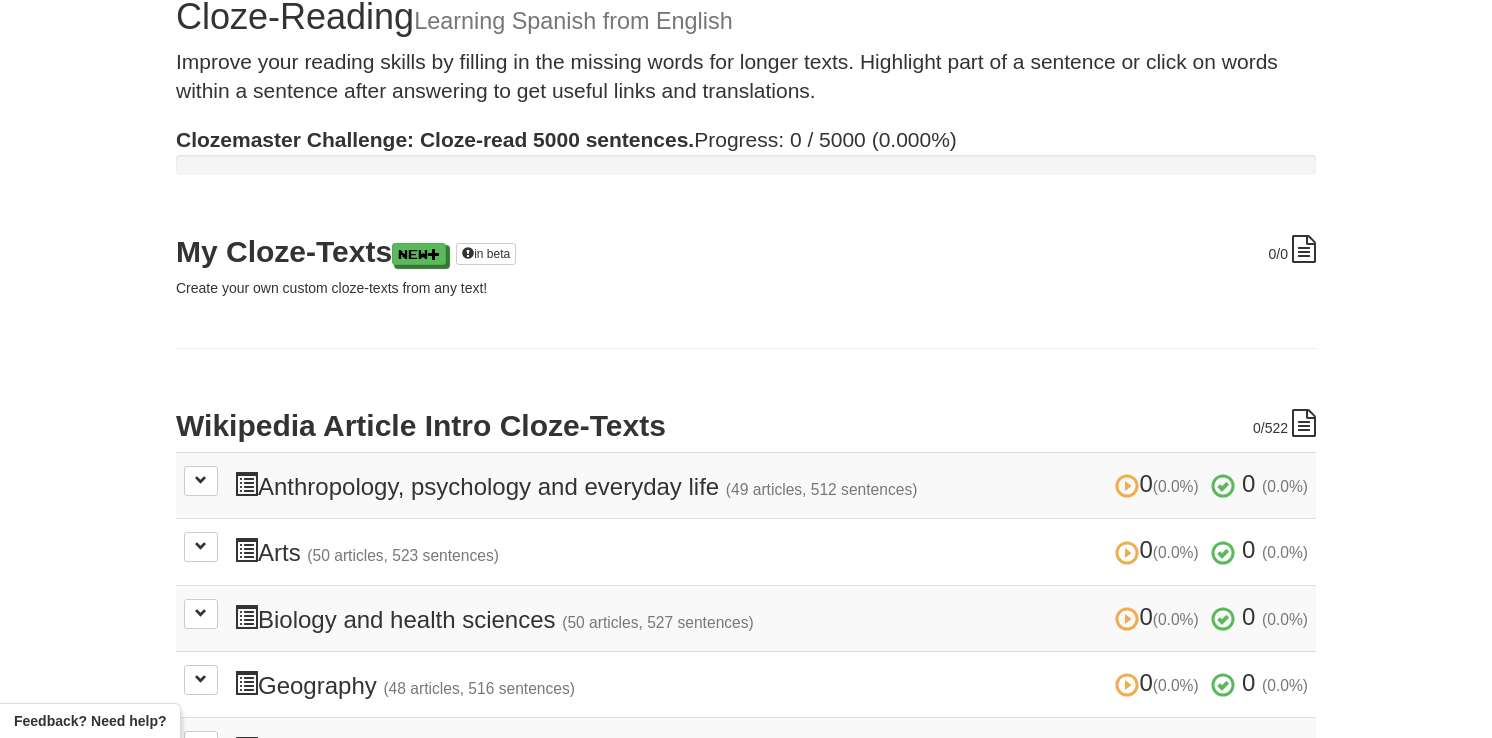 click on "Clozemaster Challenge: Cloze-read 5000 sentences." at bounding box center (435, 139) 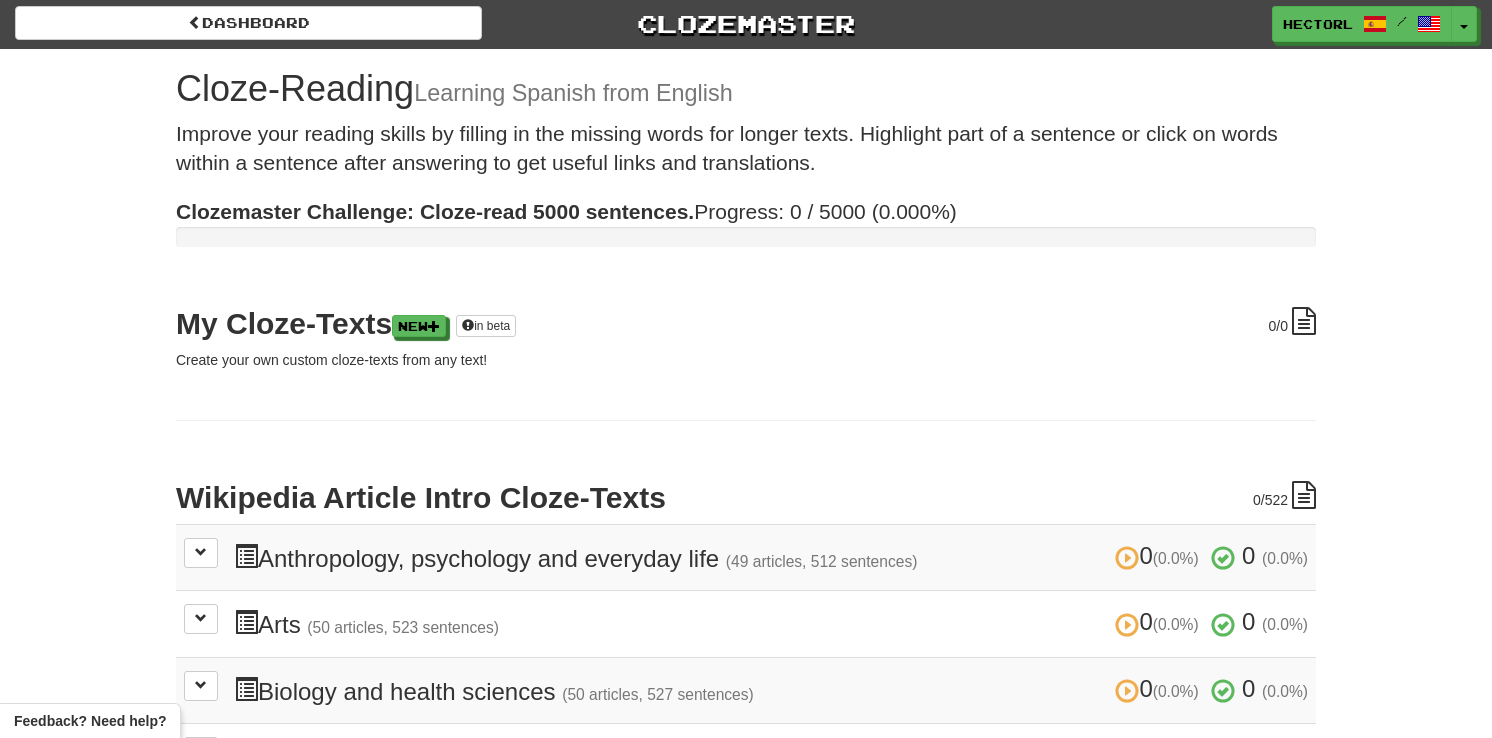scroll, scrollTop: 0, scrollLeft: 0, axis: both 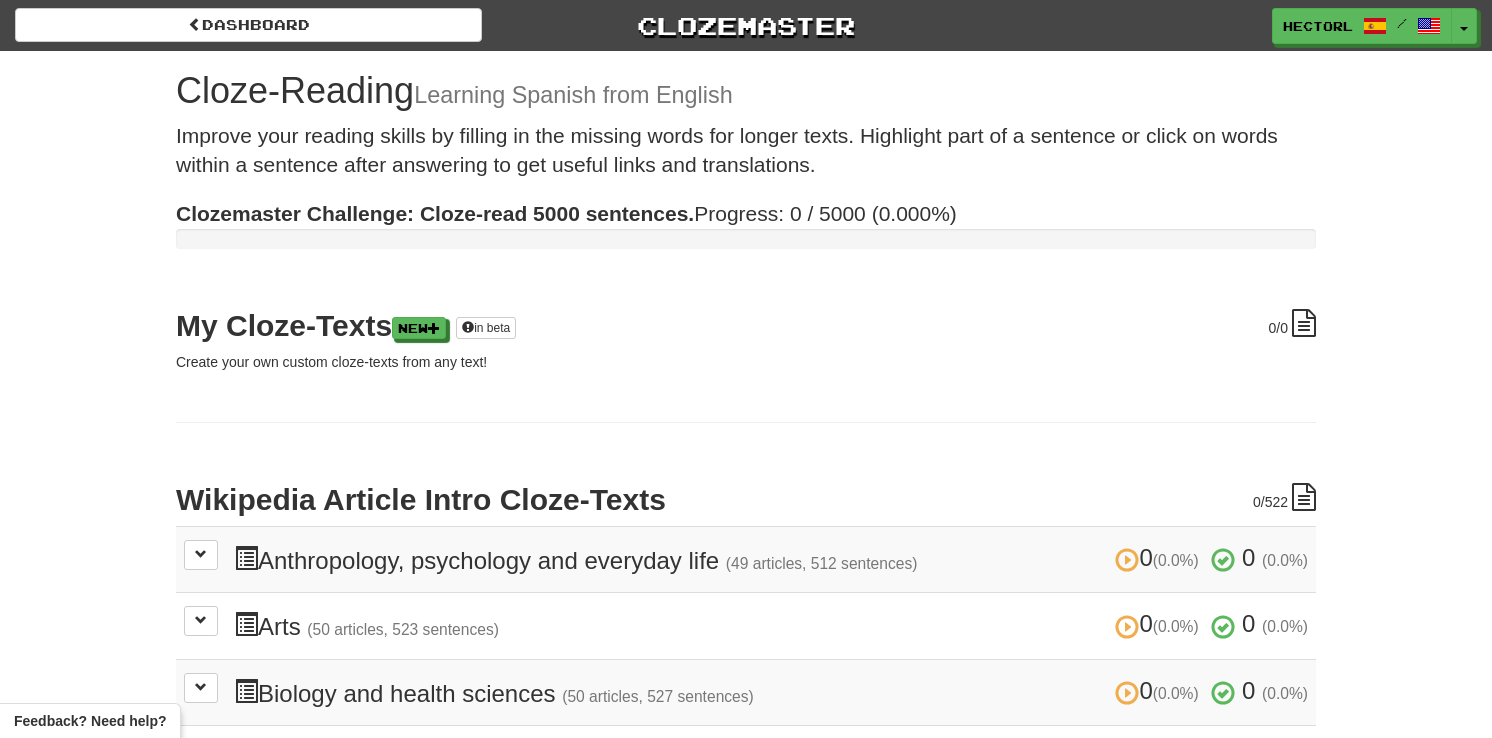 click on "Cloze-Reading
Learning Spanish from English
Improve your reading skills by filling in the missing words for longer texts. Highlight part of a sentence or click on words within a sentence after answering to get useful links and translations.
Clozemaster Challenge: Cloze-read 5000 sentences.  Progress: 0 / 5000 (0.000%)
0 /0
My Cloze-Texts
New
in beta
Create your own custom cloze-texts from any text!
0 /522
Wikipedia Article Intro Cloze-Texts
0
(0.0%)
0
(0.0%)
Anthropology, psychology and everyday life
(49 articles, 512 sentences)
0
(0.0%)
0
(0.0%)
Loading...
0
(0.0%)
0
(0.0%)
Arts
(50 articles, 523 sentences)
0
(0.0%)
0
(0.0%)
Loading...
0
(0.0%)
0
(0.0%)
Biology and health sciences
(50 articles, 527 sentences)
0
(0.0%)
0
(0.0%)" at bounding box center [746, 663] 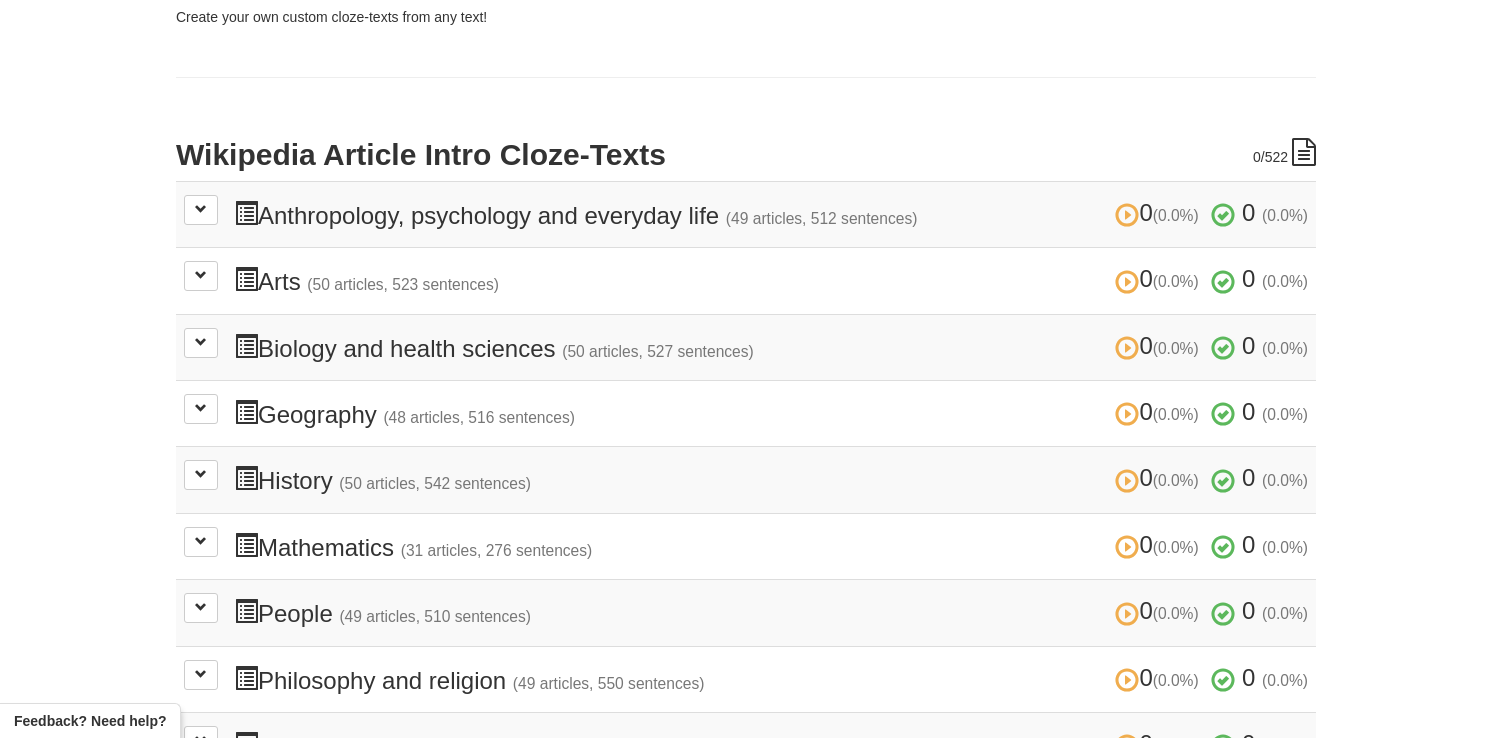scroll, scrollTop: 366, scrollLeft: 0, axis: vertical 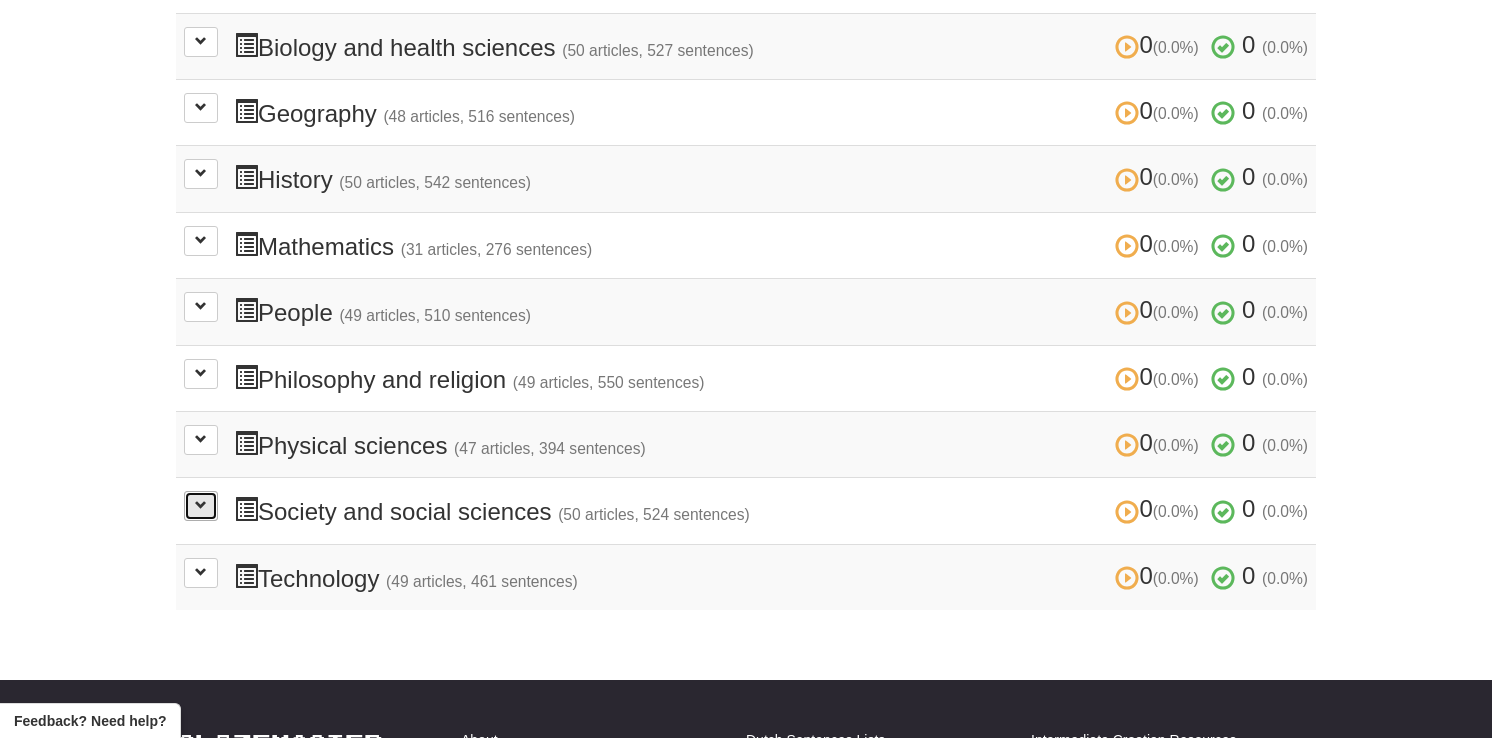 click at bounding box center (201, 505) 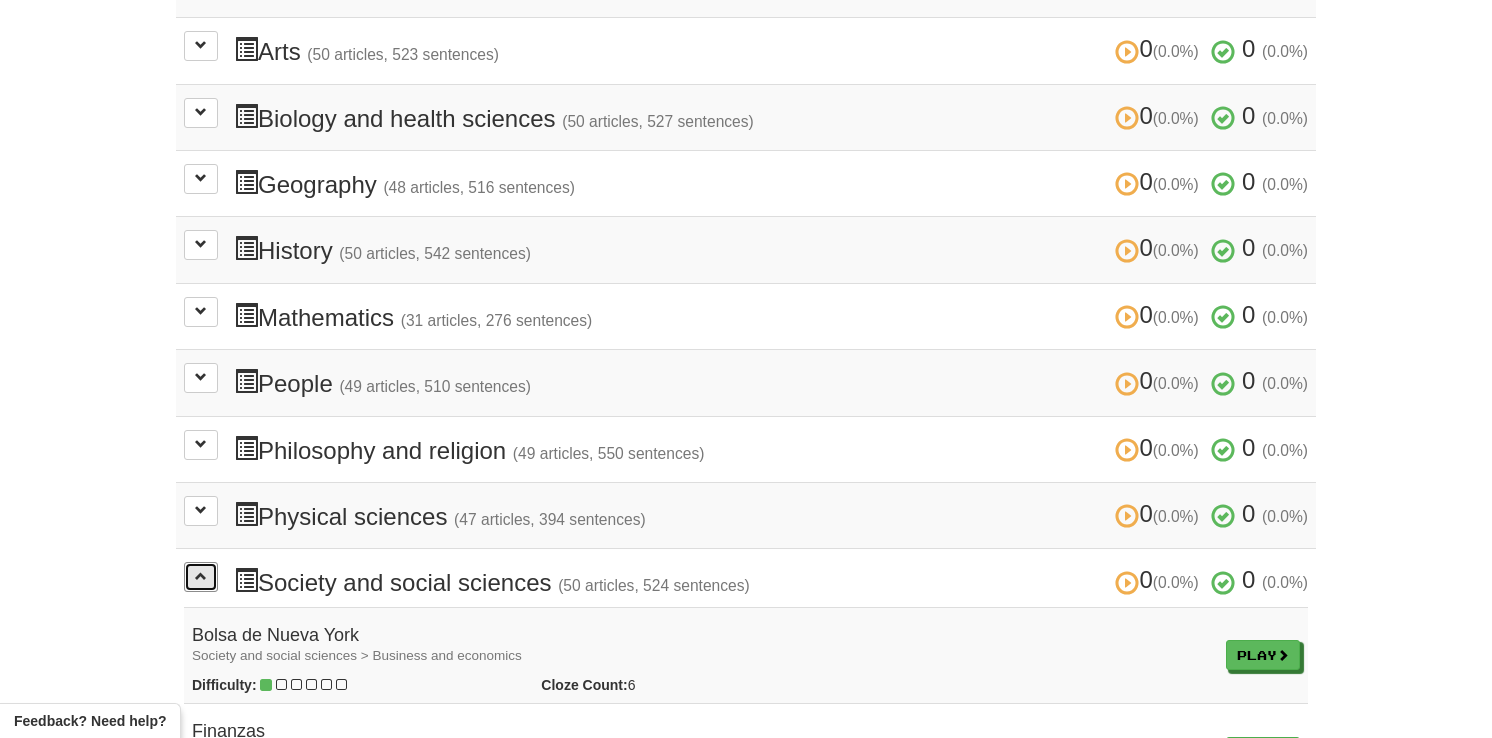 scroll, scrollTop: 0, scrollLeft: 0, axis: both 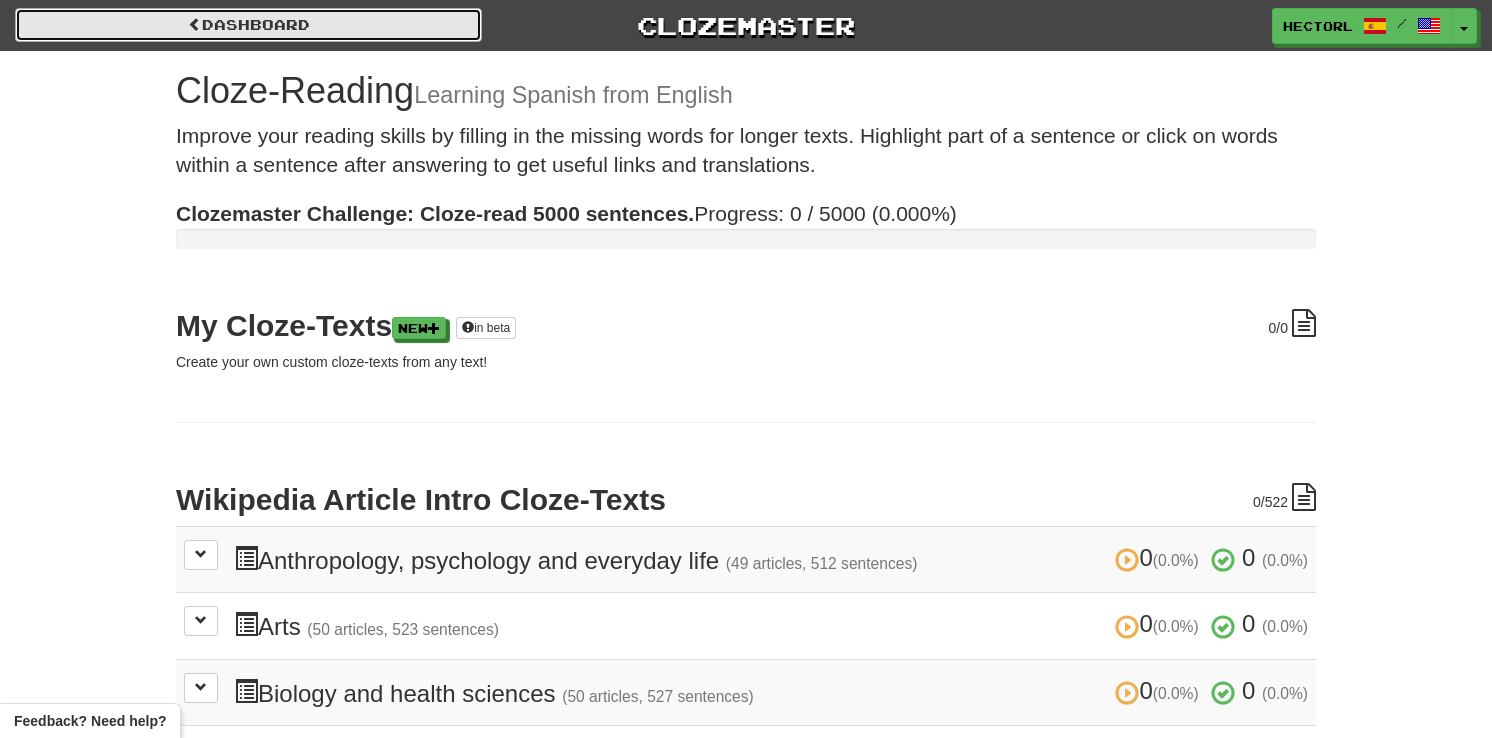 click on "Dashboard" at bounding box center [248, 25] 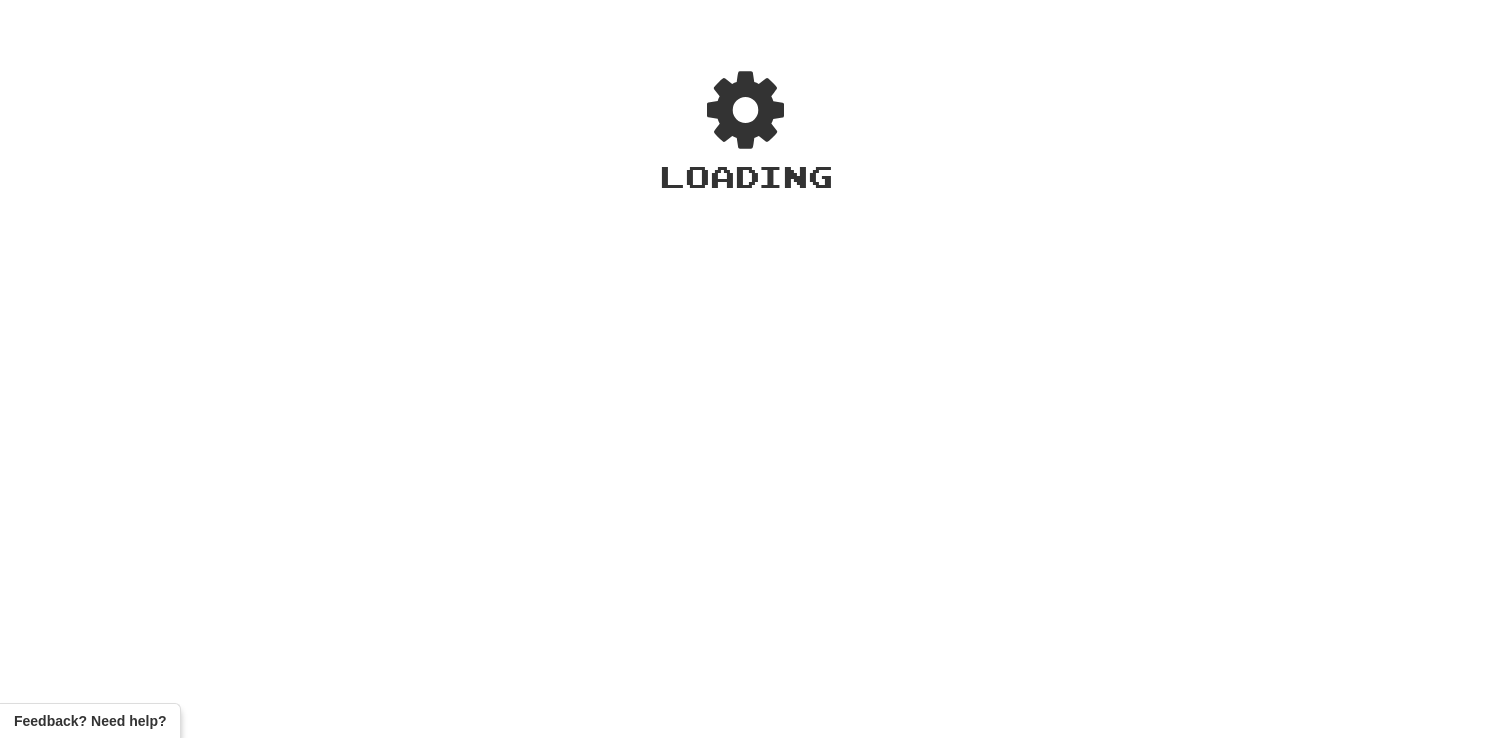 scroll, scrollTop: 0, scrollLeft: 0, axis: both 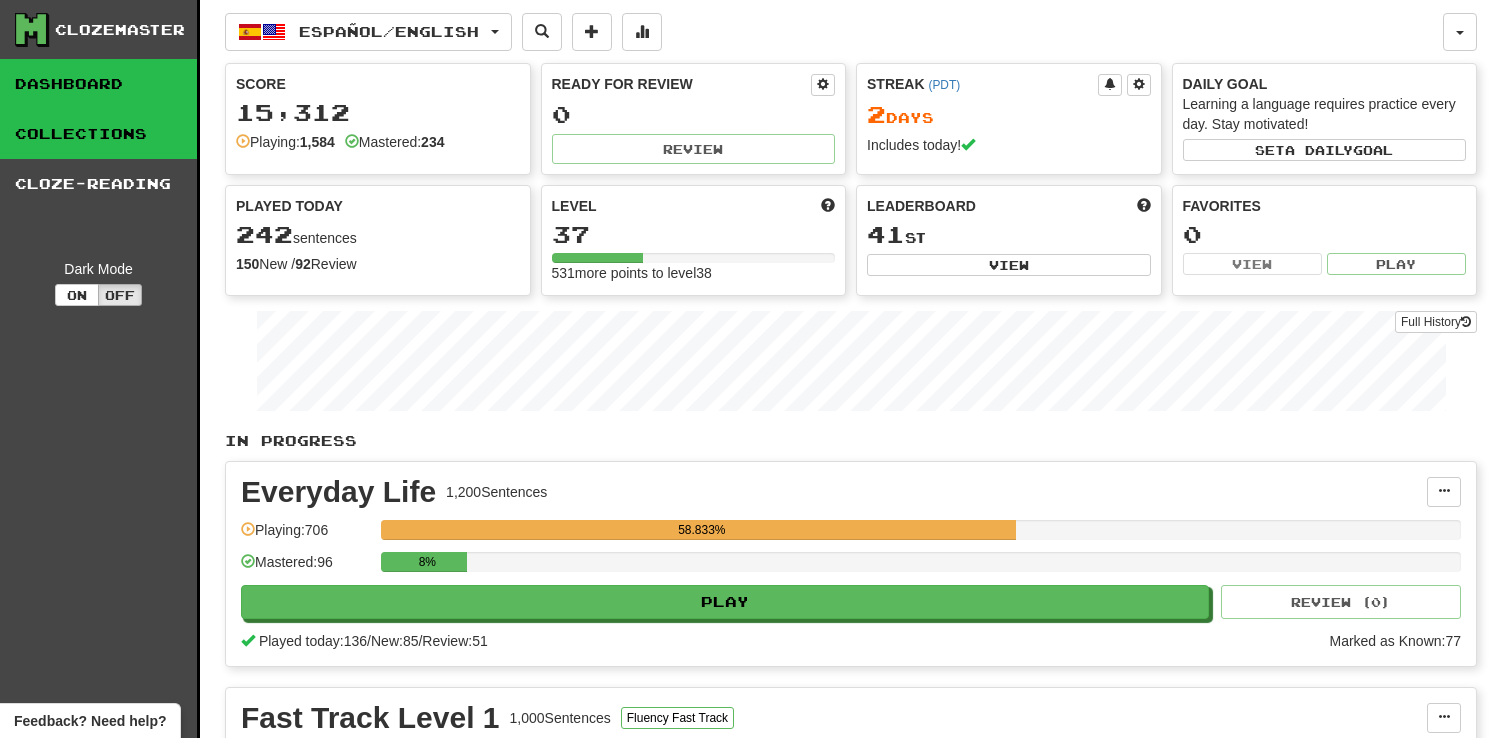 click on "Collections" at bounding box center (98, 134) 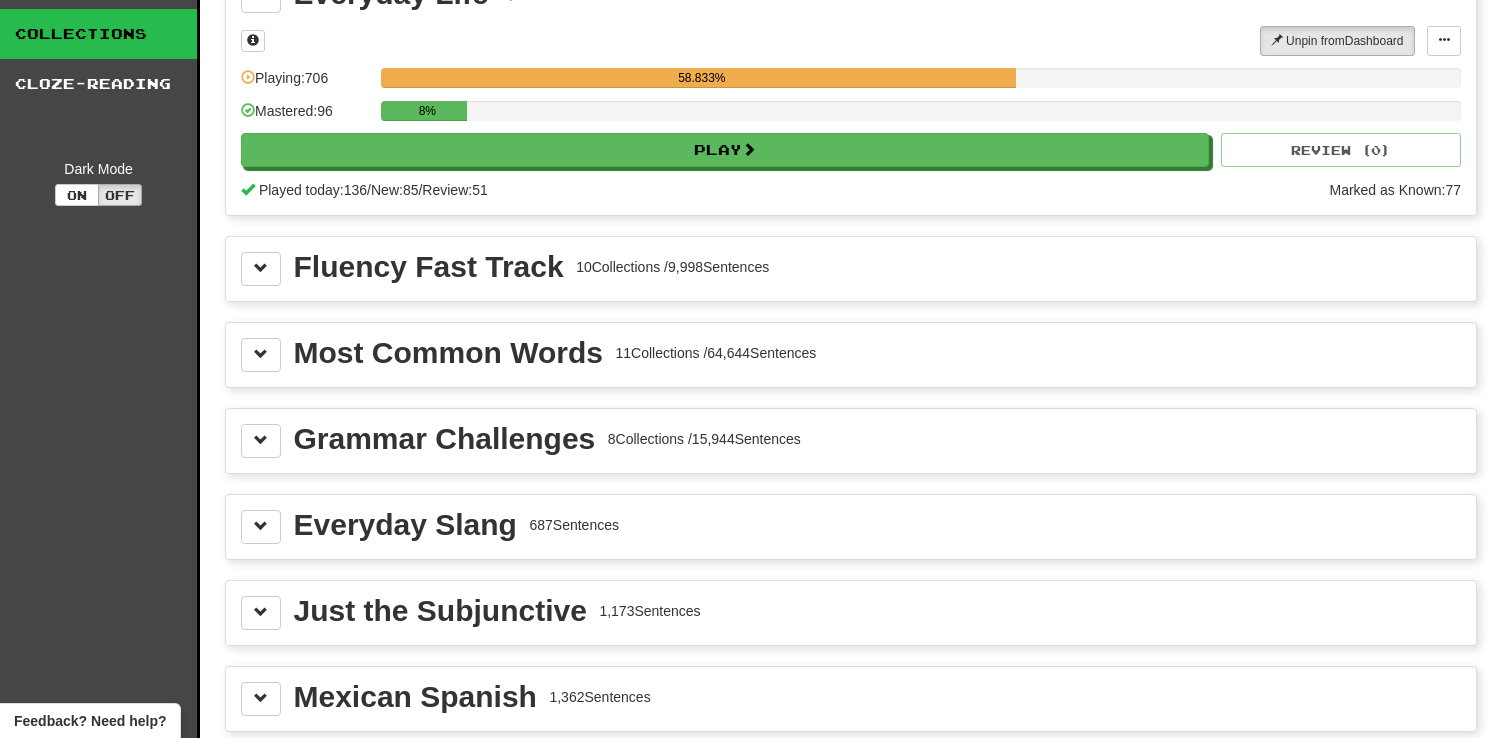 scroll, scrollTop: 127, scrollLeft: 0, axis: vertical 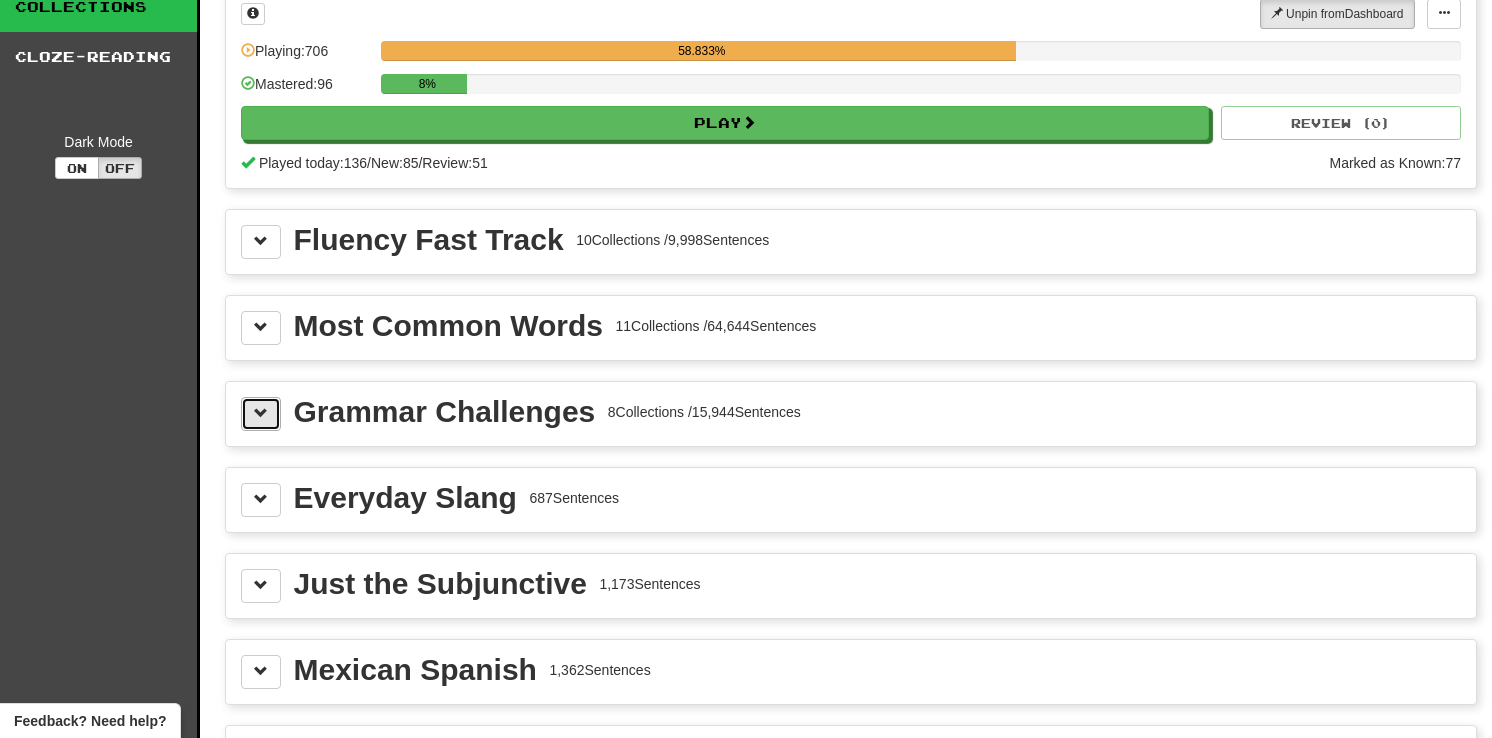 click at bounding box center [261, 414] 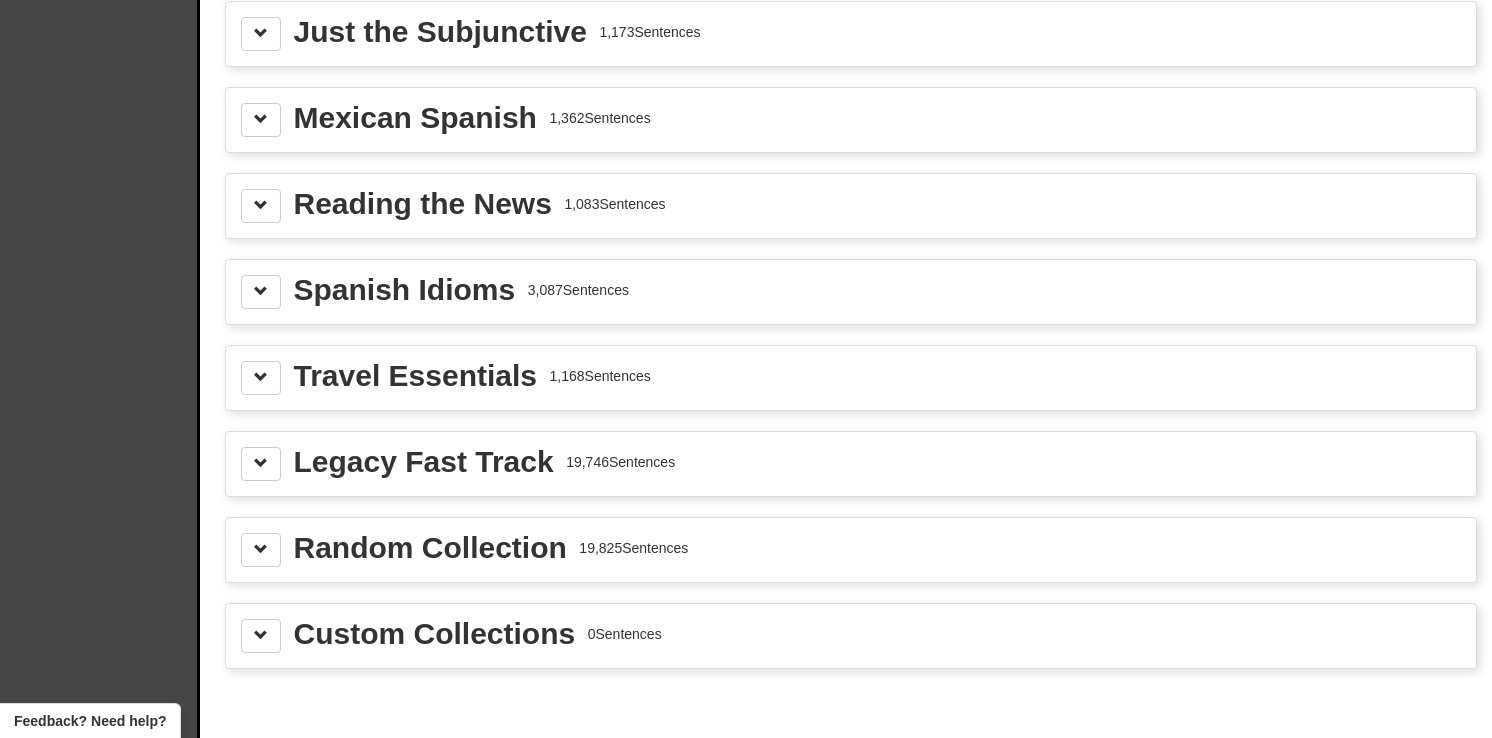 scroll, scrollTop: 2343, scrollLeft: 0, axis: vertical 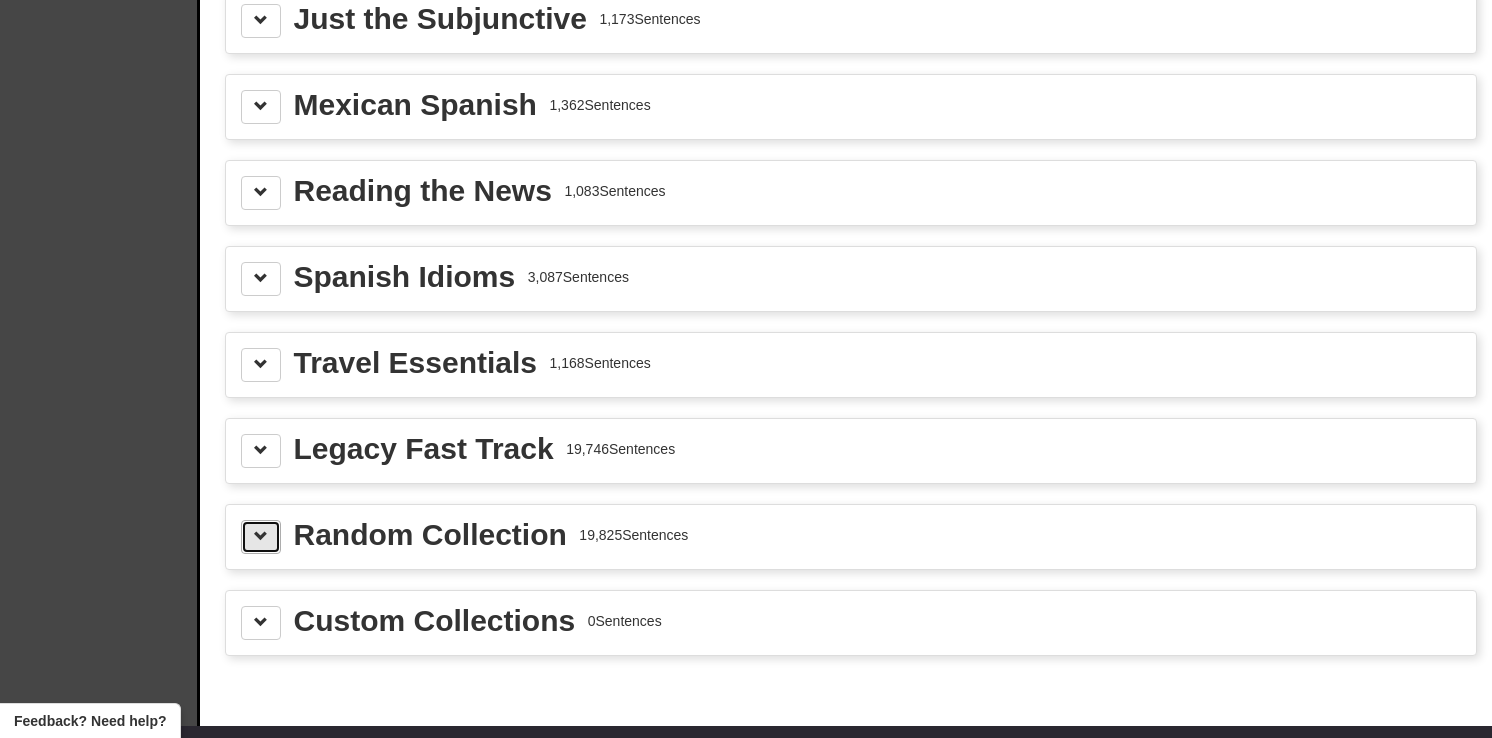 click at bounding box center (261, 536) 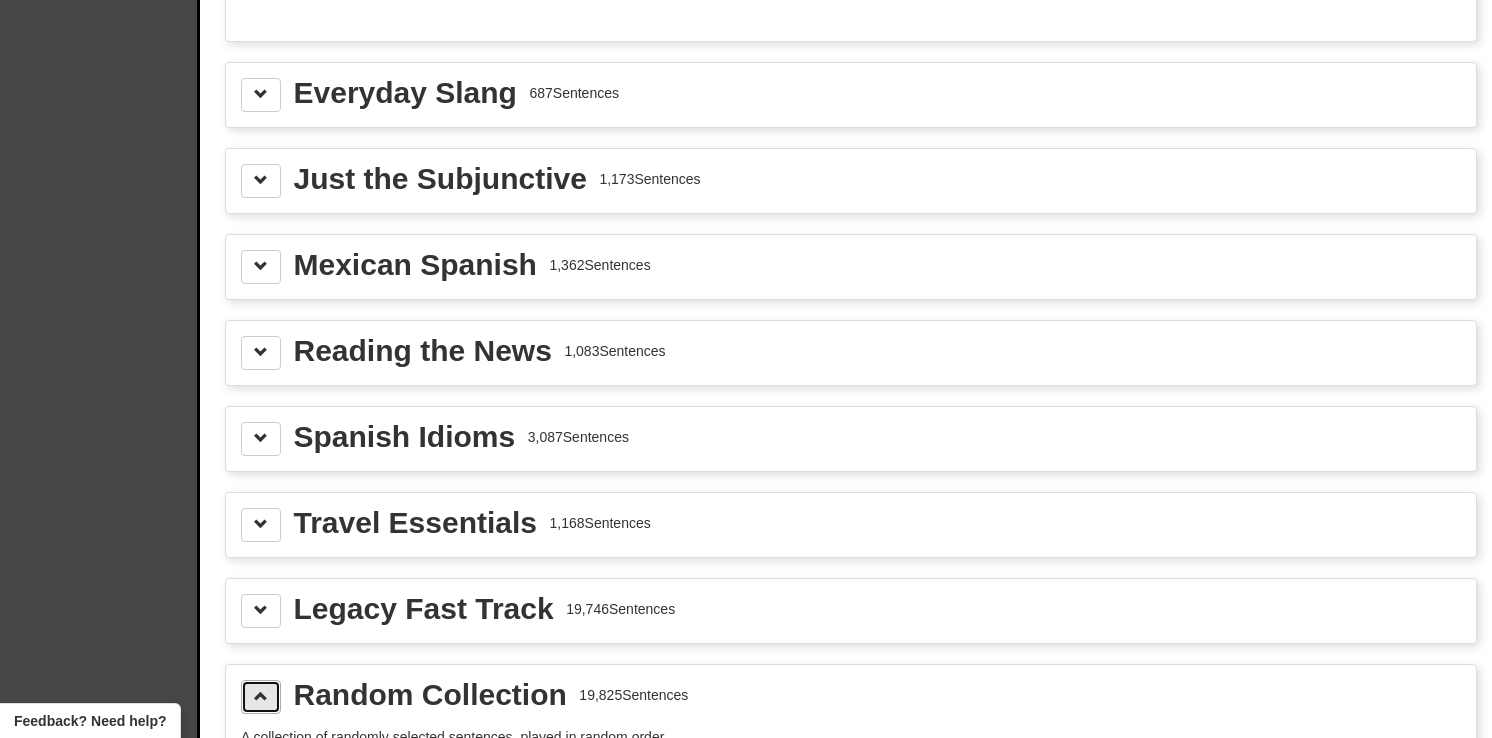scroll, scrollTop: 2180, scrollLeft: 0, axis: vertical 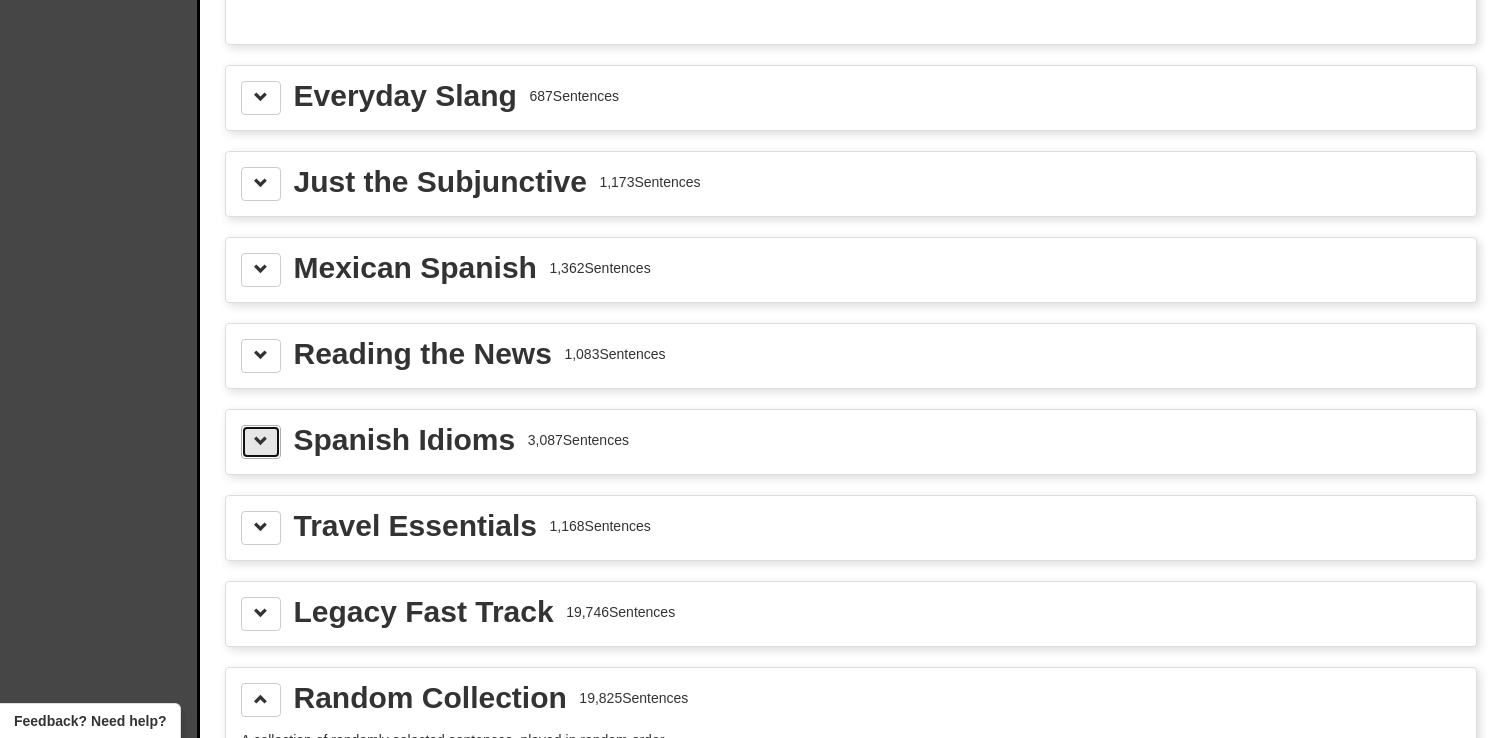 click at bounding box center (261, 442) 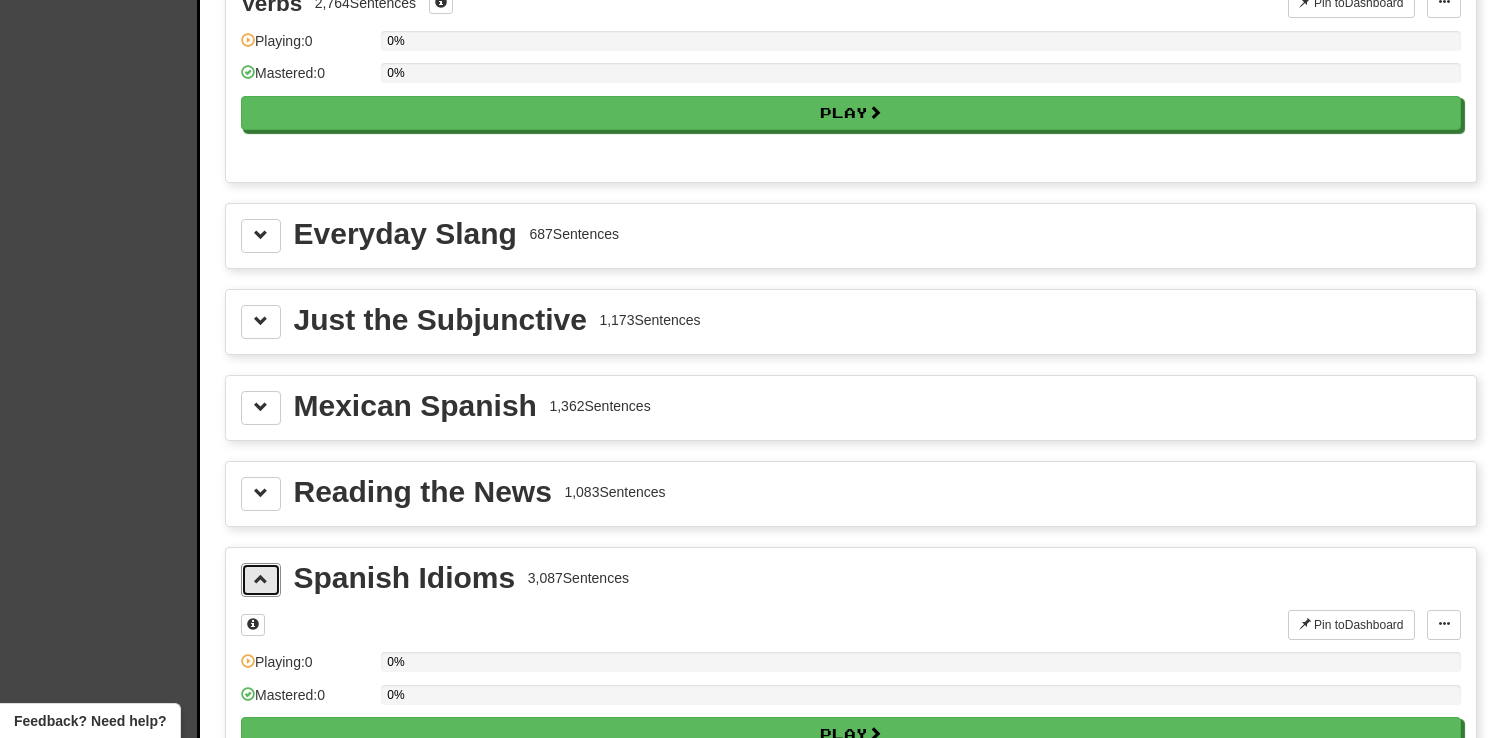 scroll, scrollTop: 2040, scrollLeft: 0, axis: vertical 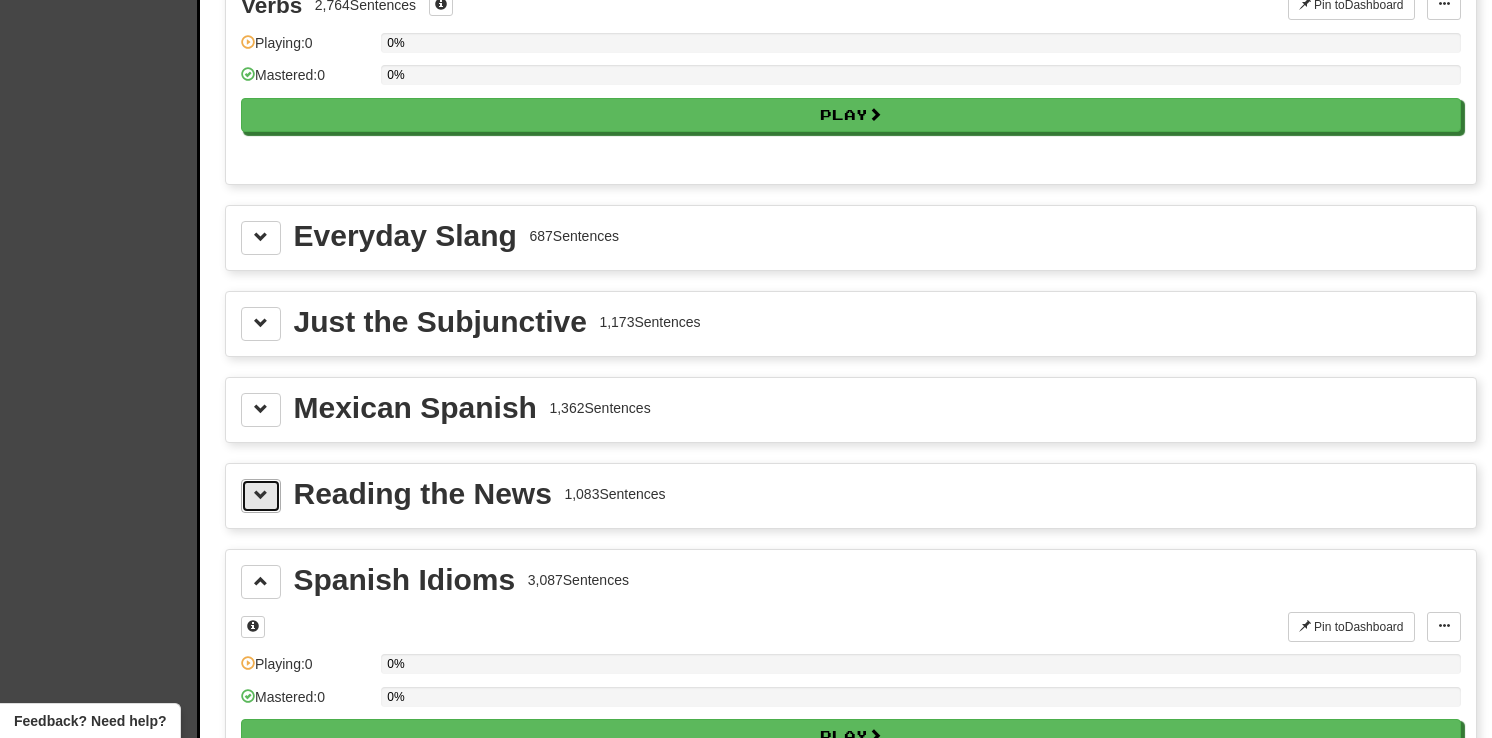 click at bounding box center (261, 496) 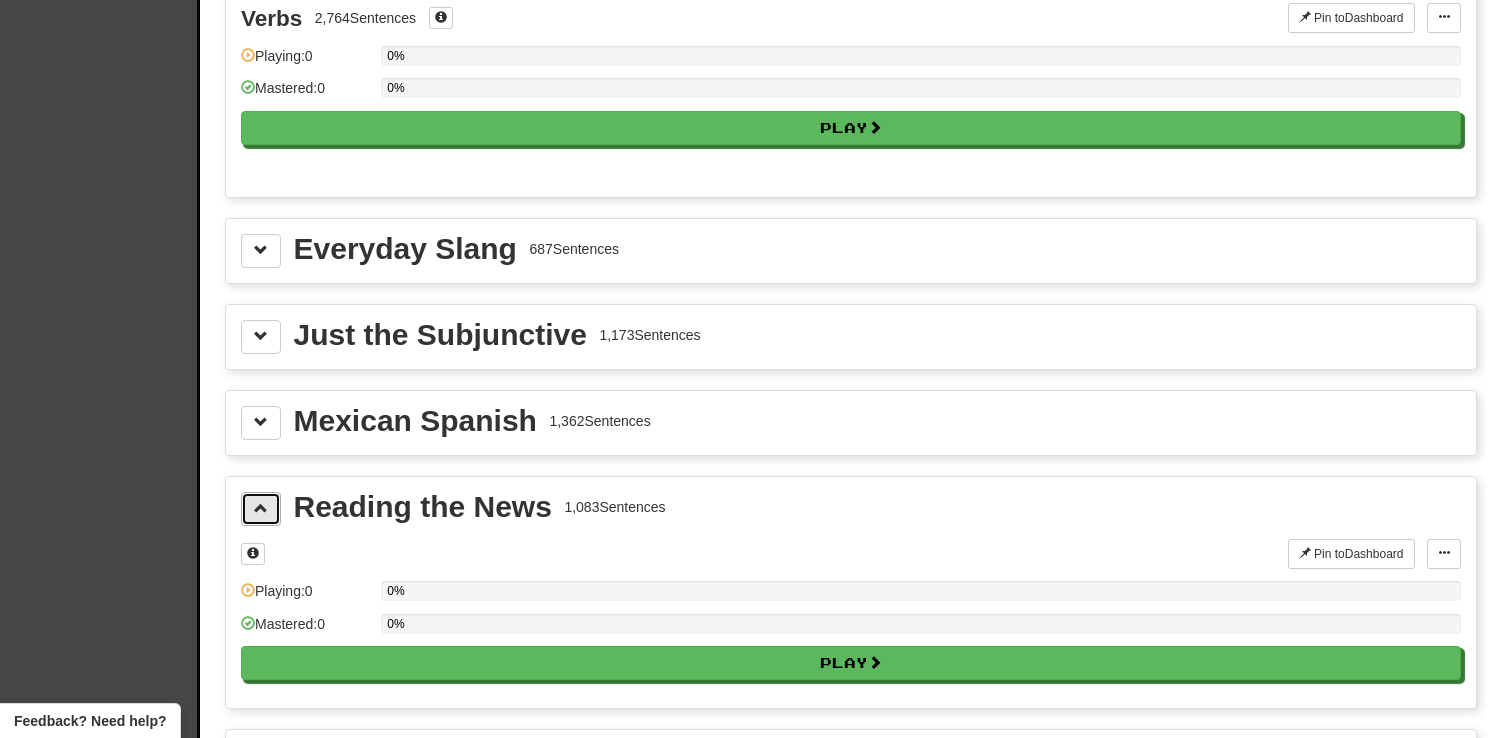 scroll, scrollTop: 2022, scrollLeft: 0, axis: vertical 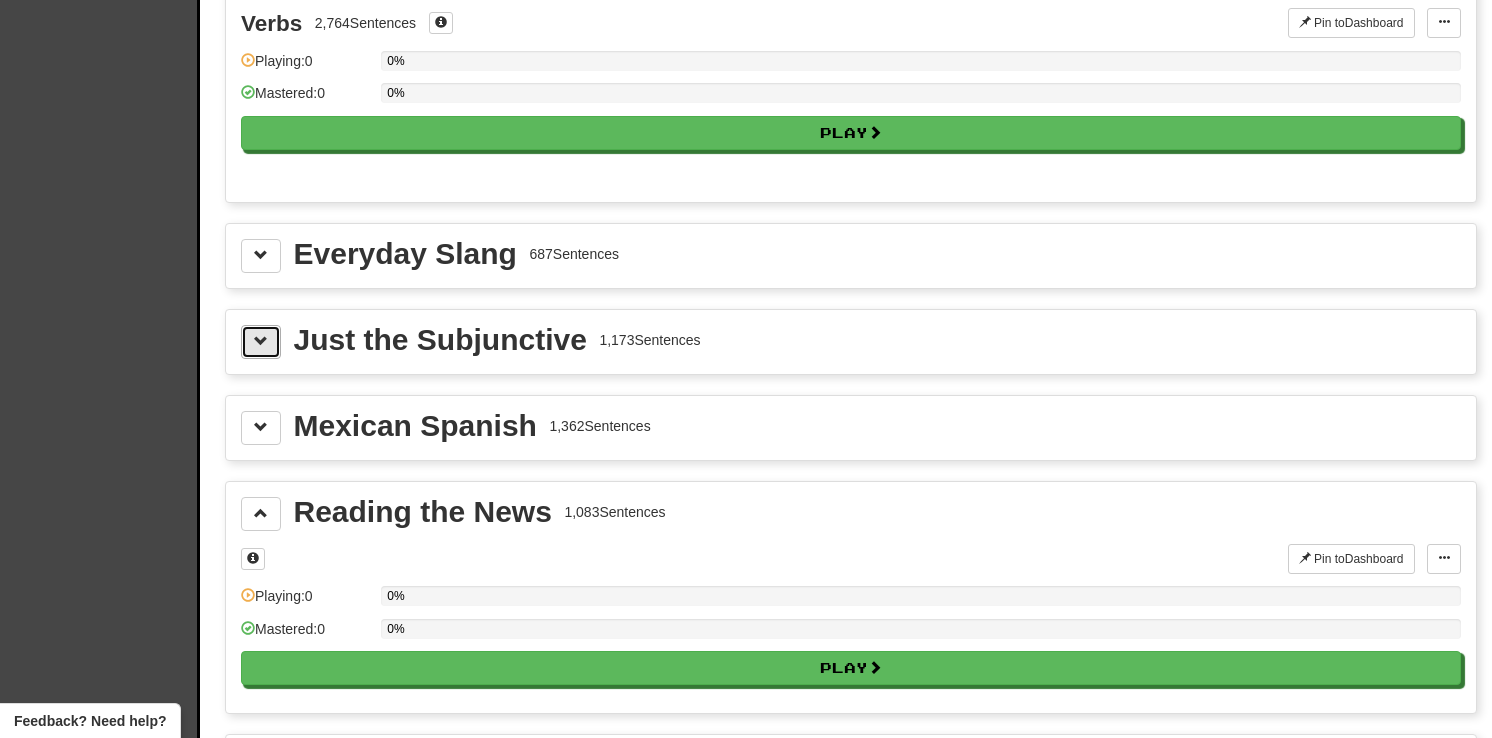 click at bounding box center [261, 341] 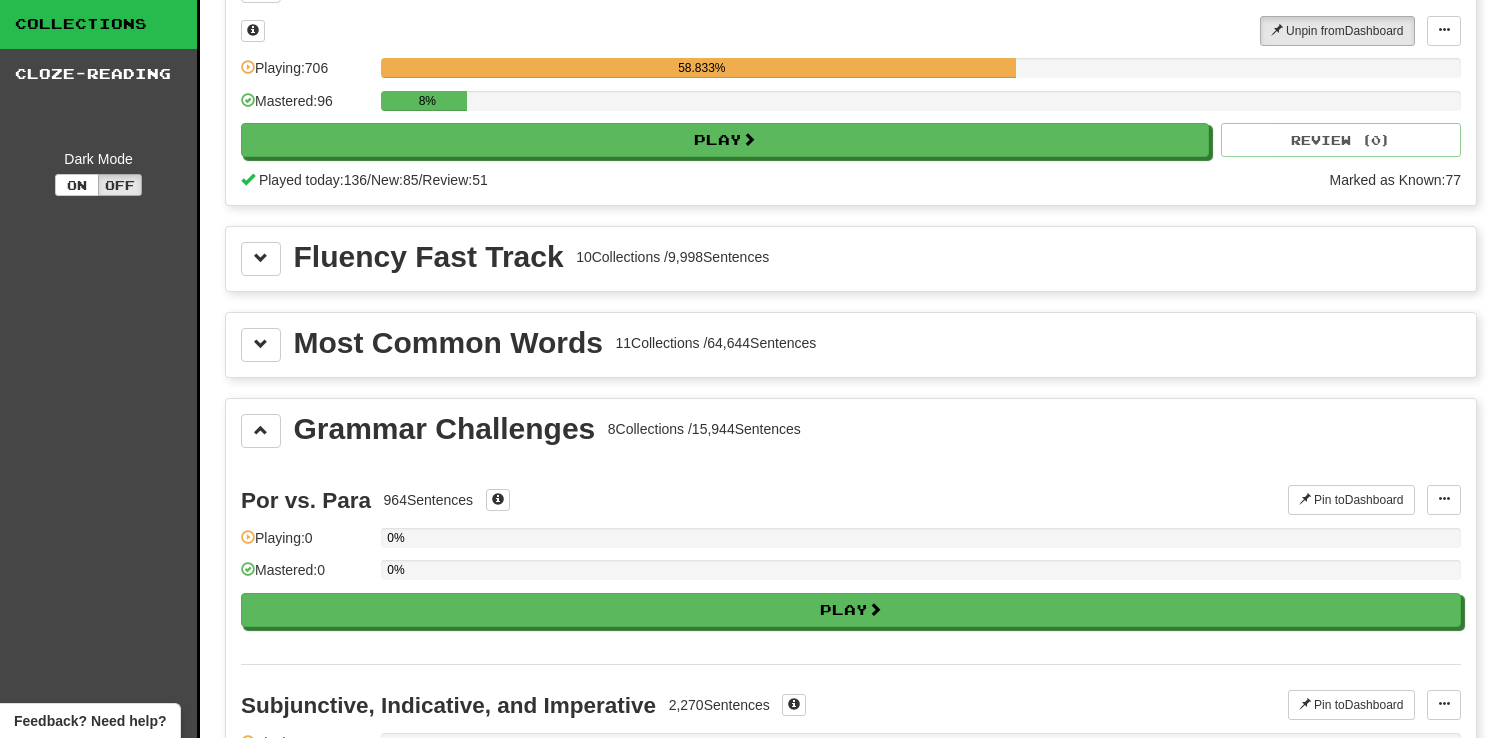 scroll, scrollTop: 0, scrollLeft: 0, axis: both 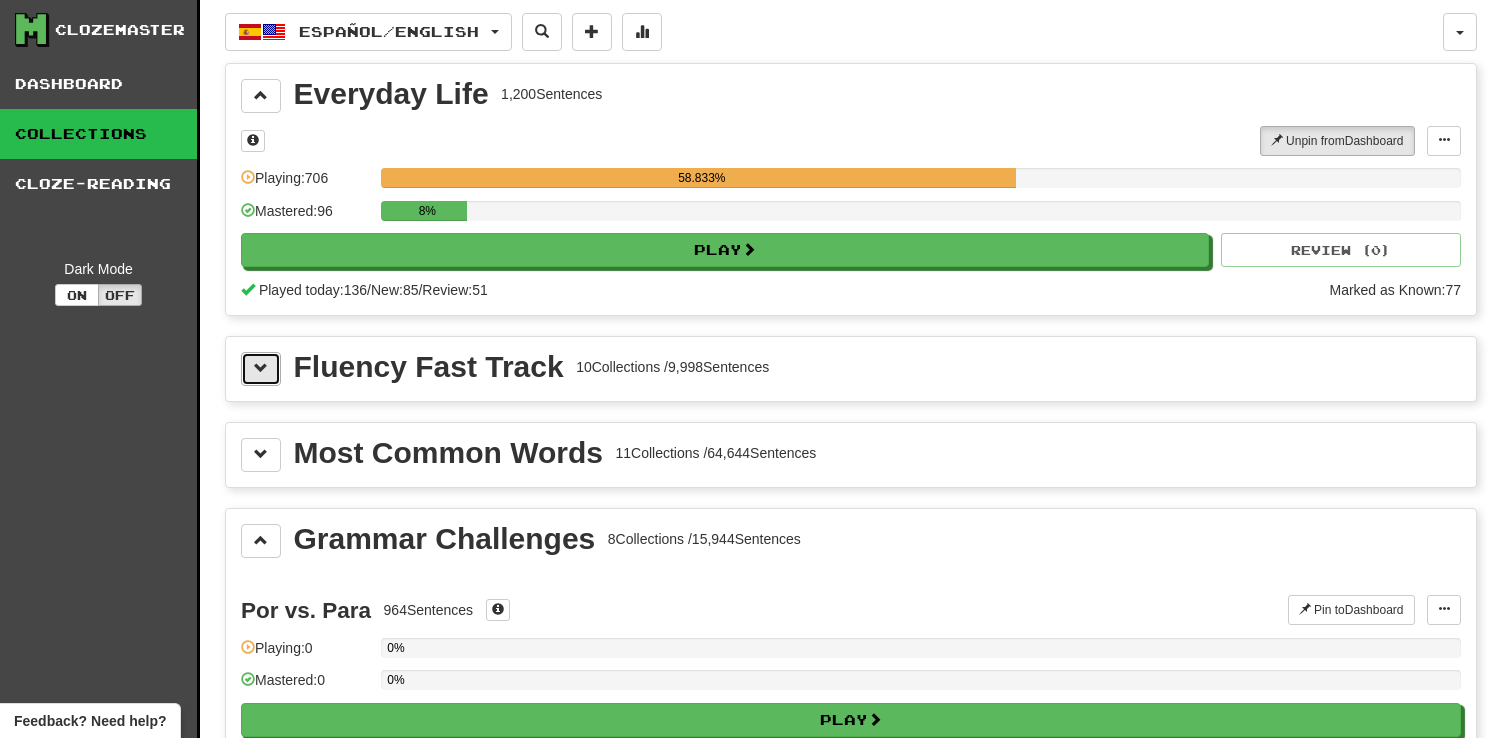 click at bounding box center (261, 368) 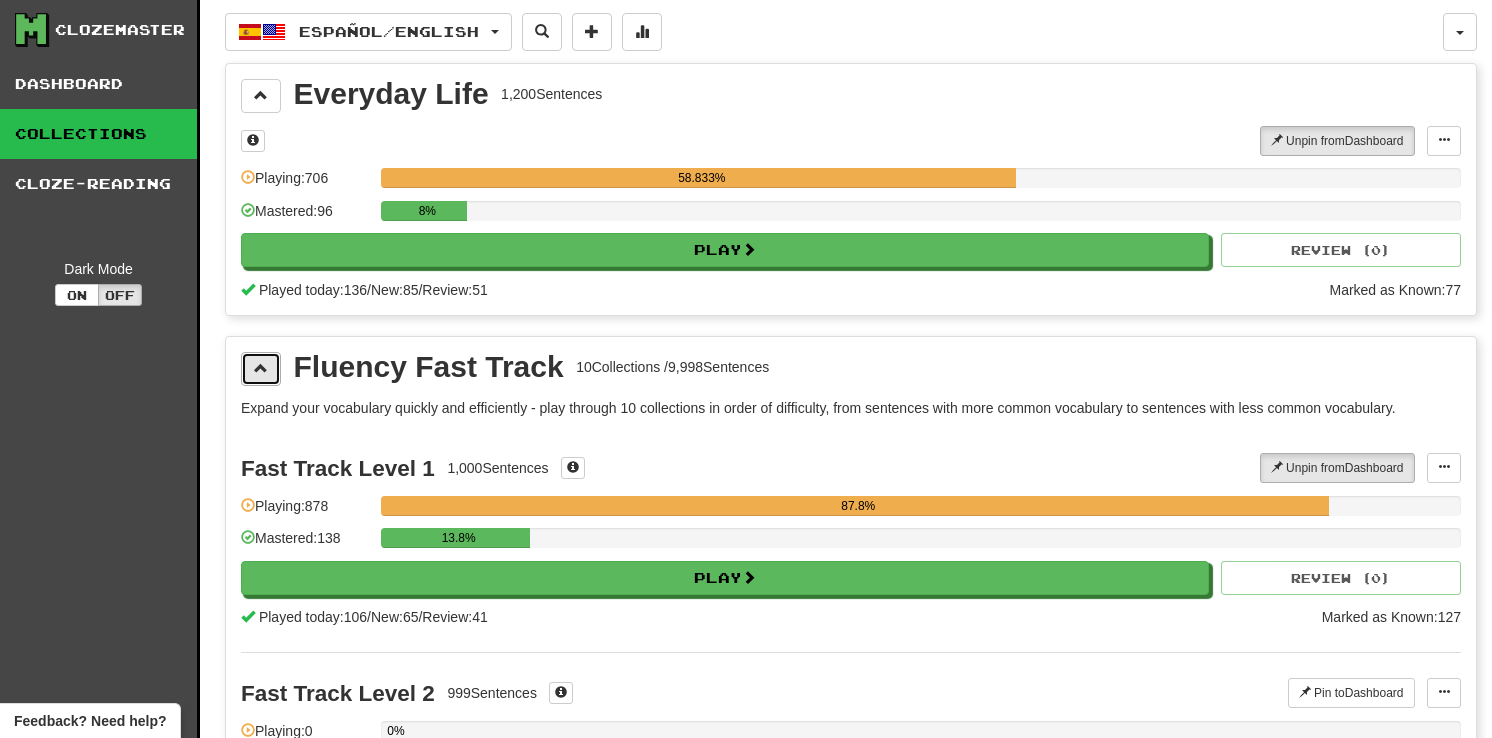 click at bounding box center (261, 368) 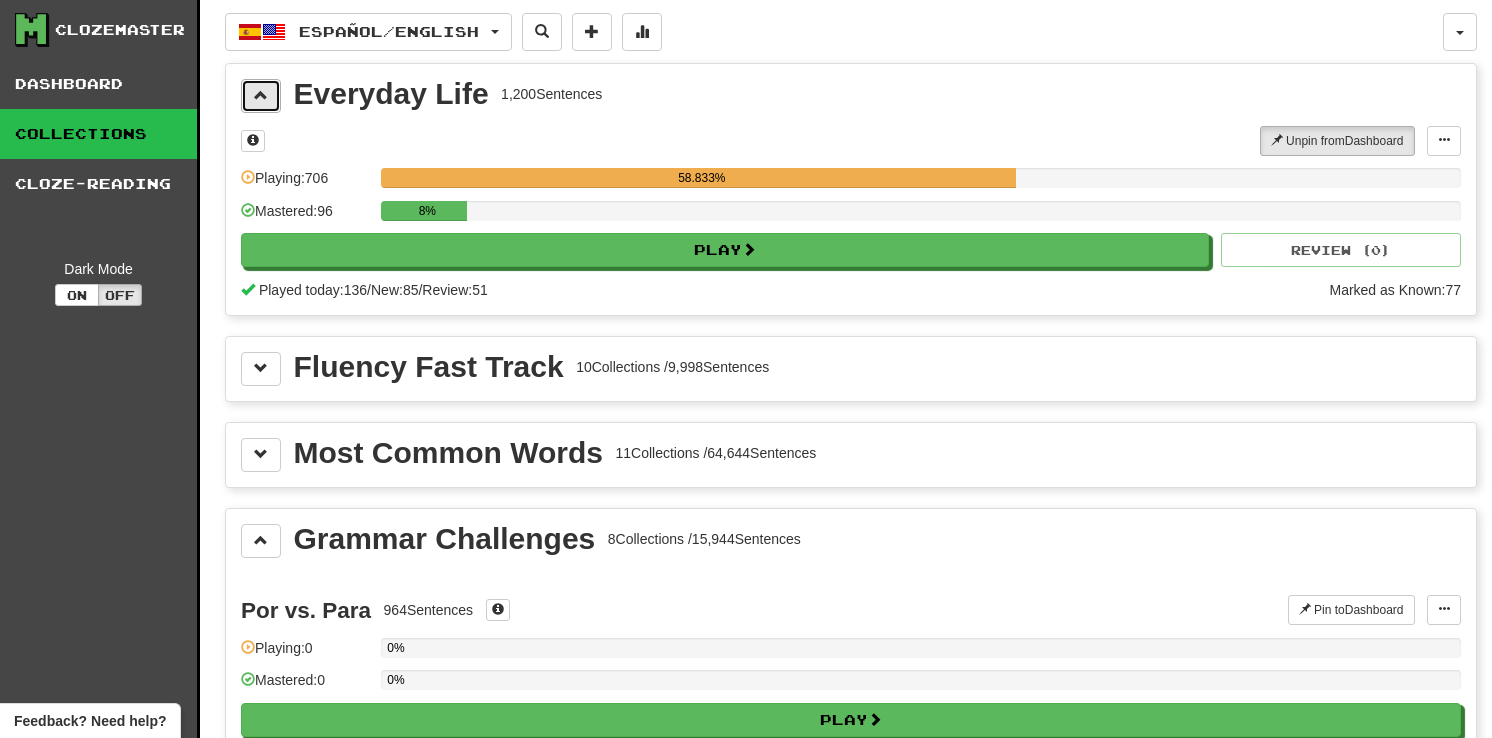click at bounding box center (261, 96) 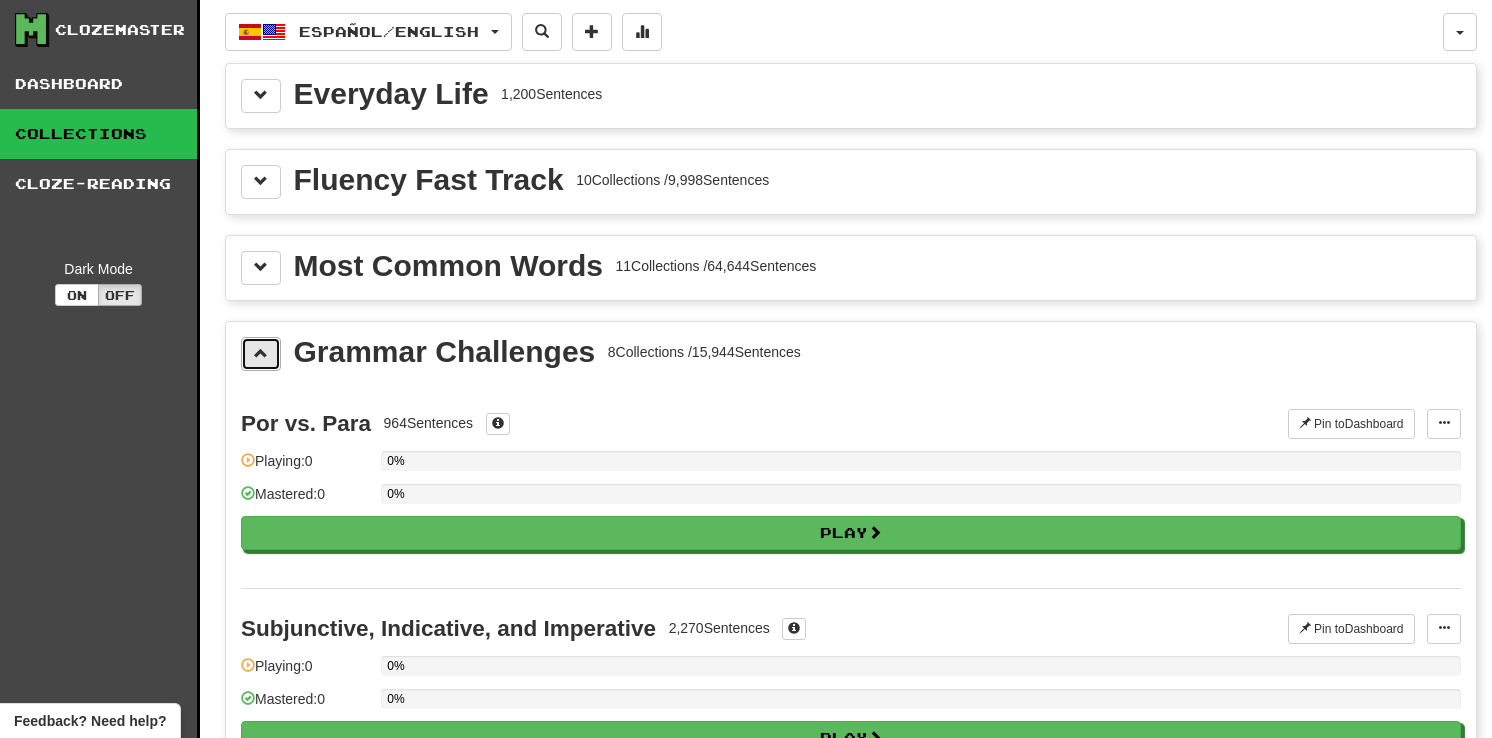 click at bounding box center [261, 353] 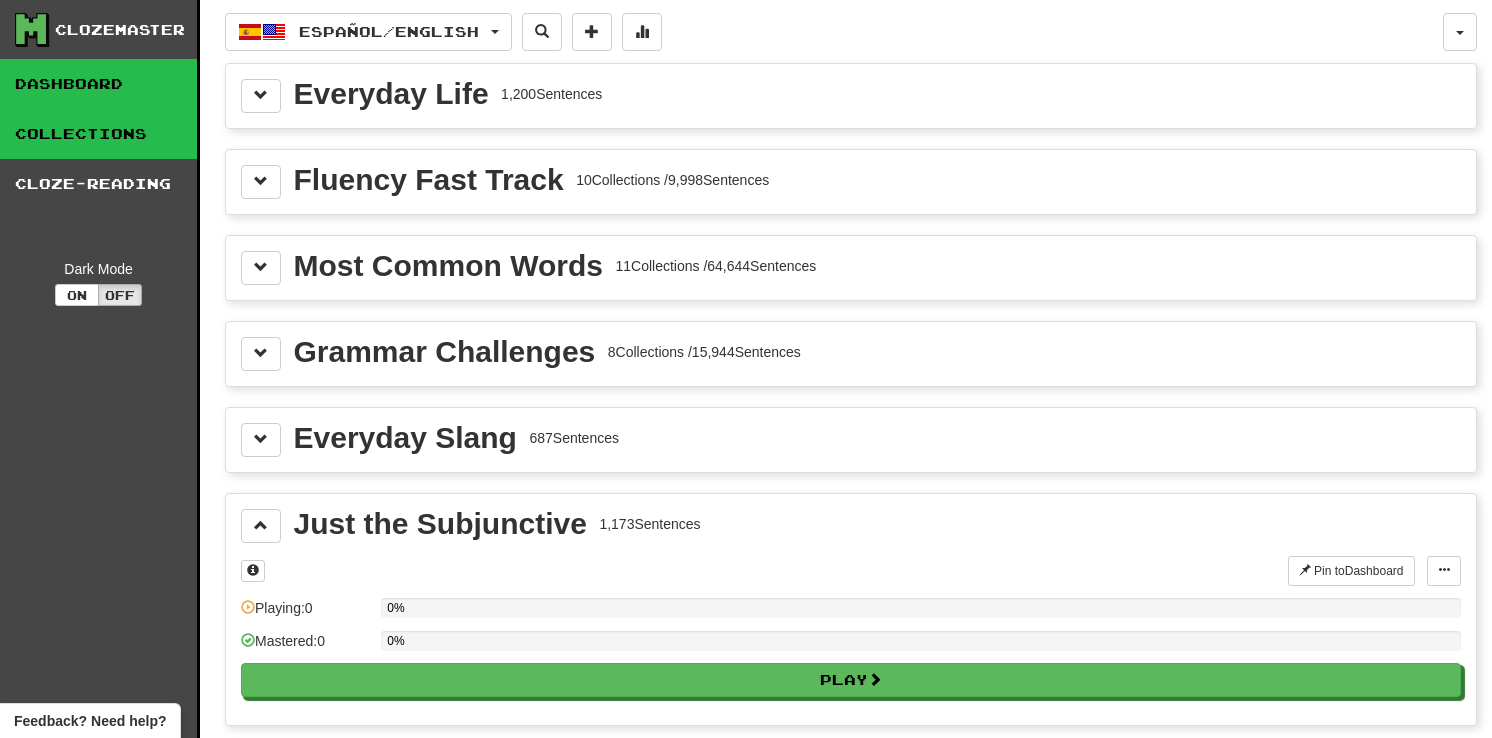 click on "Dashboard" at bounding box center [98, 84] 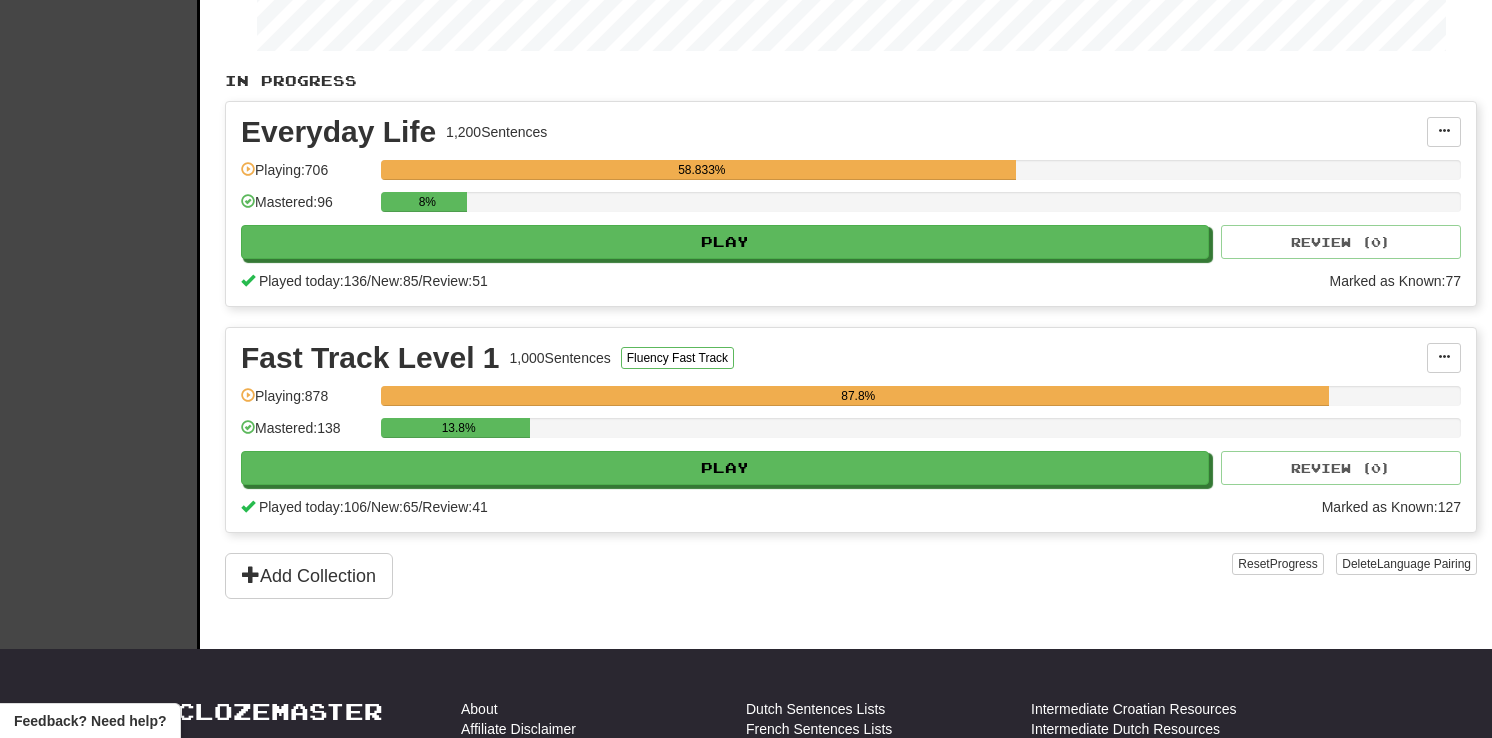 scroll, scrollTop: 358, scrollLeft: 0, axis: vertical 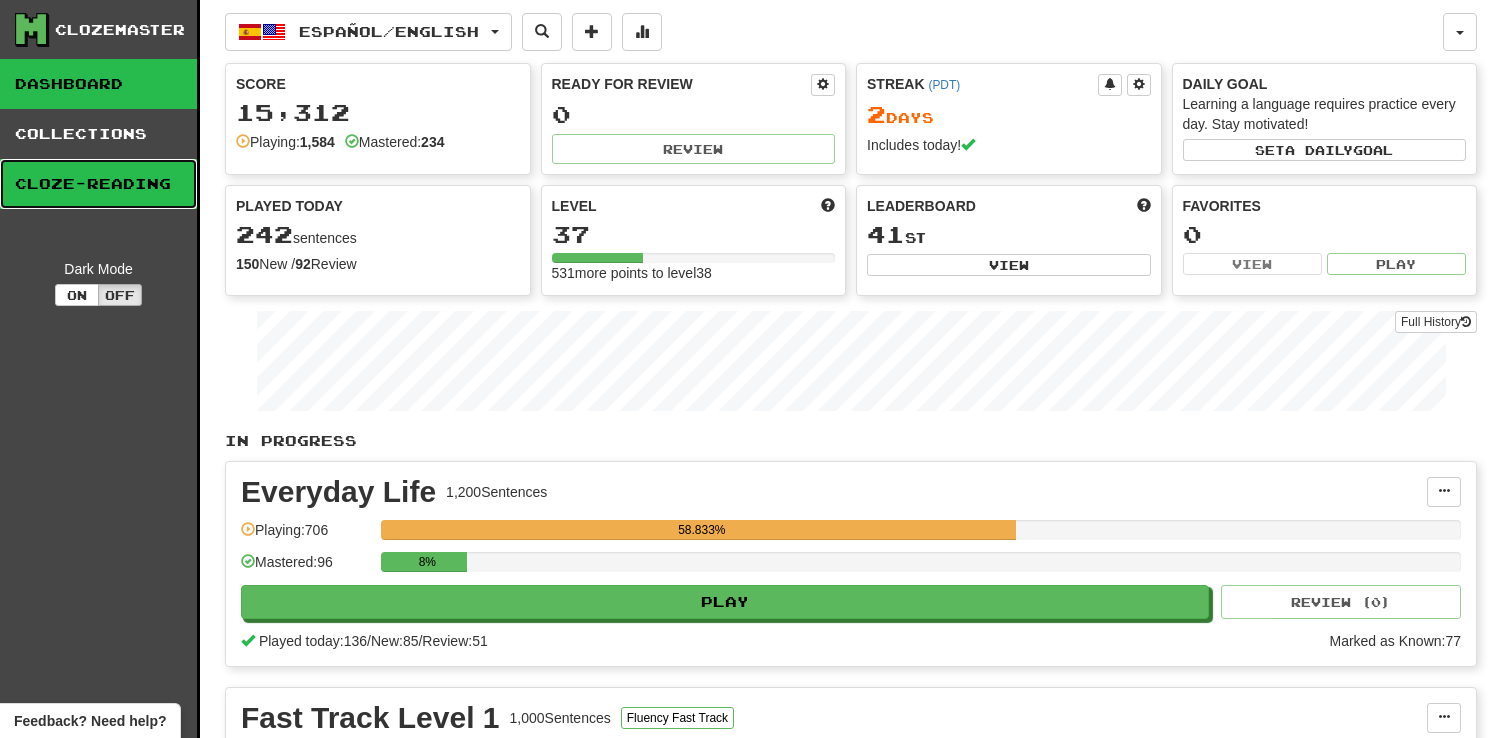 click on "Cloze-Reading" at bounding box center [98, 184] 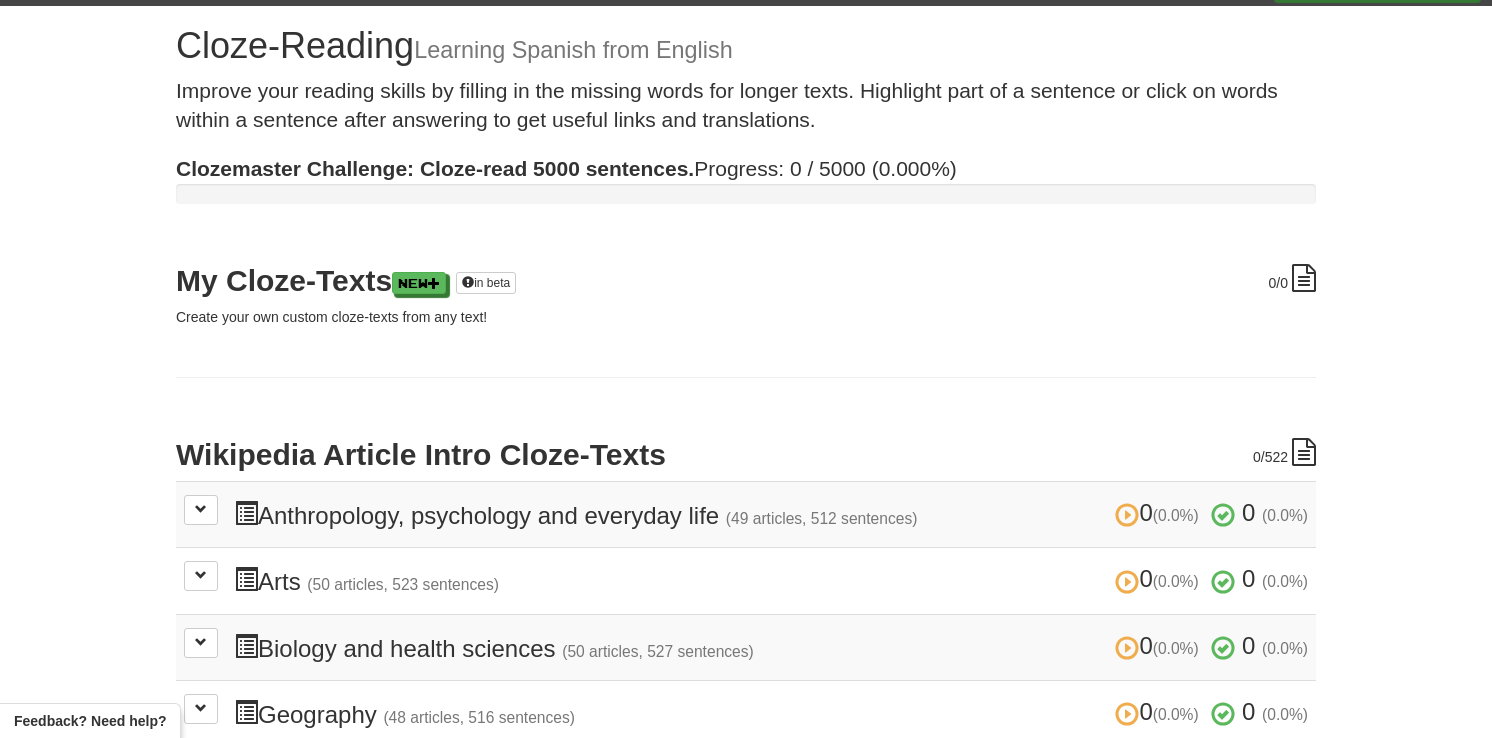 scroll, scrollTop: 0, scrollLeft: 0, axis: both 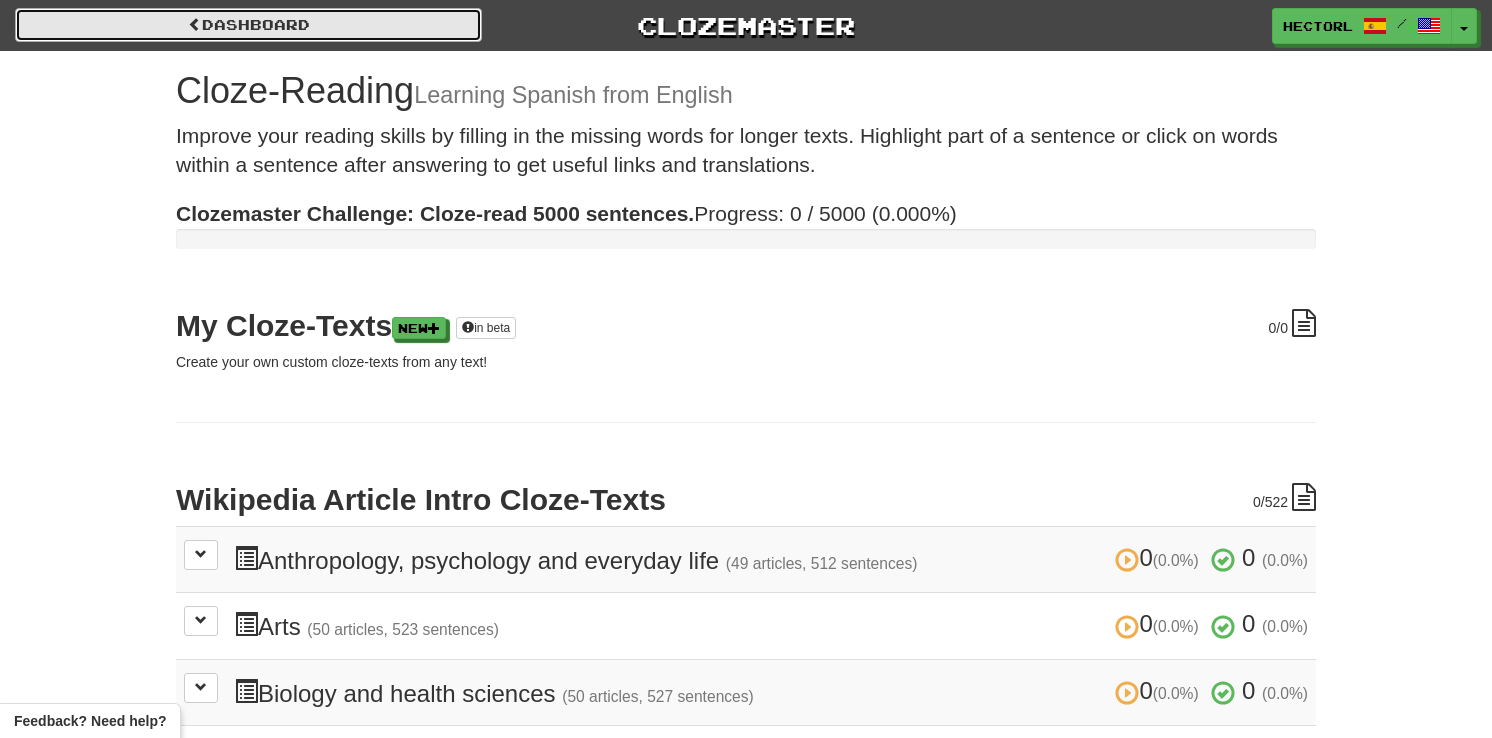 click on "Dashboard" at bounding box center [248, 25] 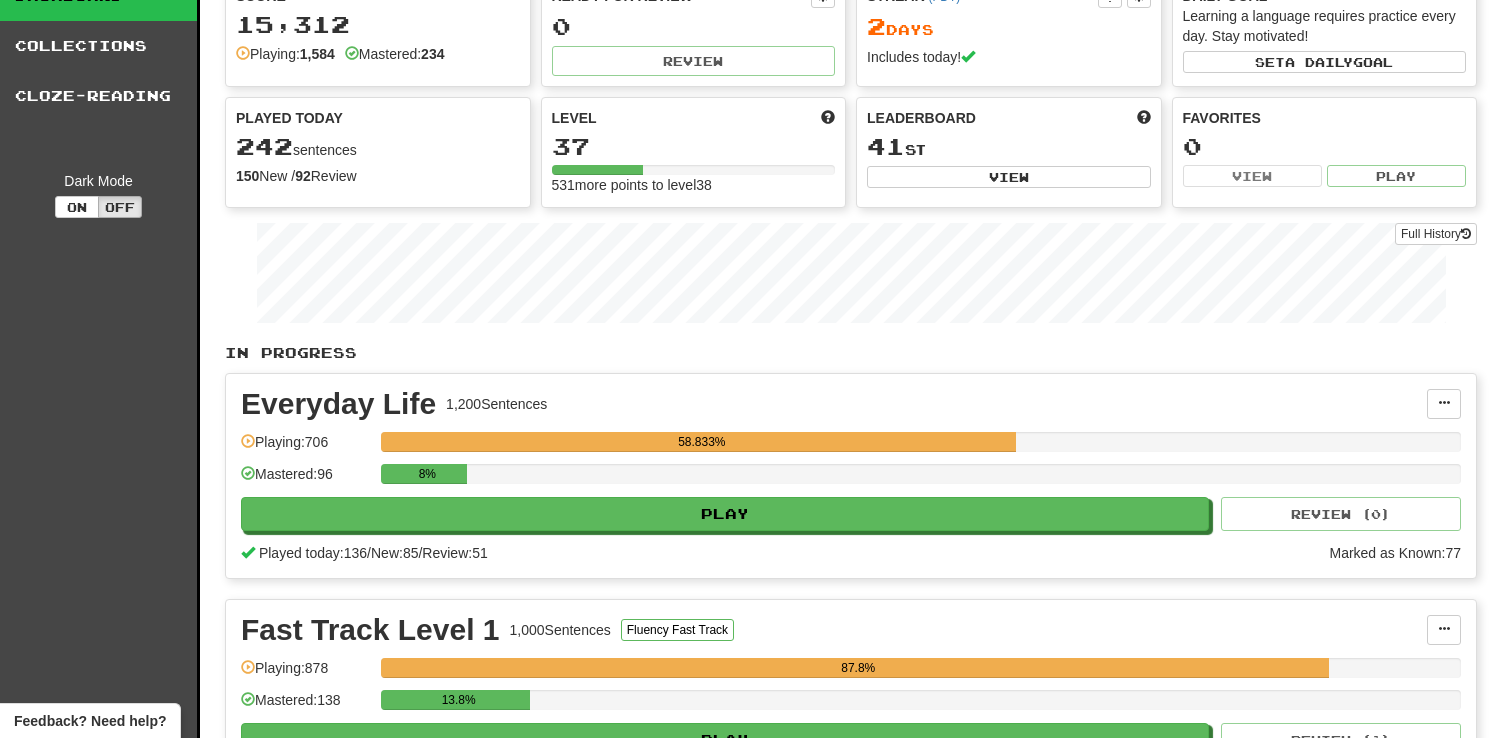 scroll, scrollTop: 94, scrollLeft: 0, axis: vertical 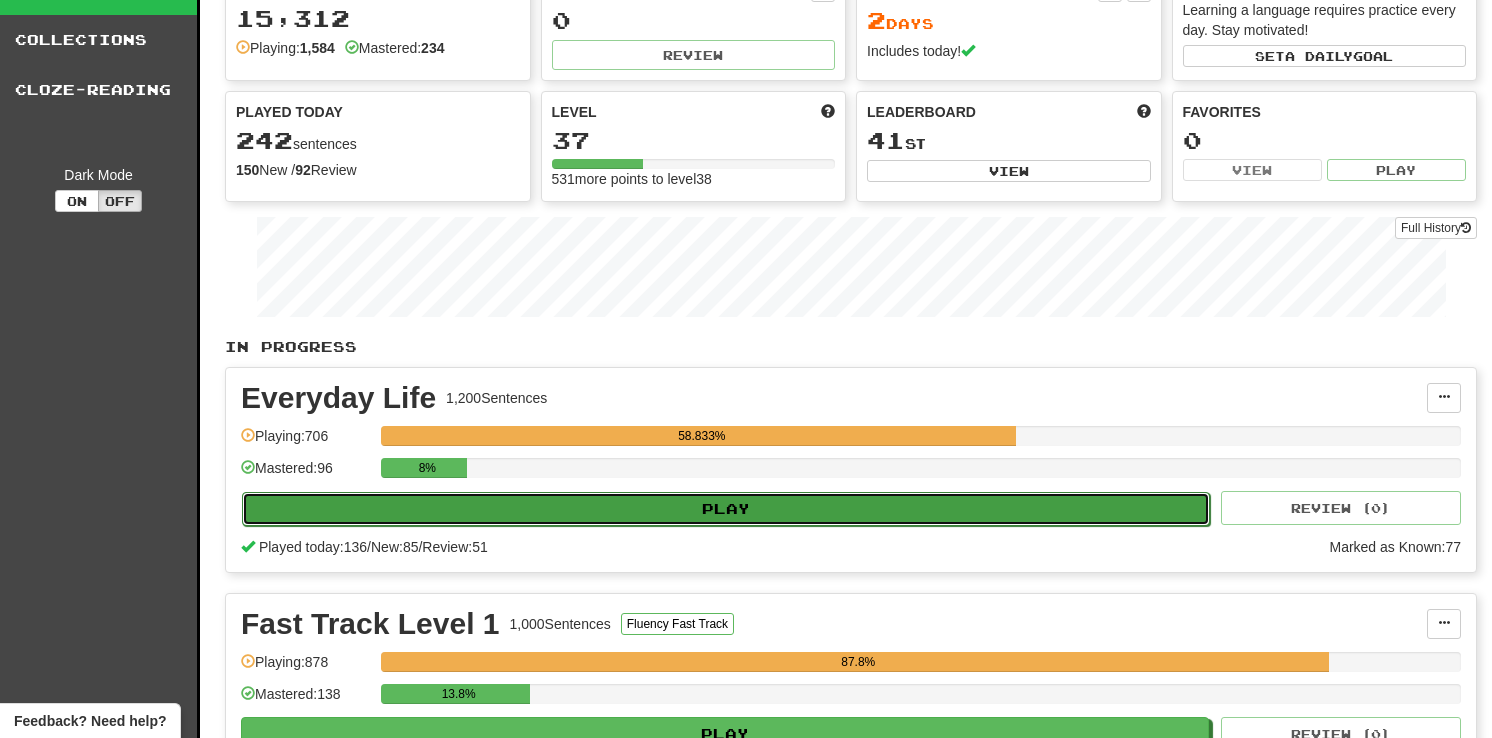 click on "Play" at bounding box center [726, 509] 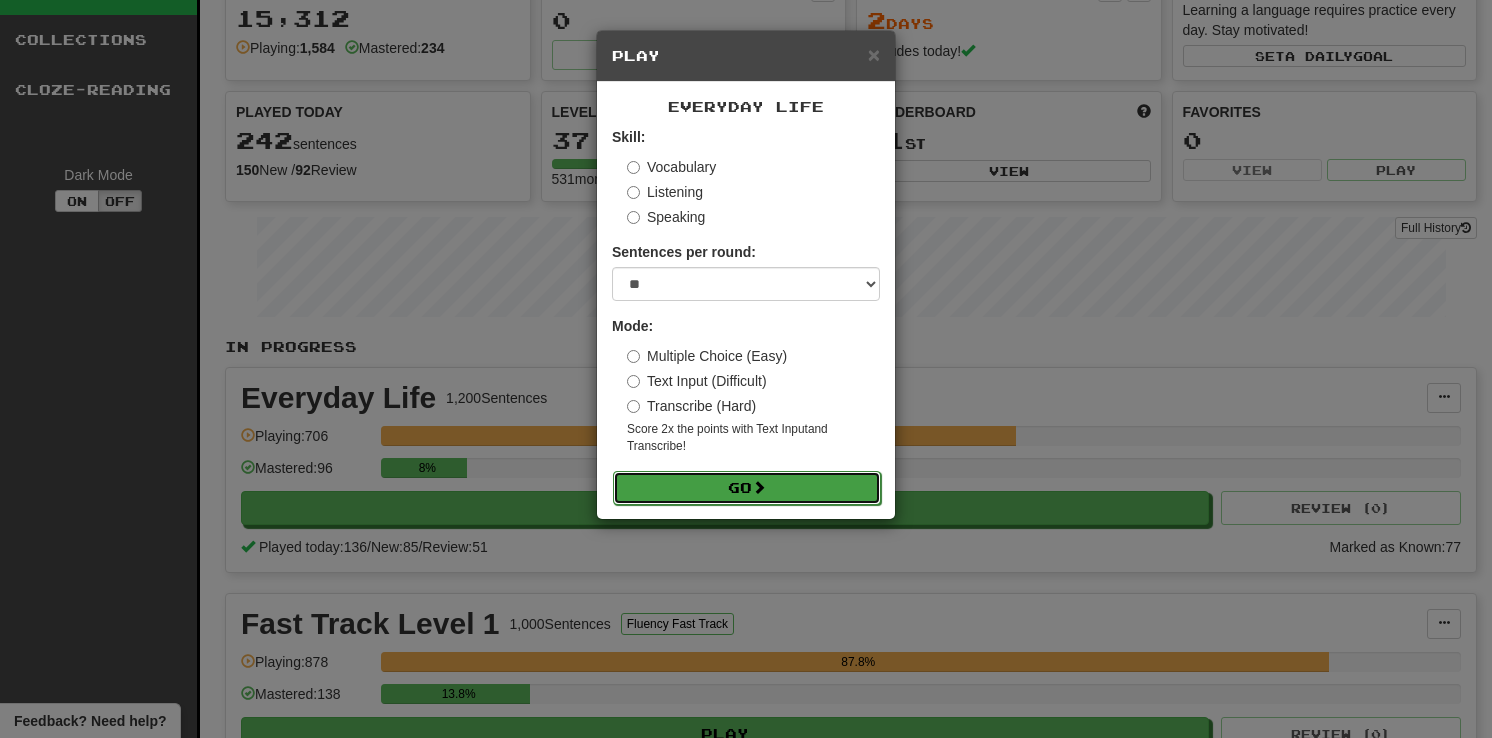 click on "Go" at bounding box center [747, 488] 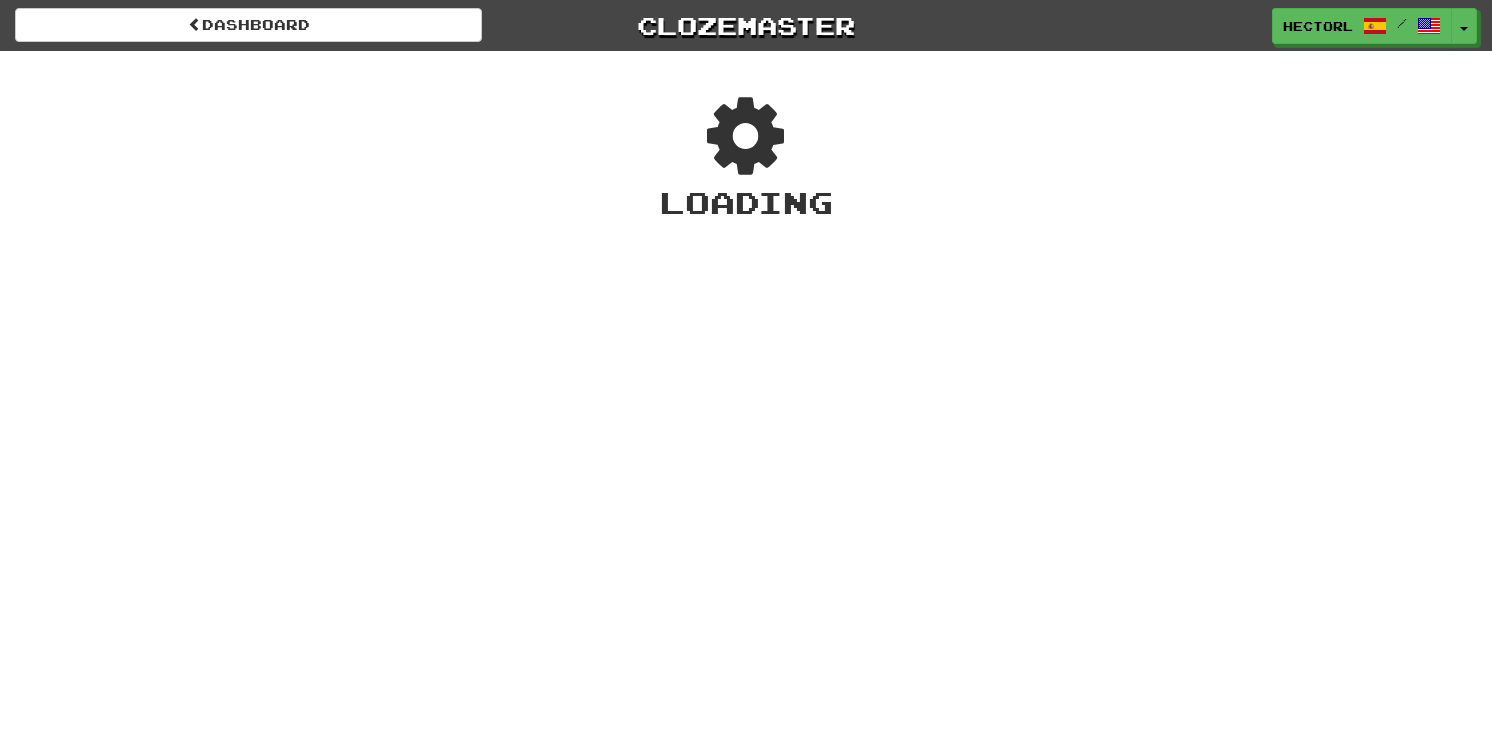 scroll, scrollTop: 0, scrollLeft: 0, axis: both 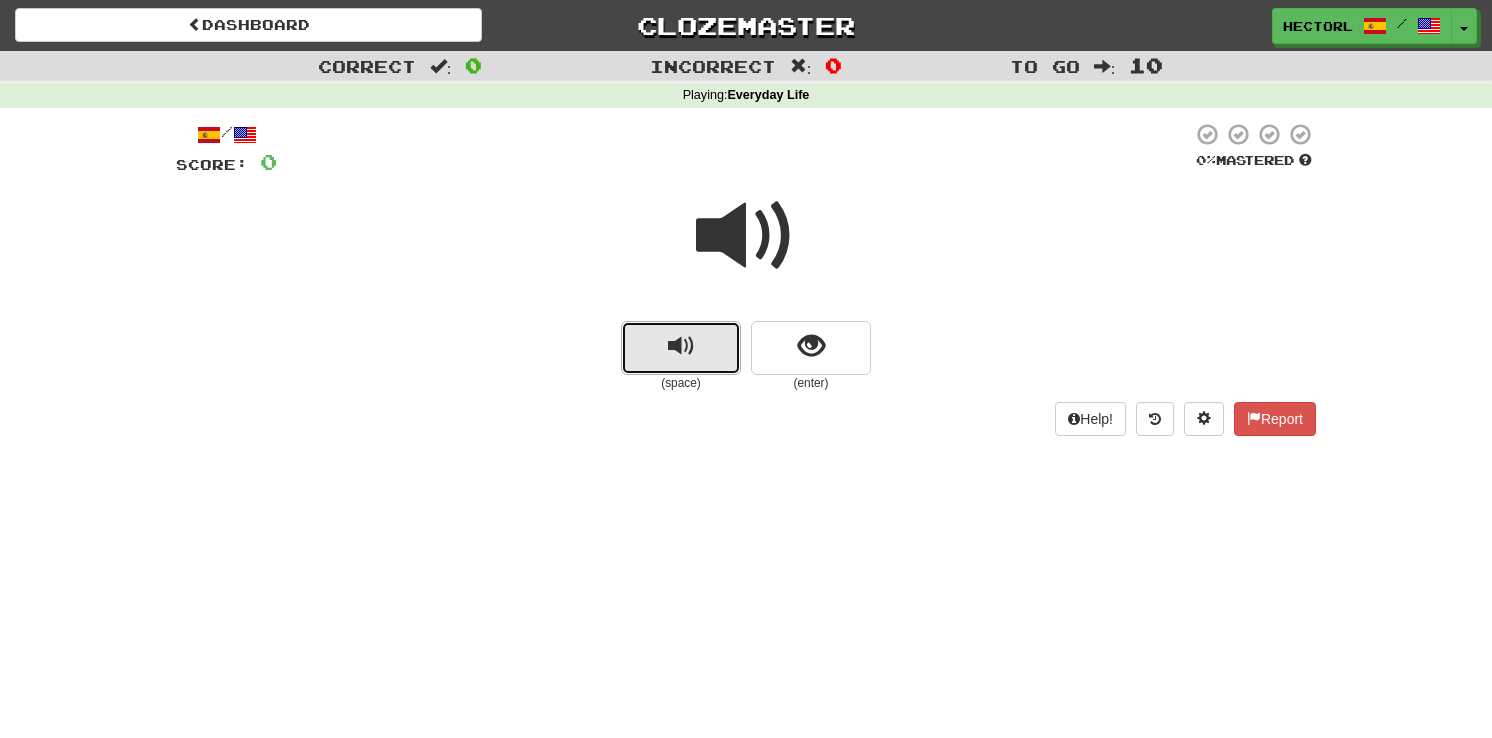 click at bounding box center (681, 346) 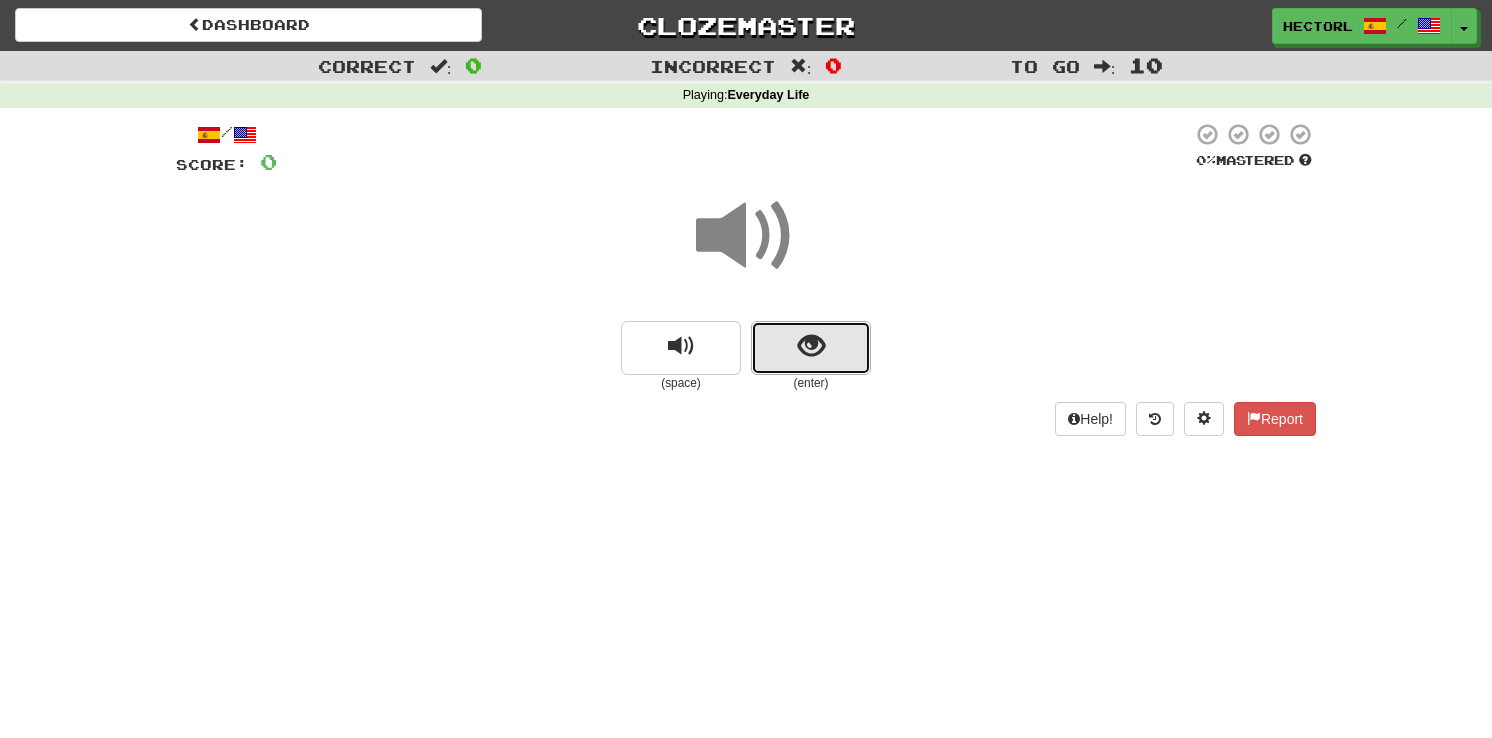 click at bounding box center [811, 348] 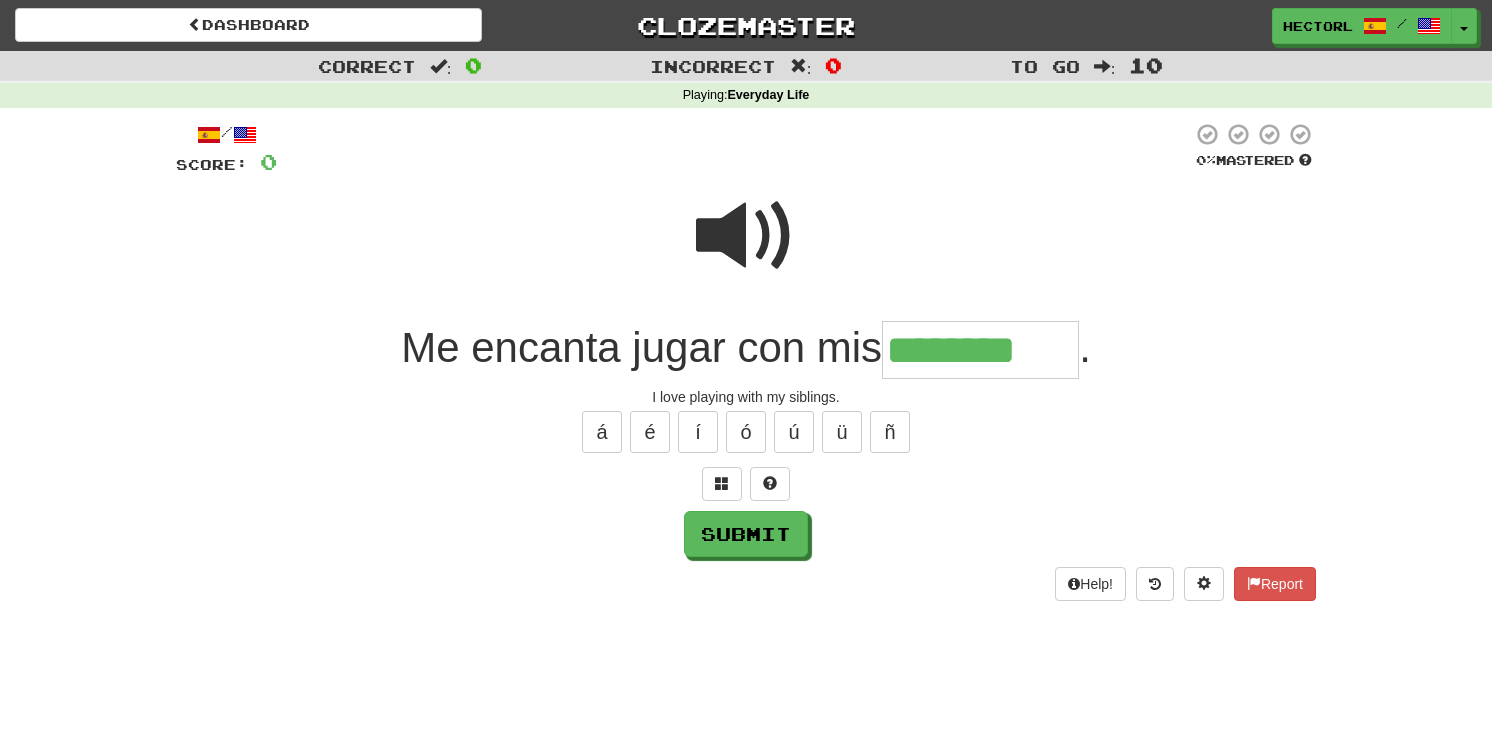 type on "********" 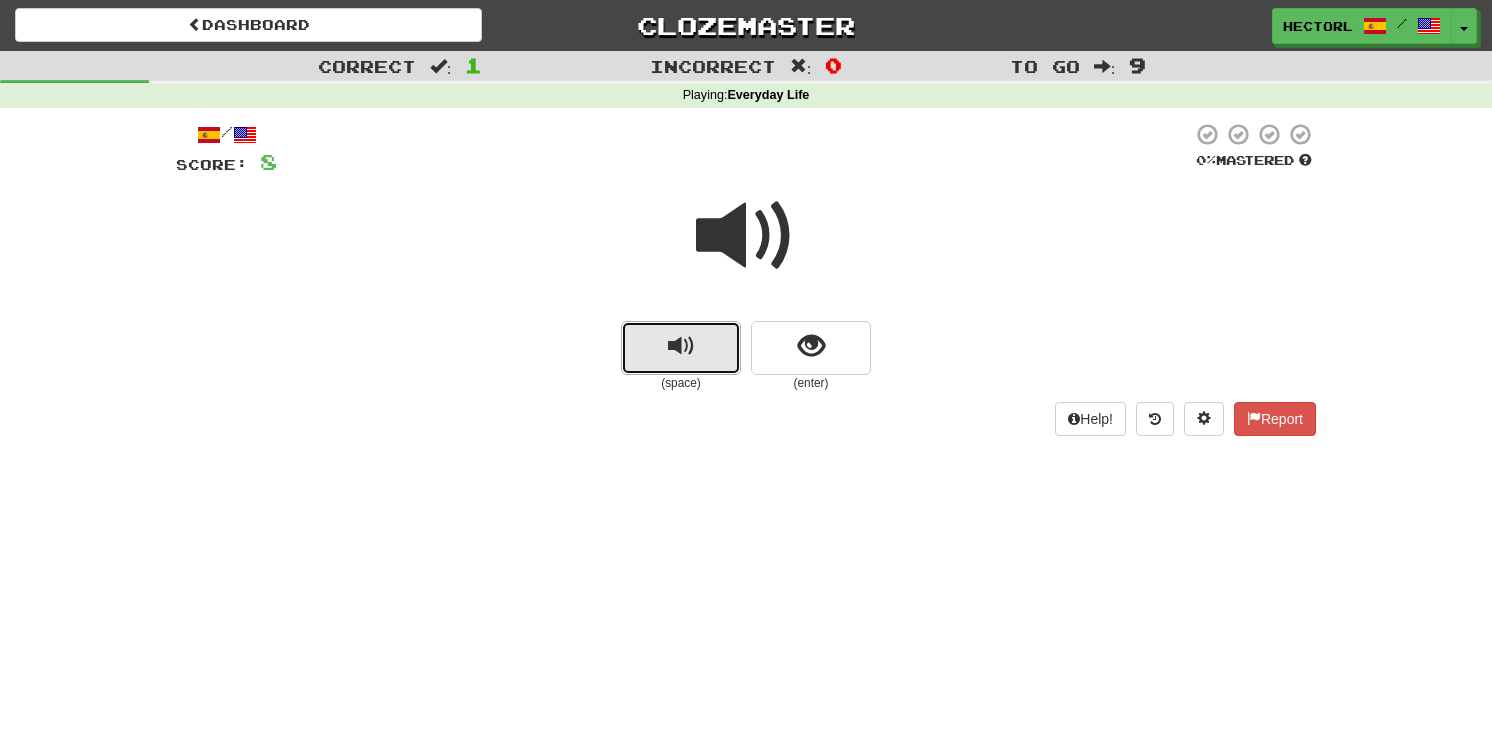 click at bounding box center (681, 348) 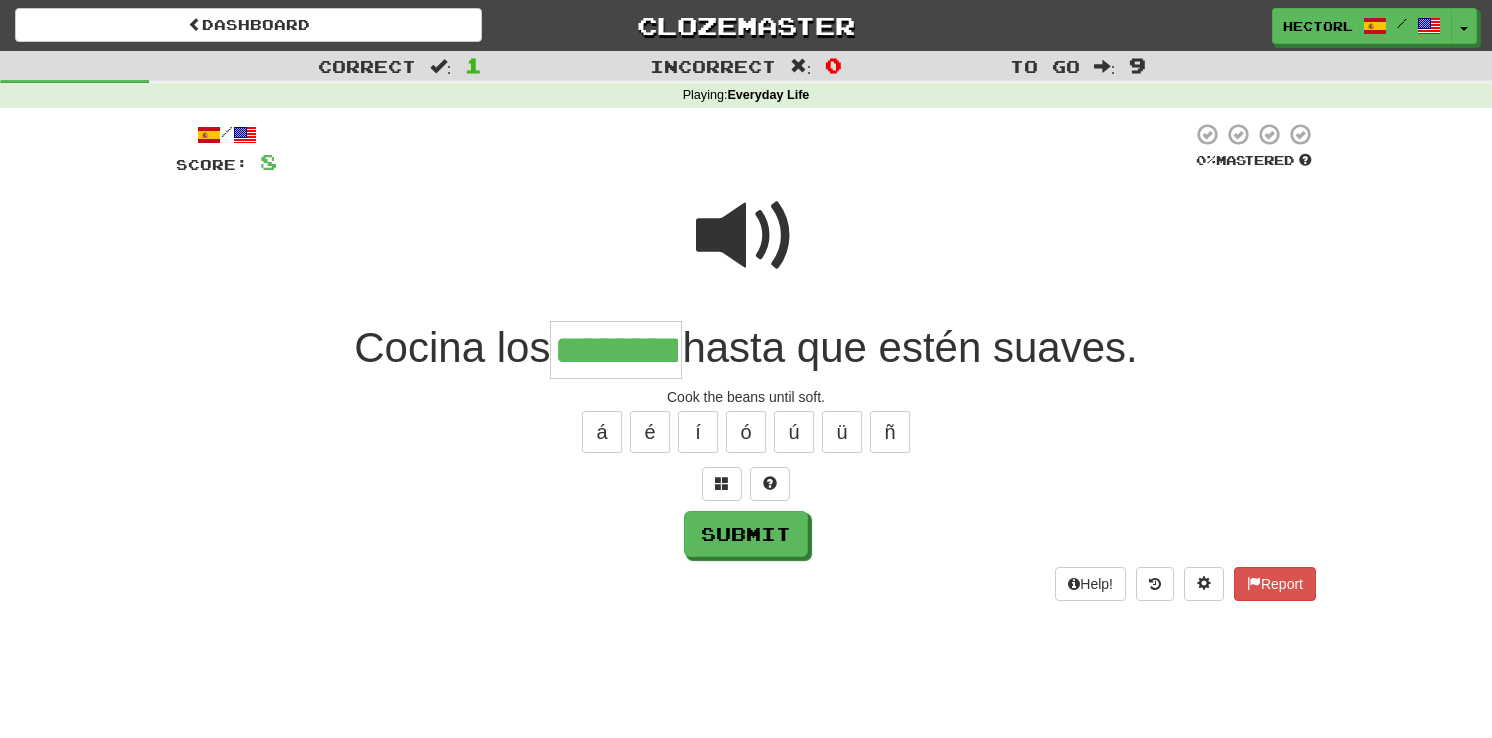 type on "********" 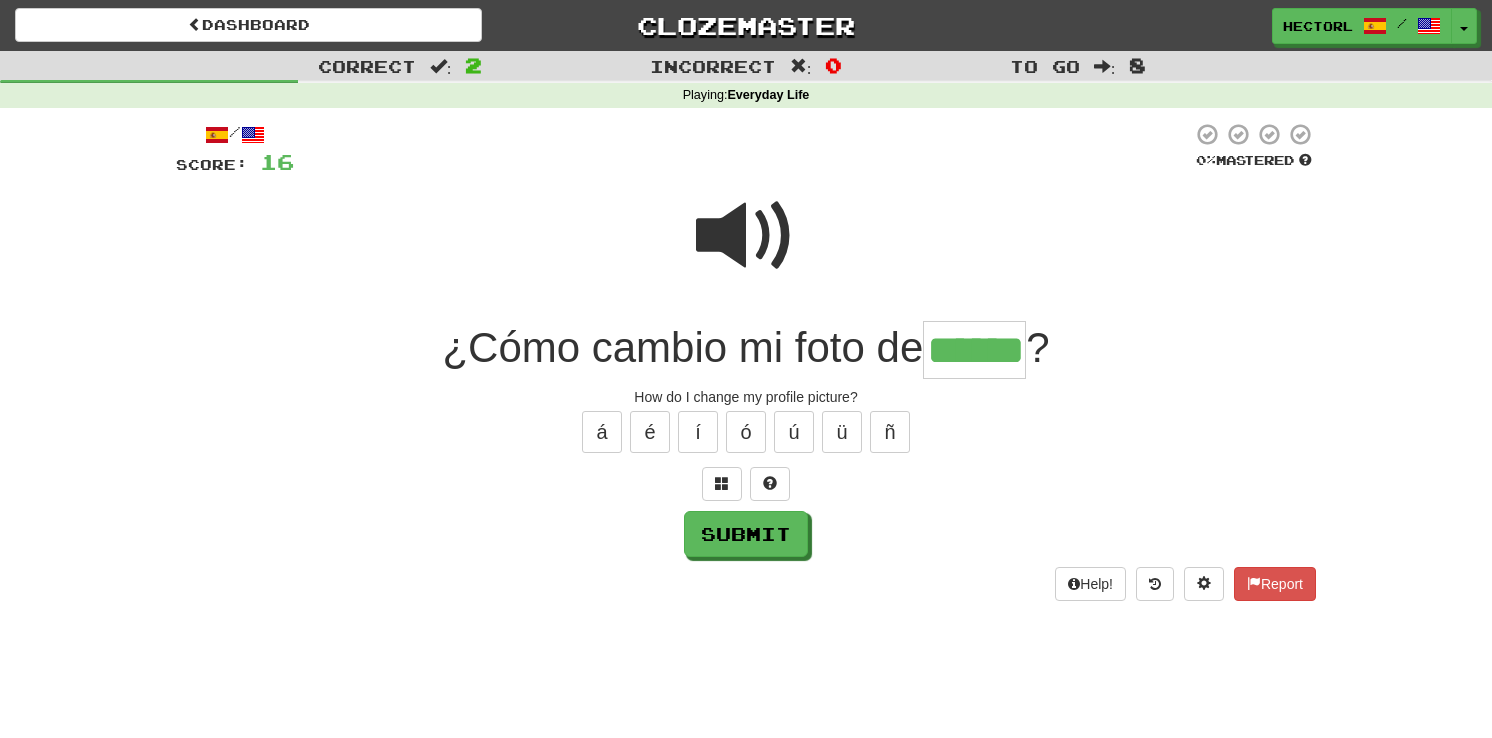 type on "******" 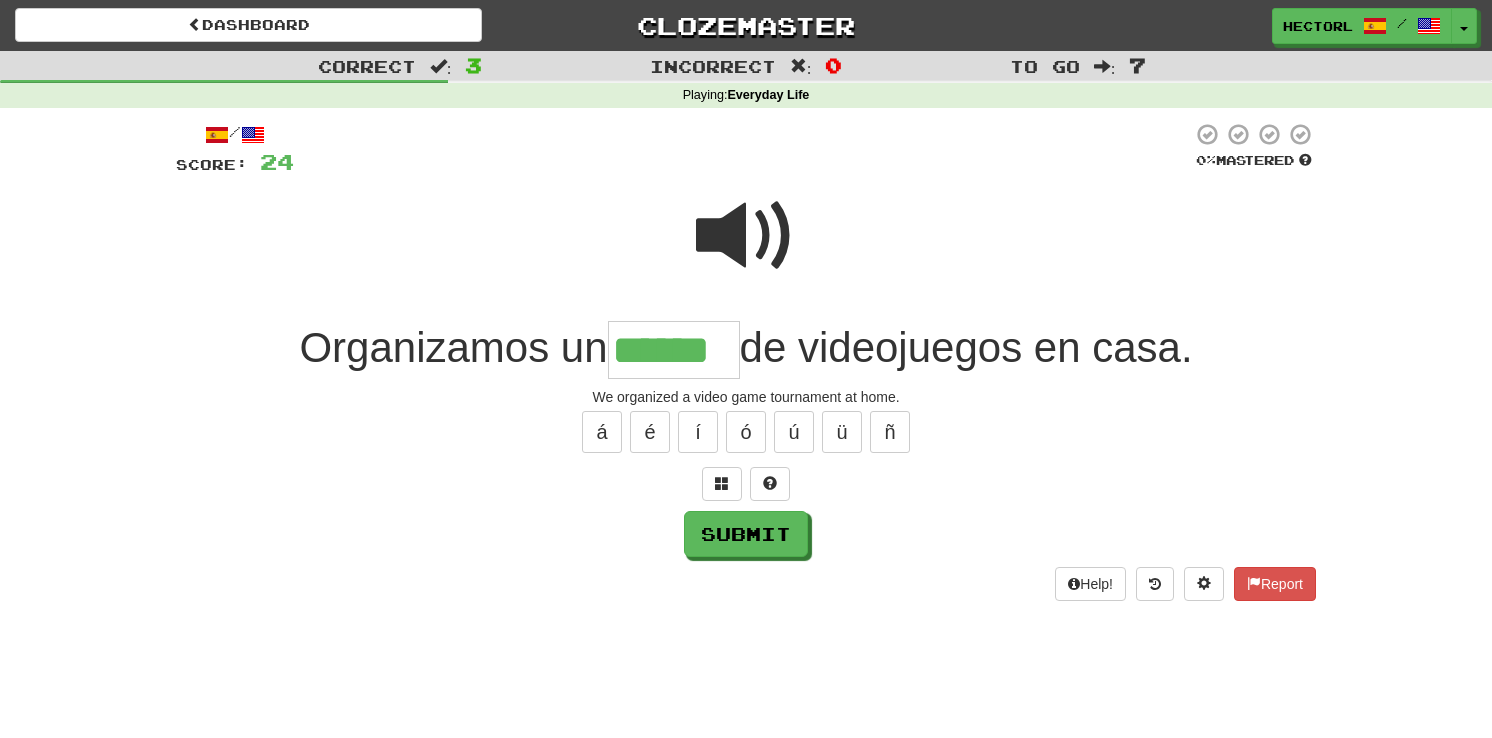 type on "******" 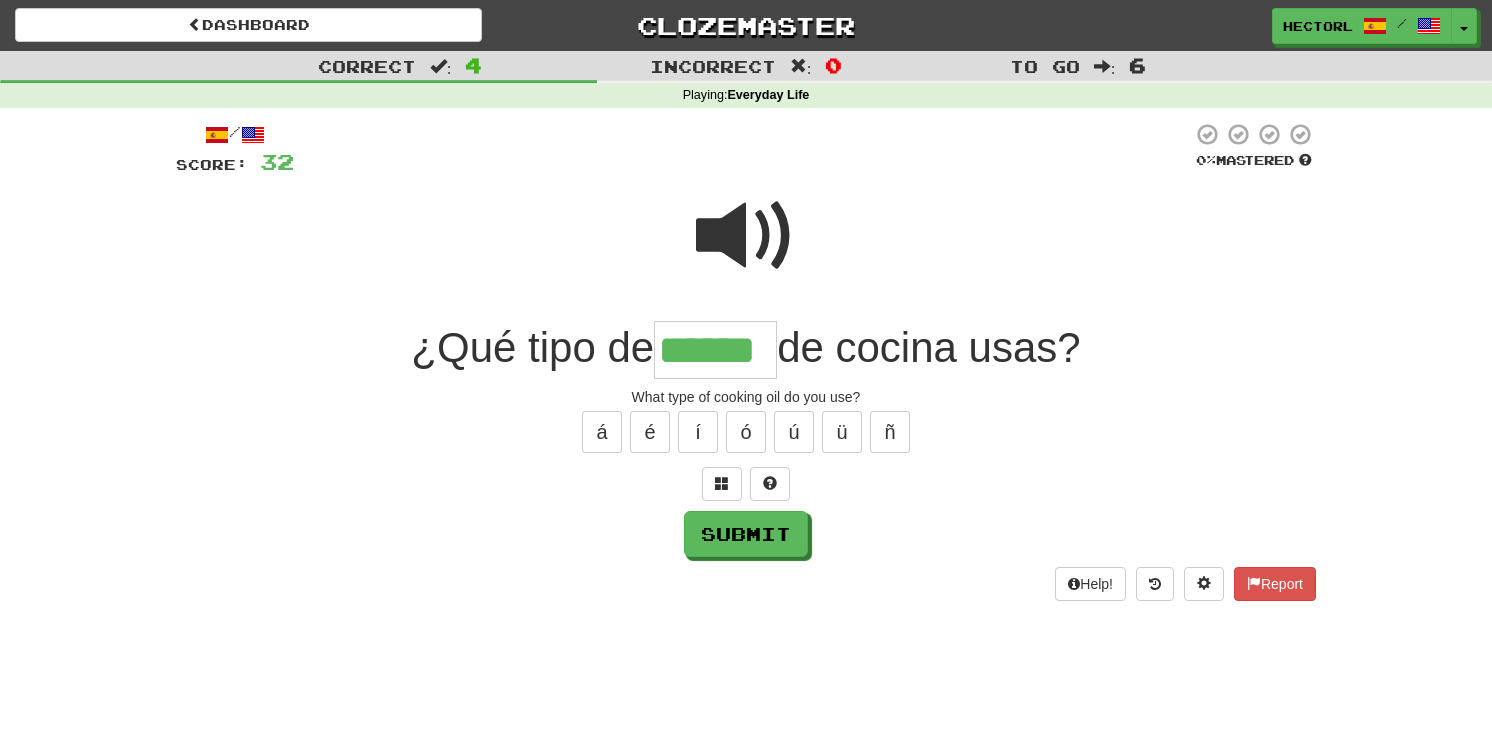 type on "******" 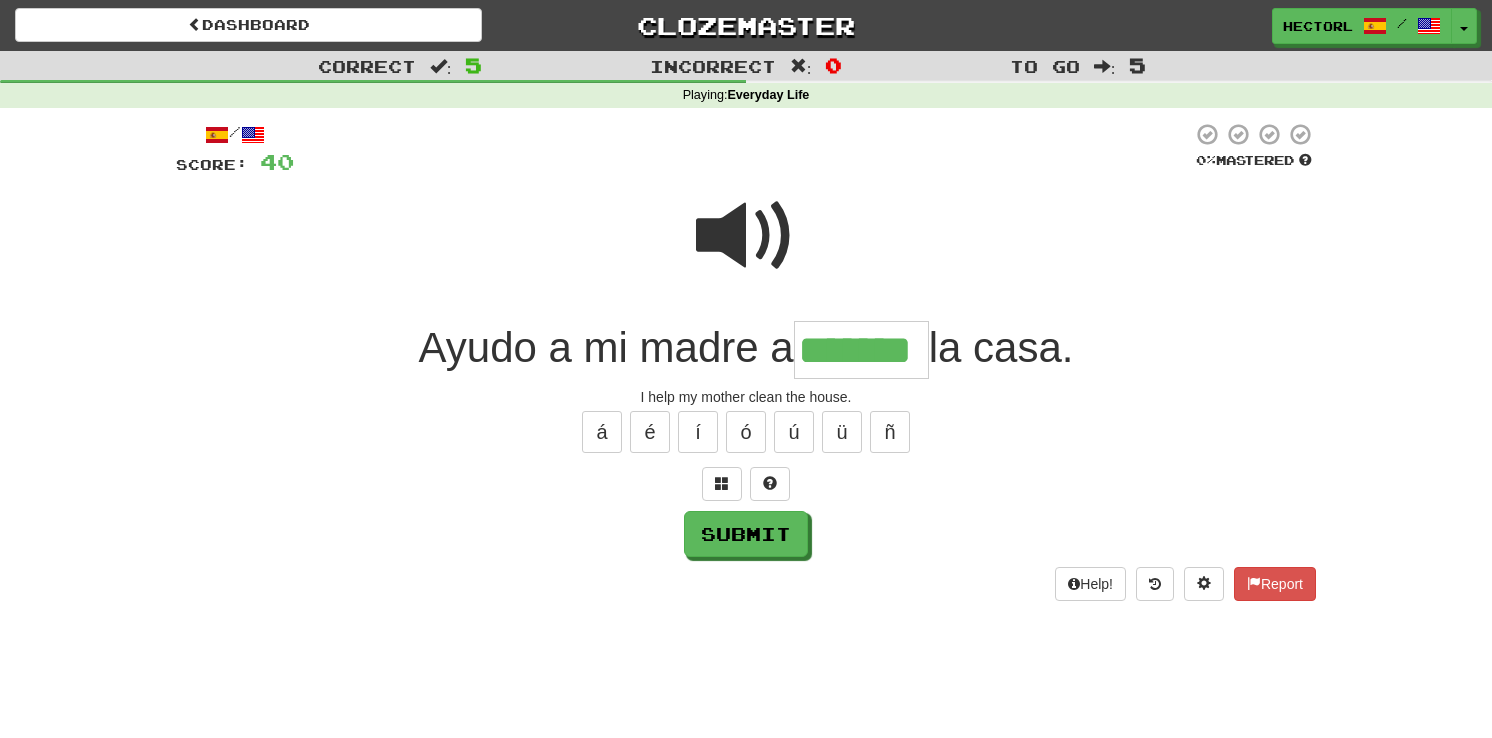 type on "*******" 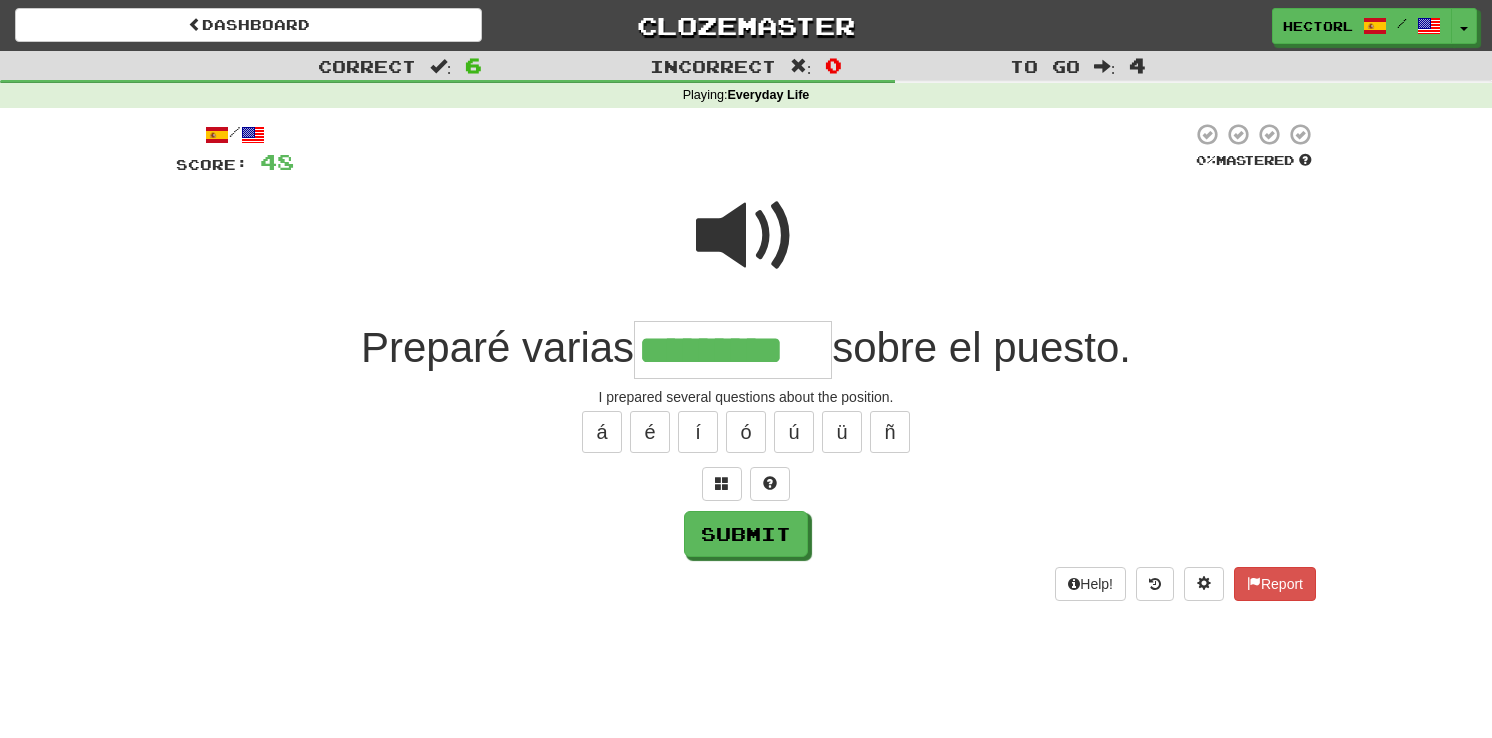 type on "*********" 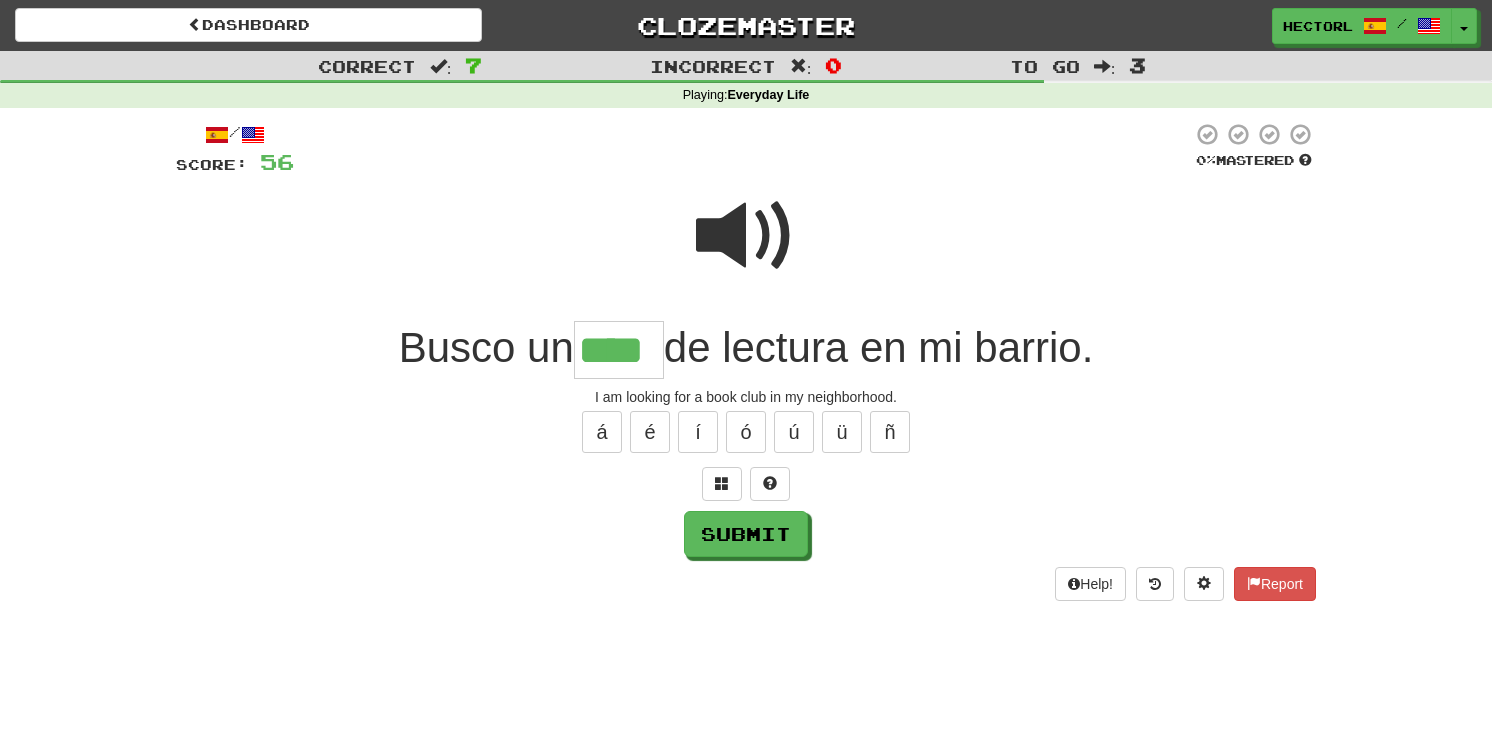 type on "****" 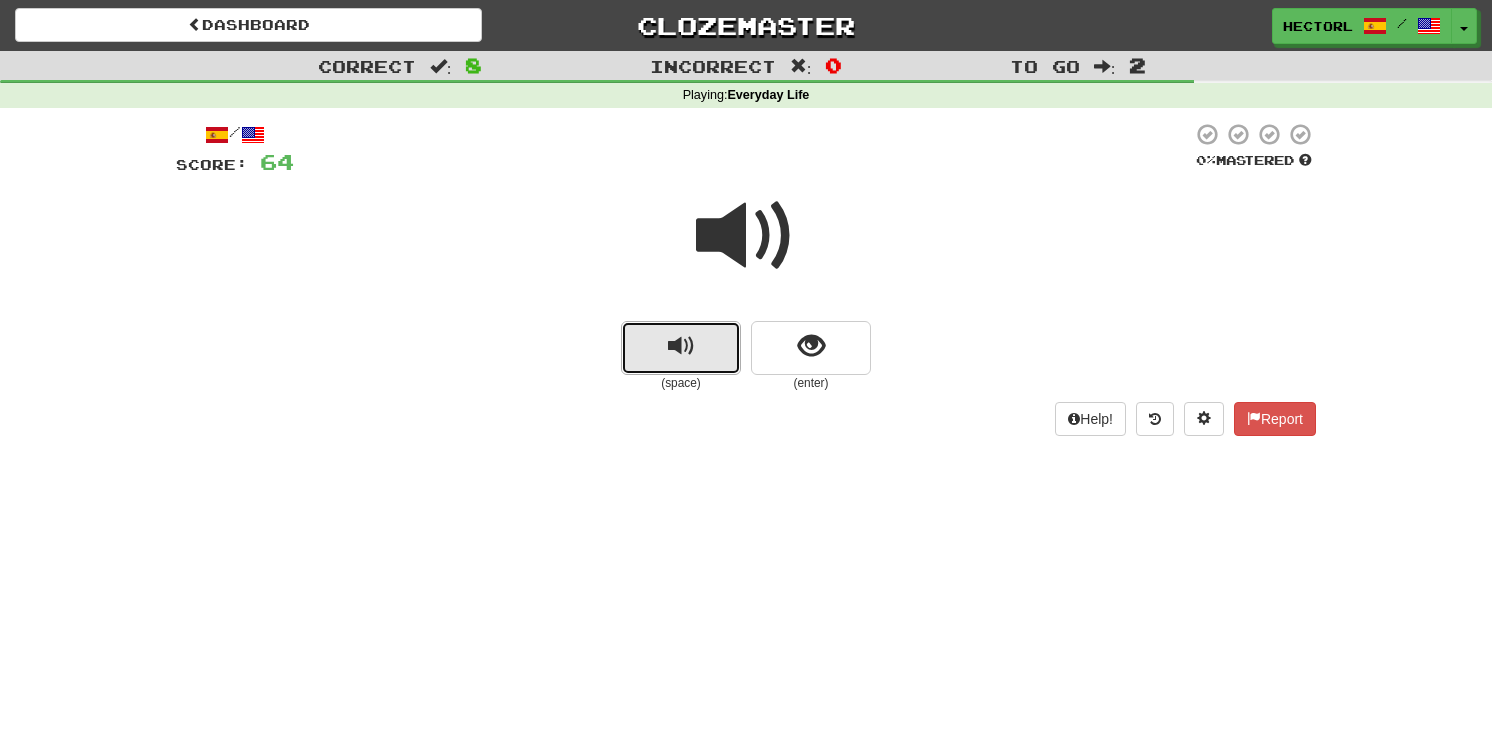click at bounding box center (681, 346) 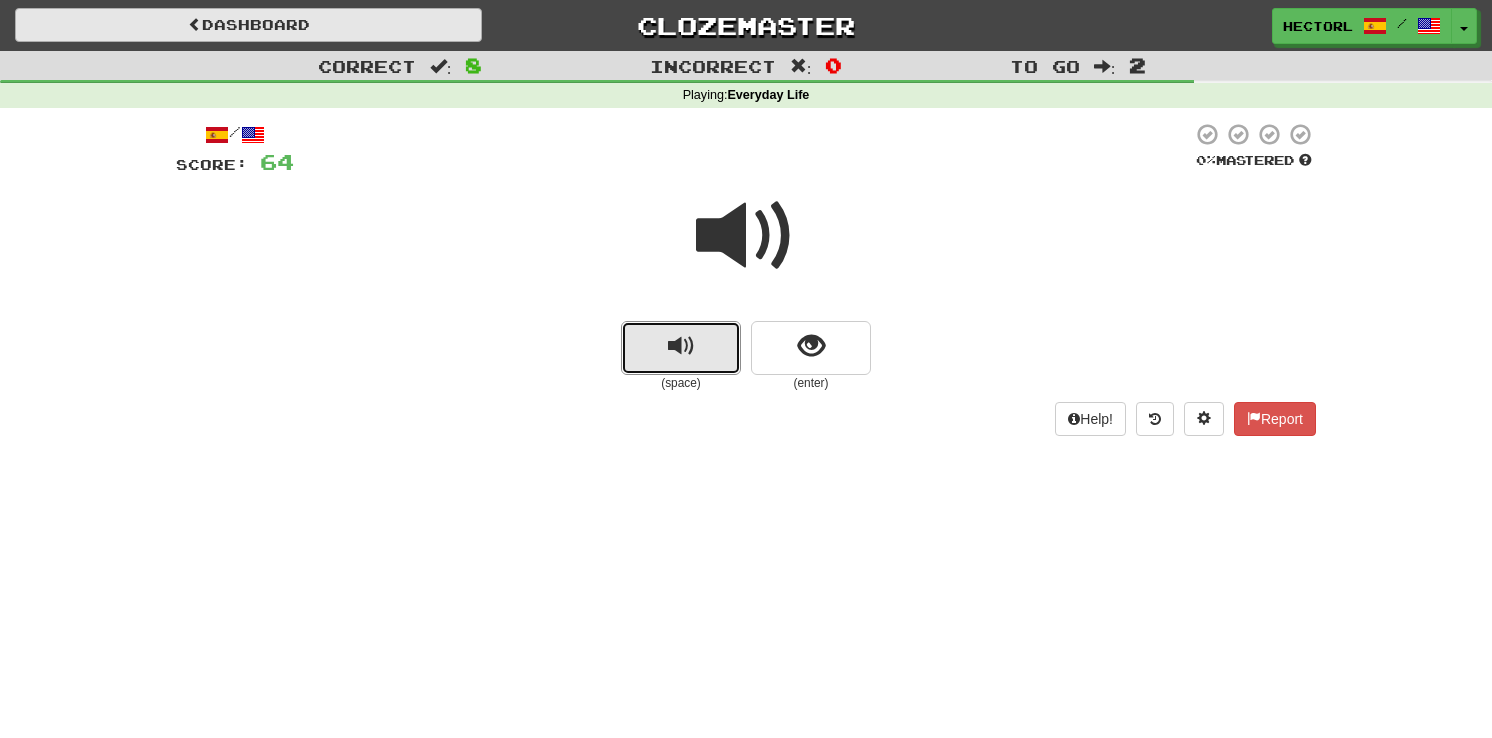 type 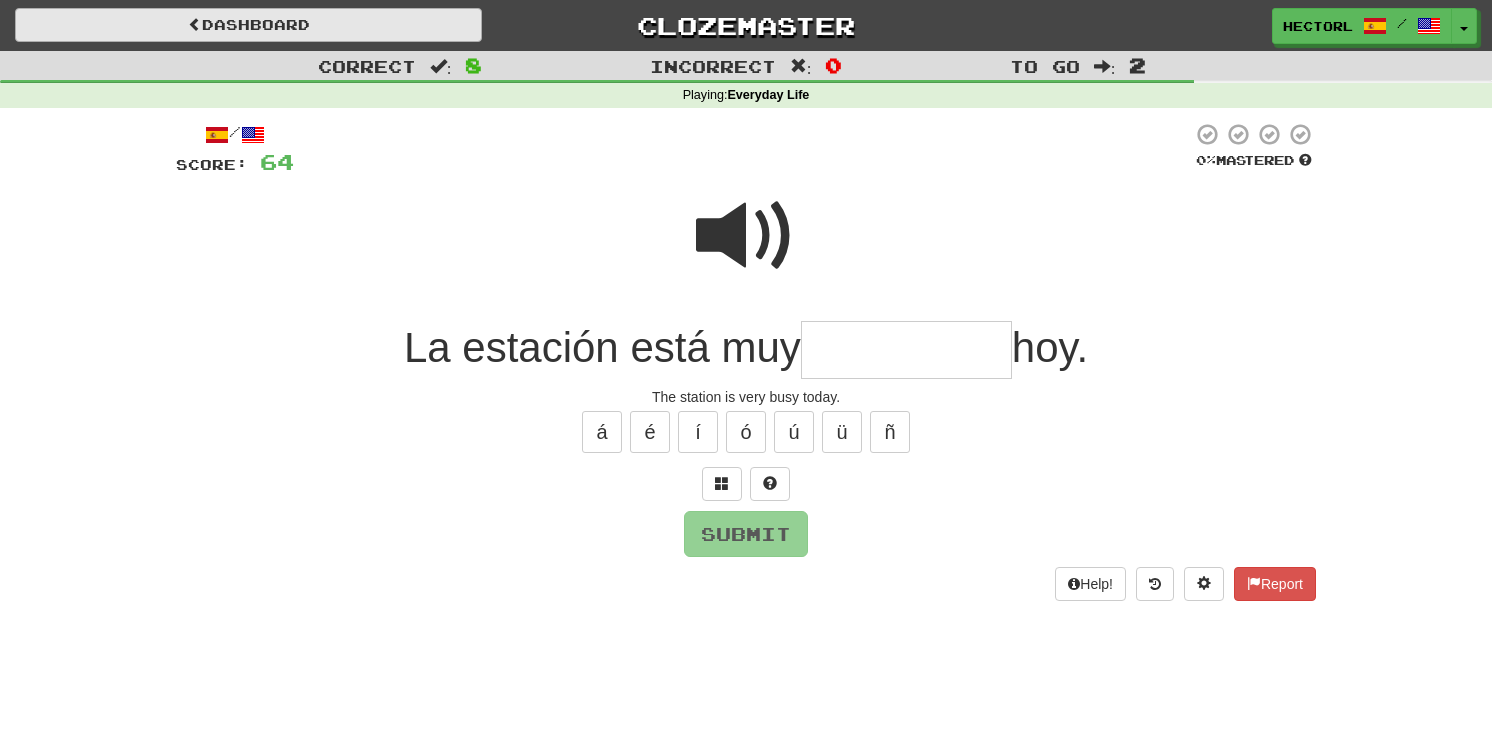 type on "*" 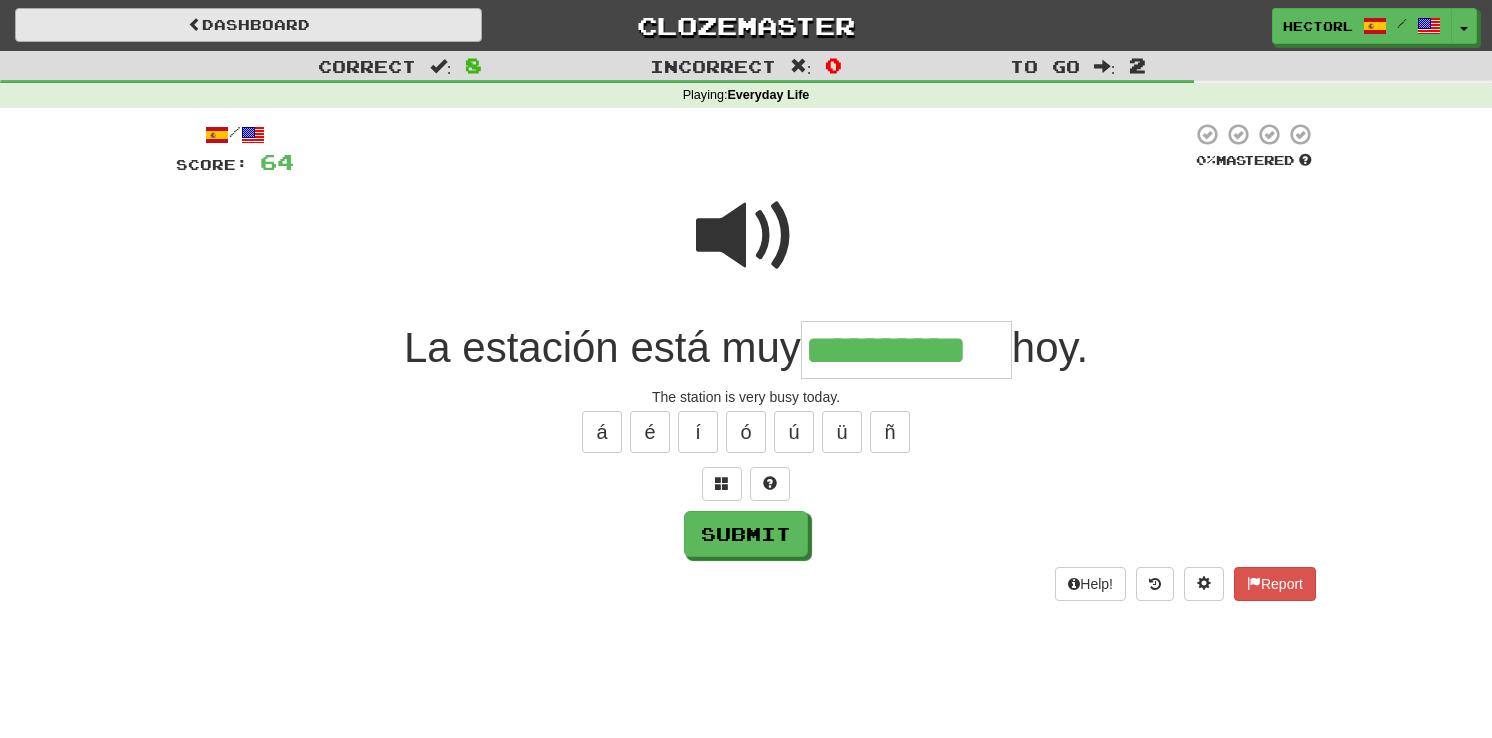 type on "**********" 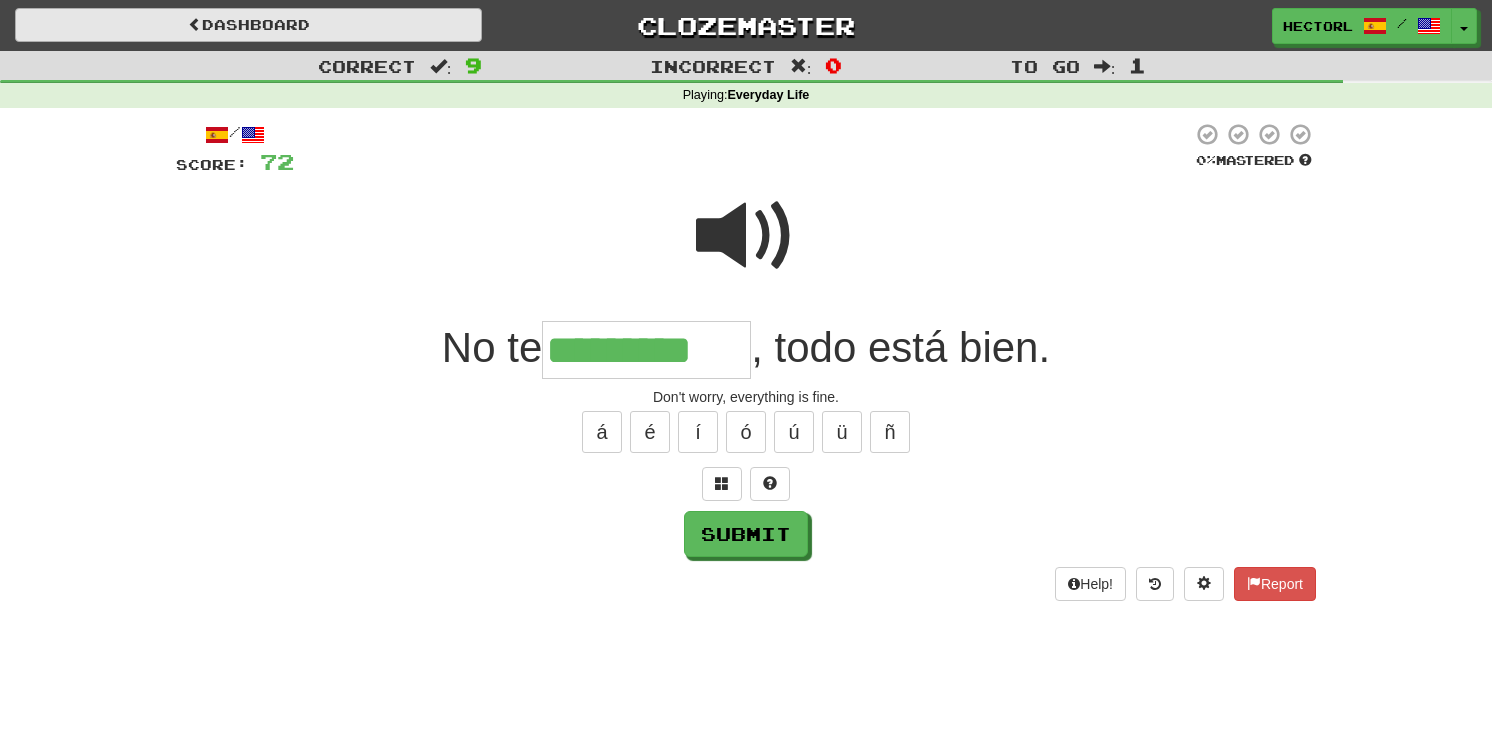 type on "*********" 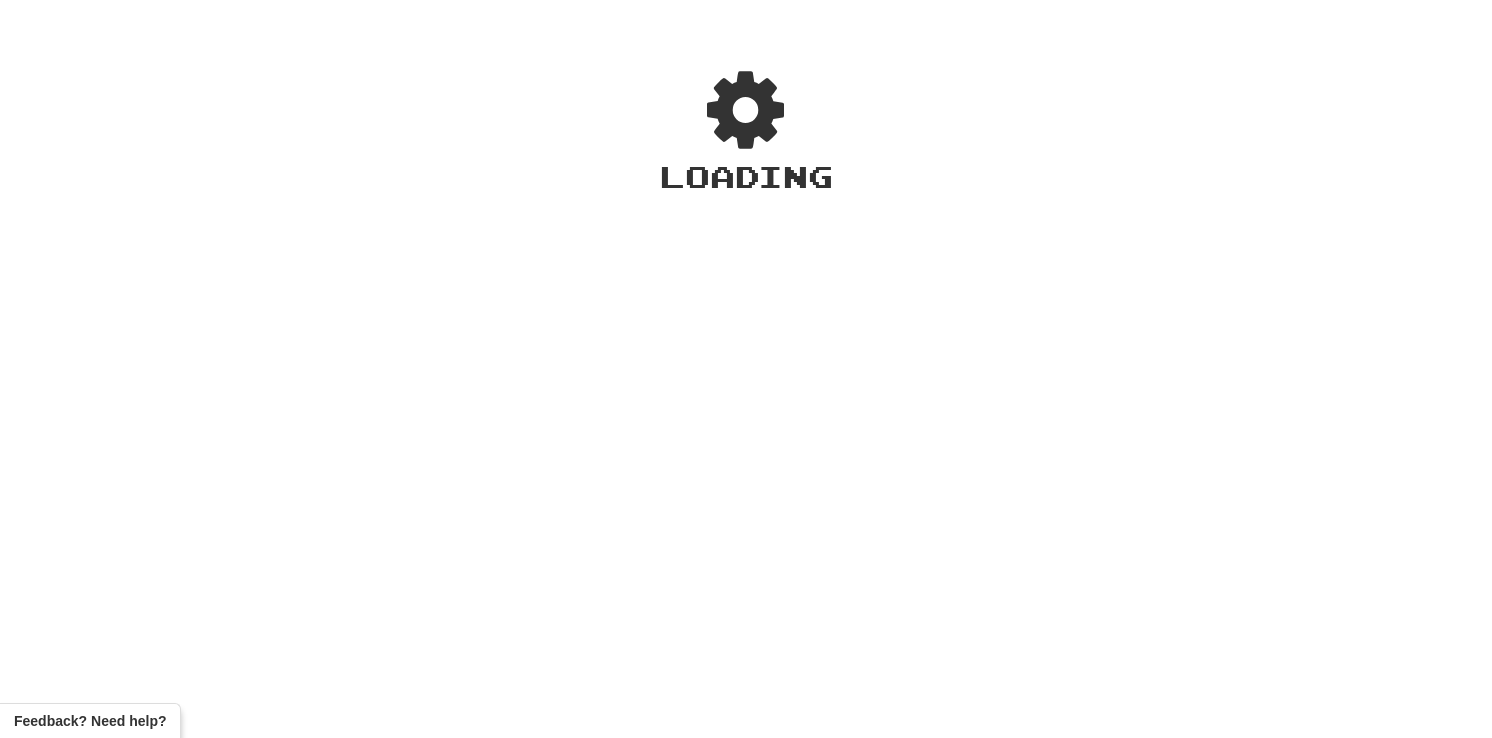 scroll, scrollTop: 0, scrollLeft: 0, axis: both 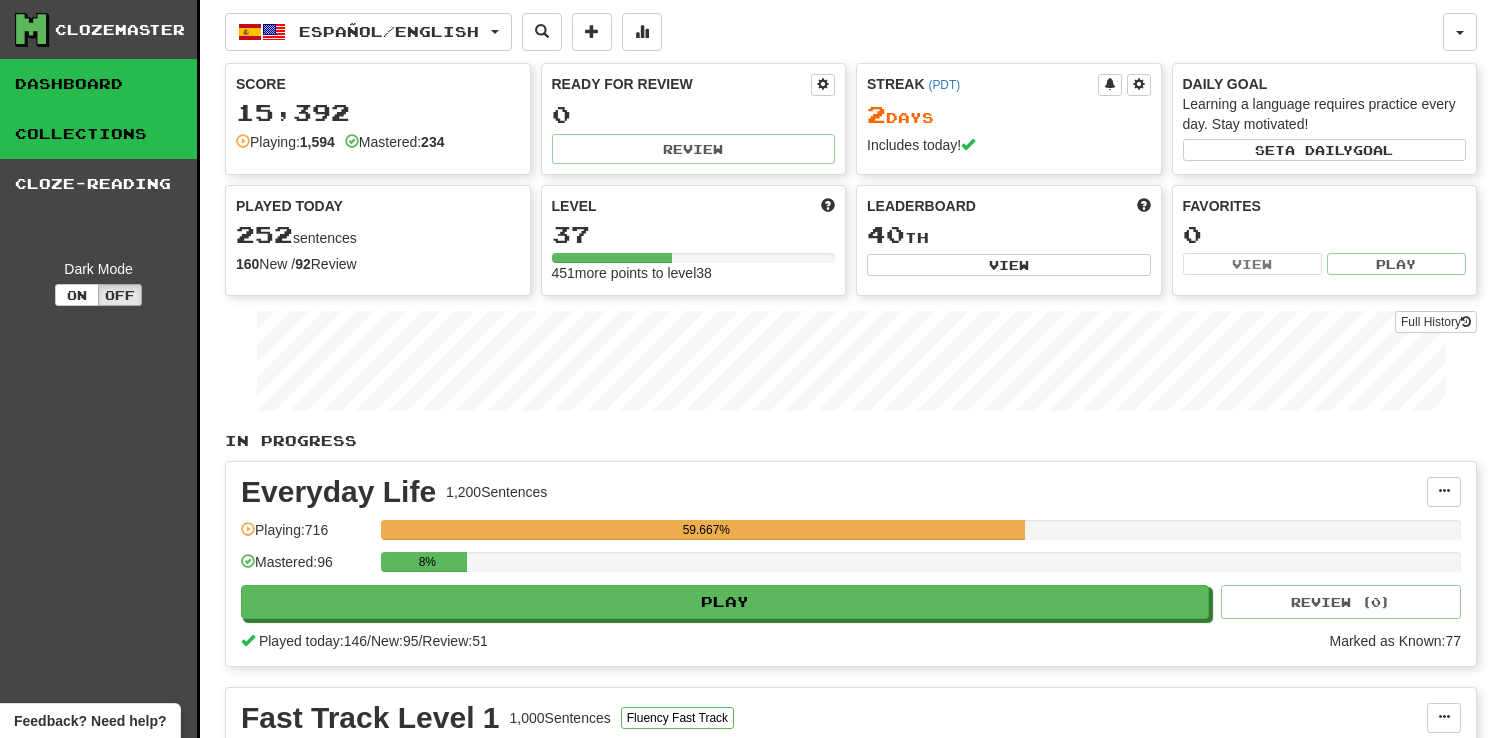 click on "Collections" at bounding box center [98, 134] 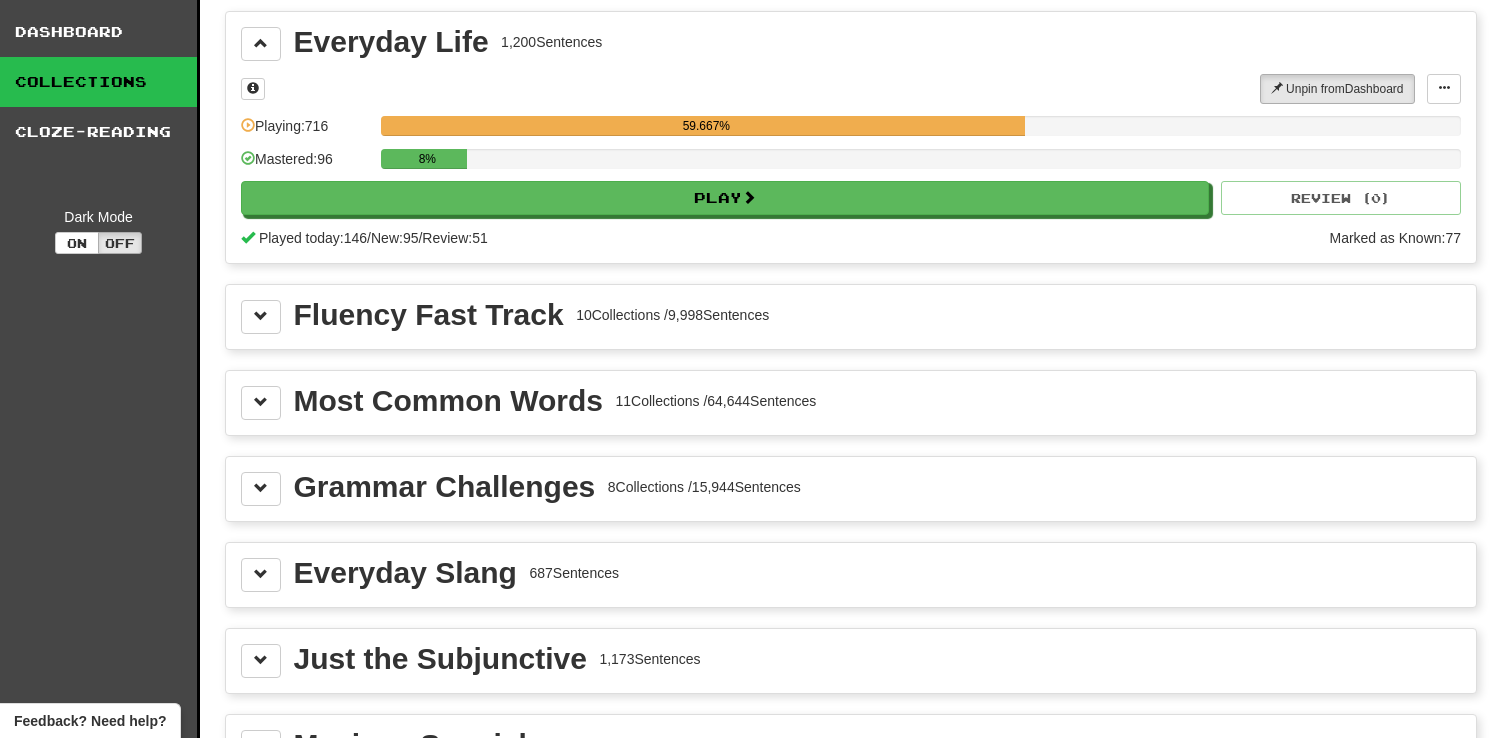 scroll, scrollTop: 75, scrollLeft: 0, axis: vertical 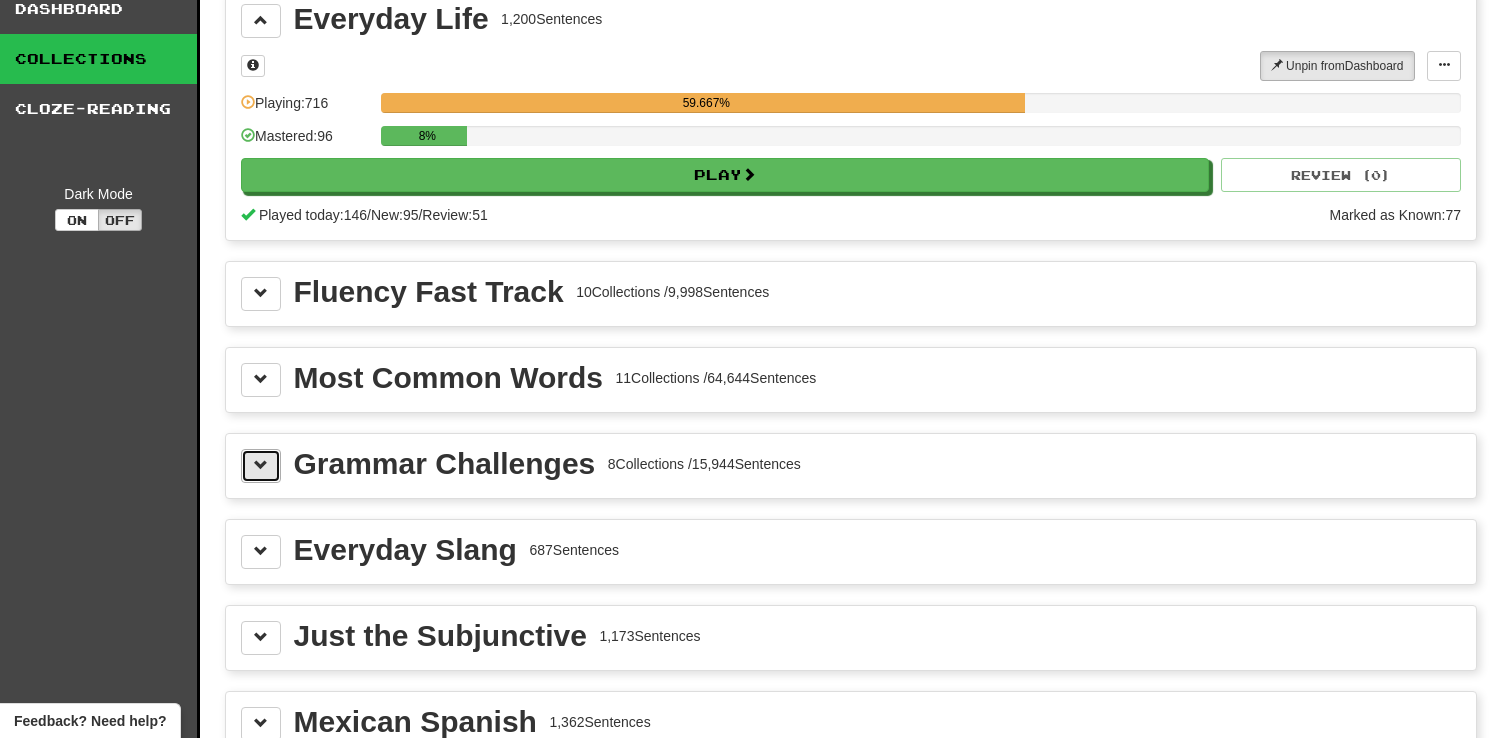 click at bounding box center (261, 465) 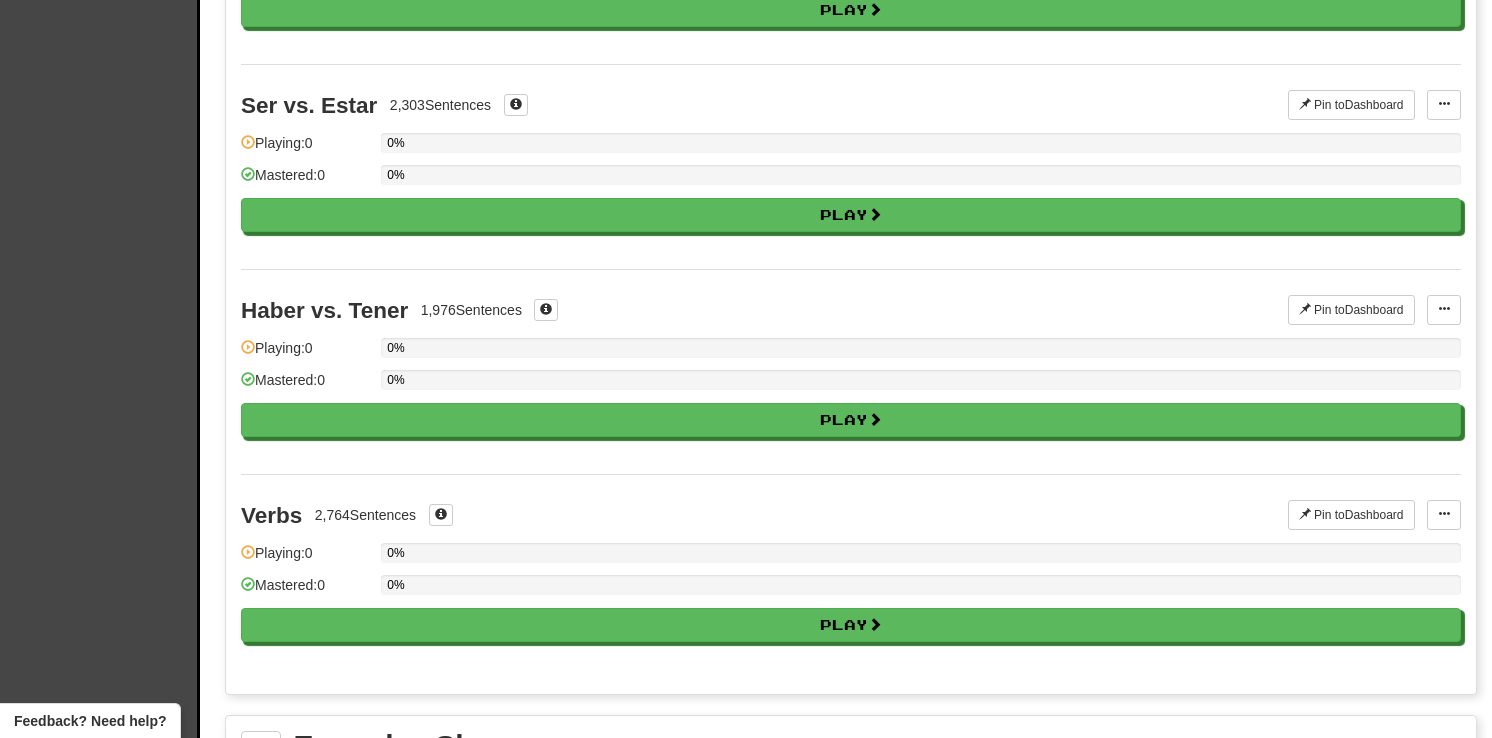 scroll, scrollTop: 1563, scrollLeft: 0, axis: vertical 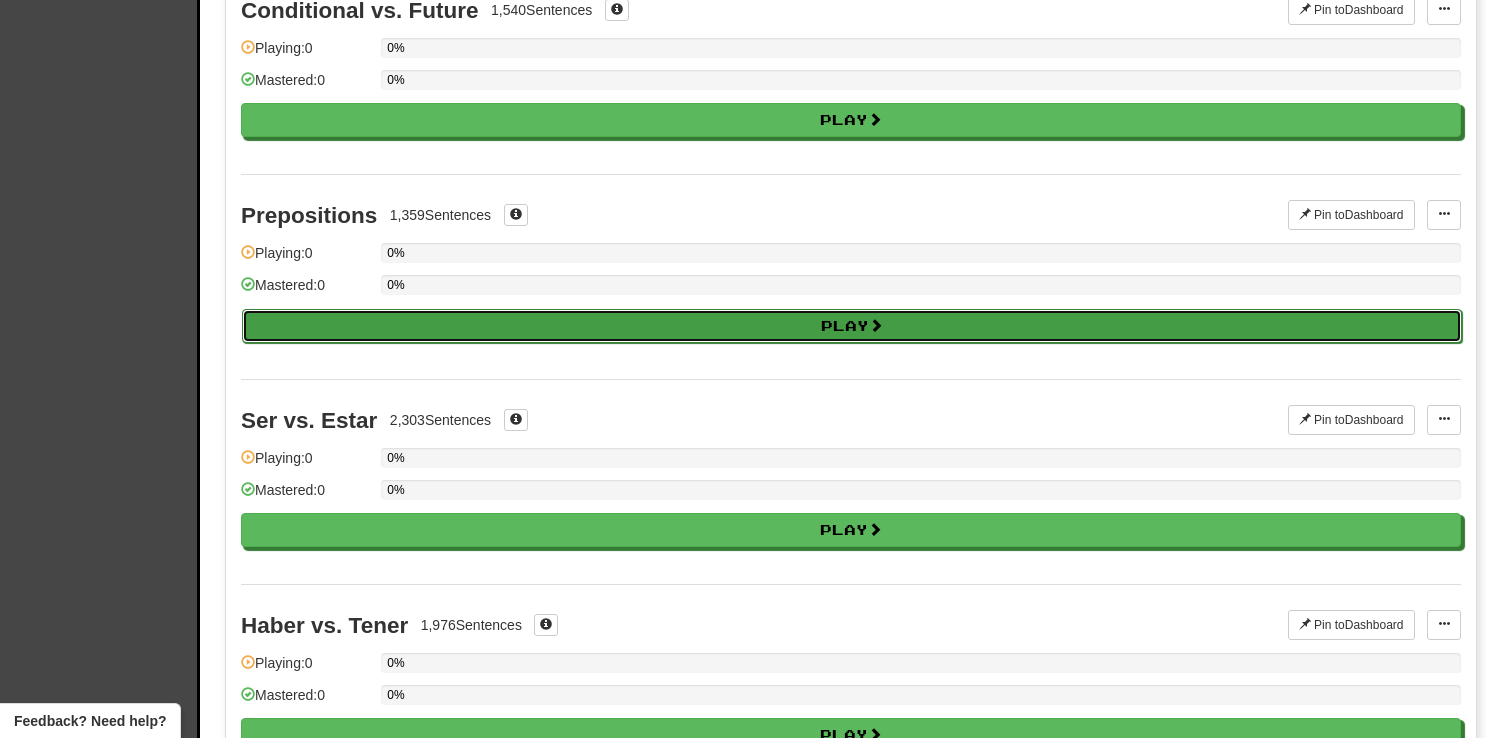 click on "Play" at bounding box center (852, 326) 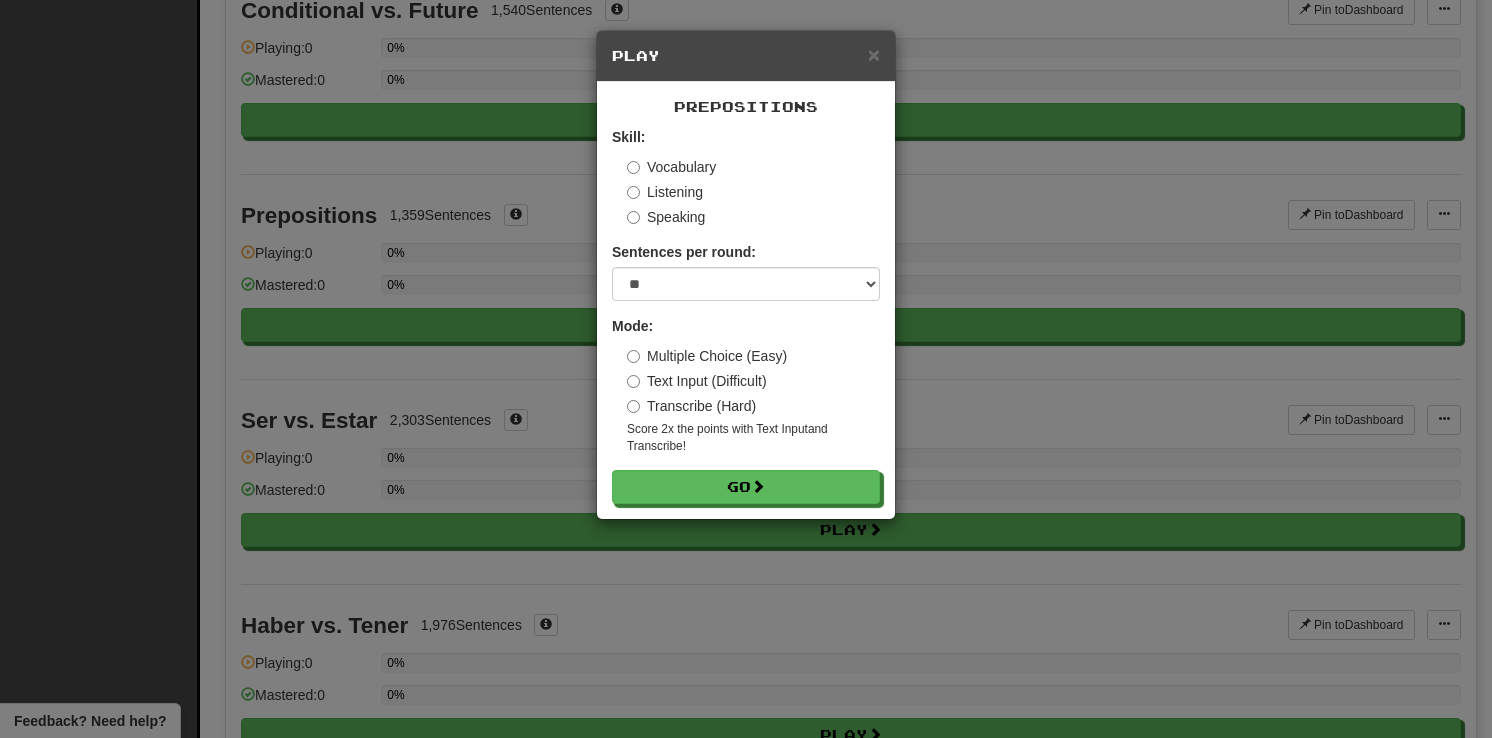click on "Vocabulary" at bounding box center (671, 167) 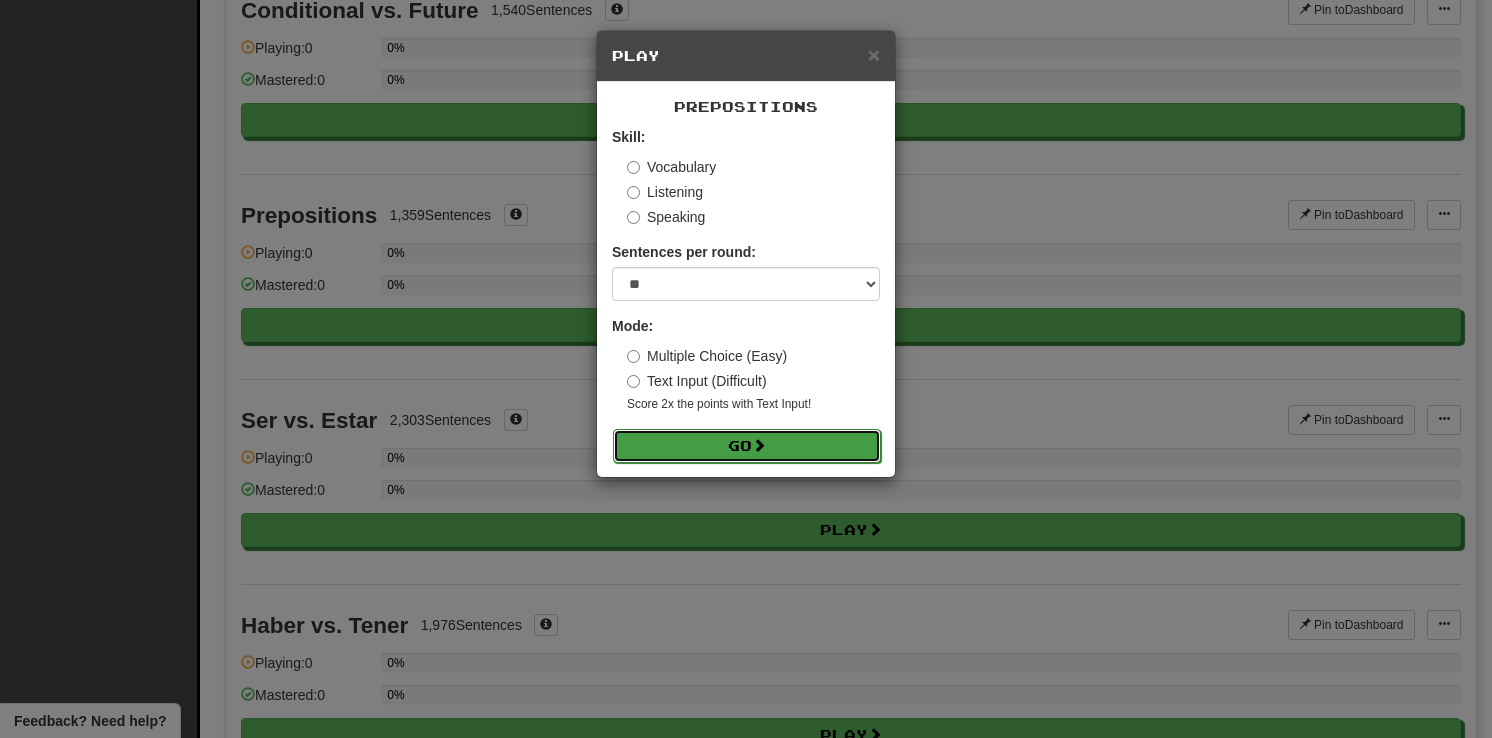 click on "Go" at bounding box center [747, 446] 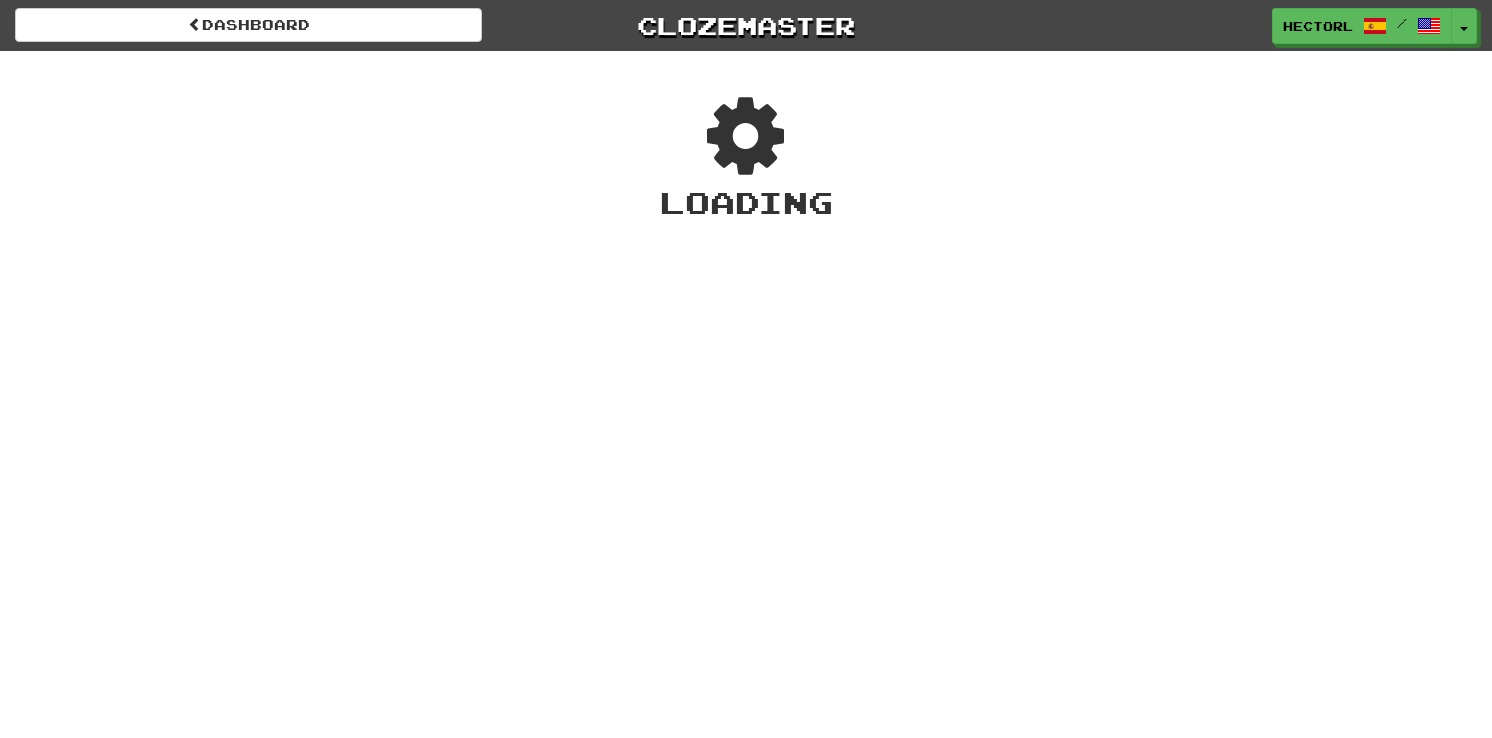scroll, scrollTop: 0, scrollLeft: 0, axis: both 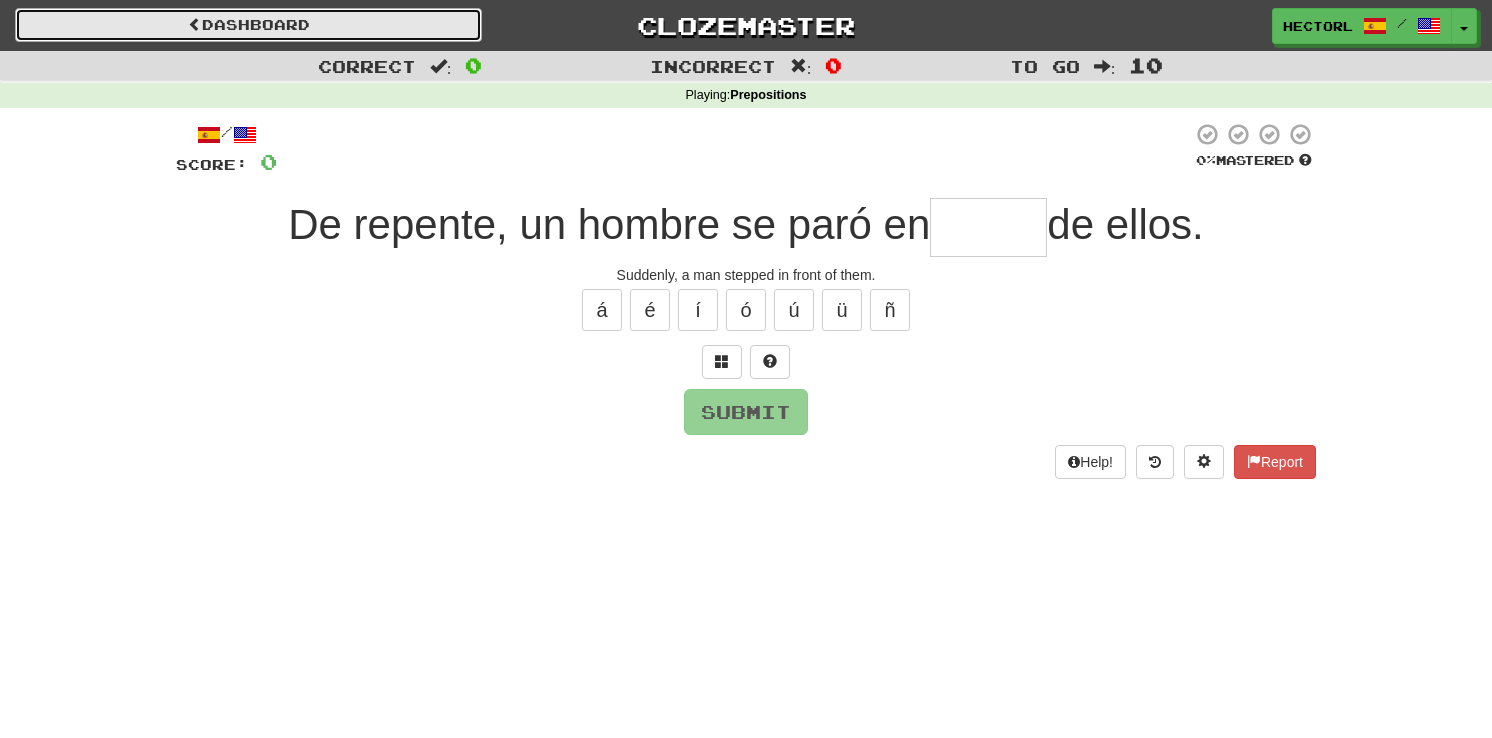 click on "Dashboard" at bounding box center (248, 25) 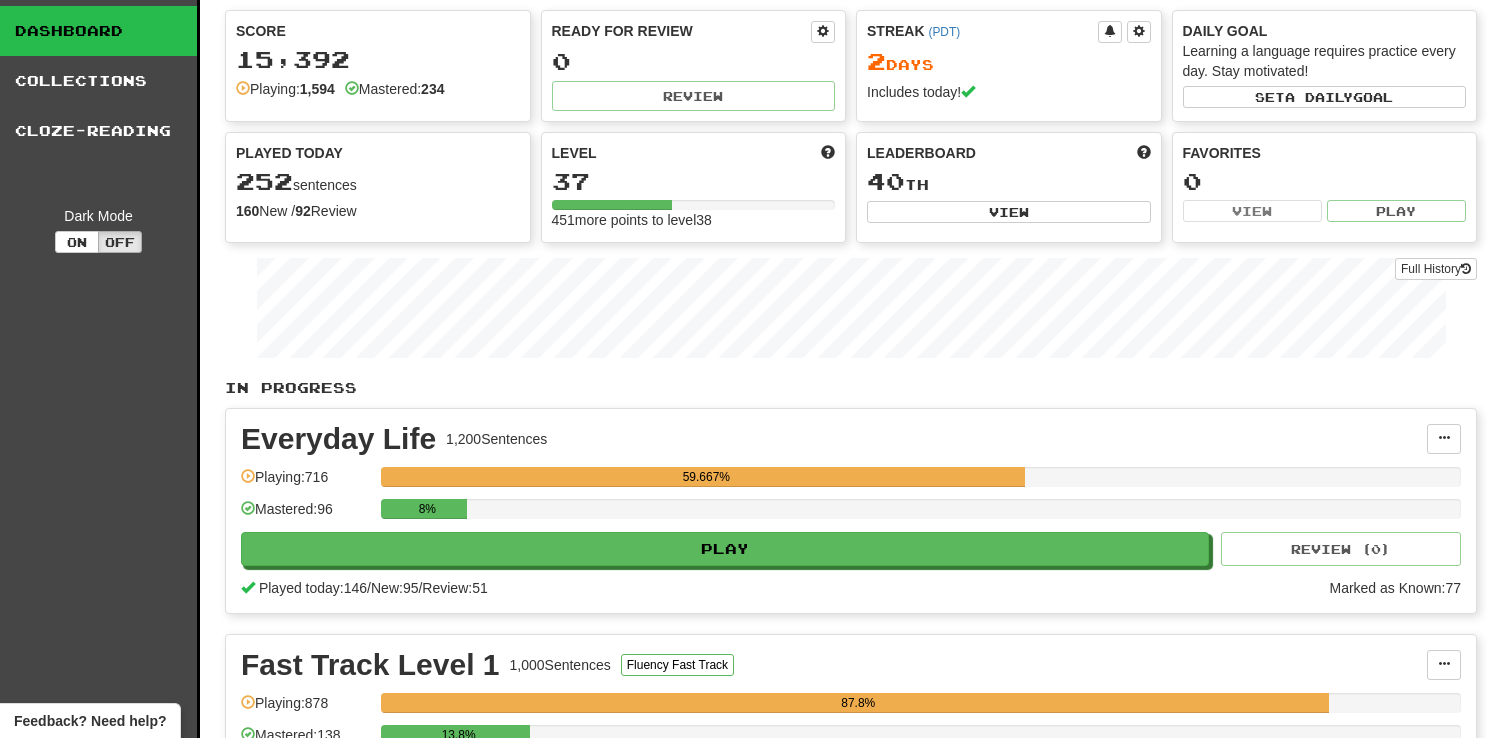 scroll, scrollTop: 0, scrollLeft: 0, axis: both 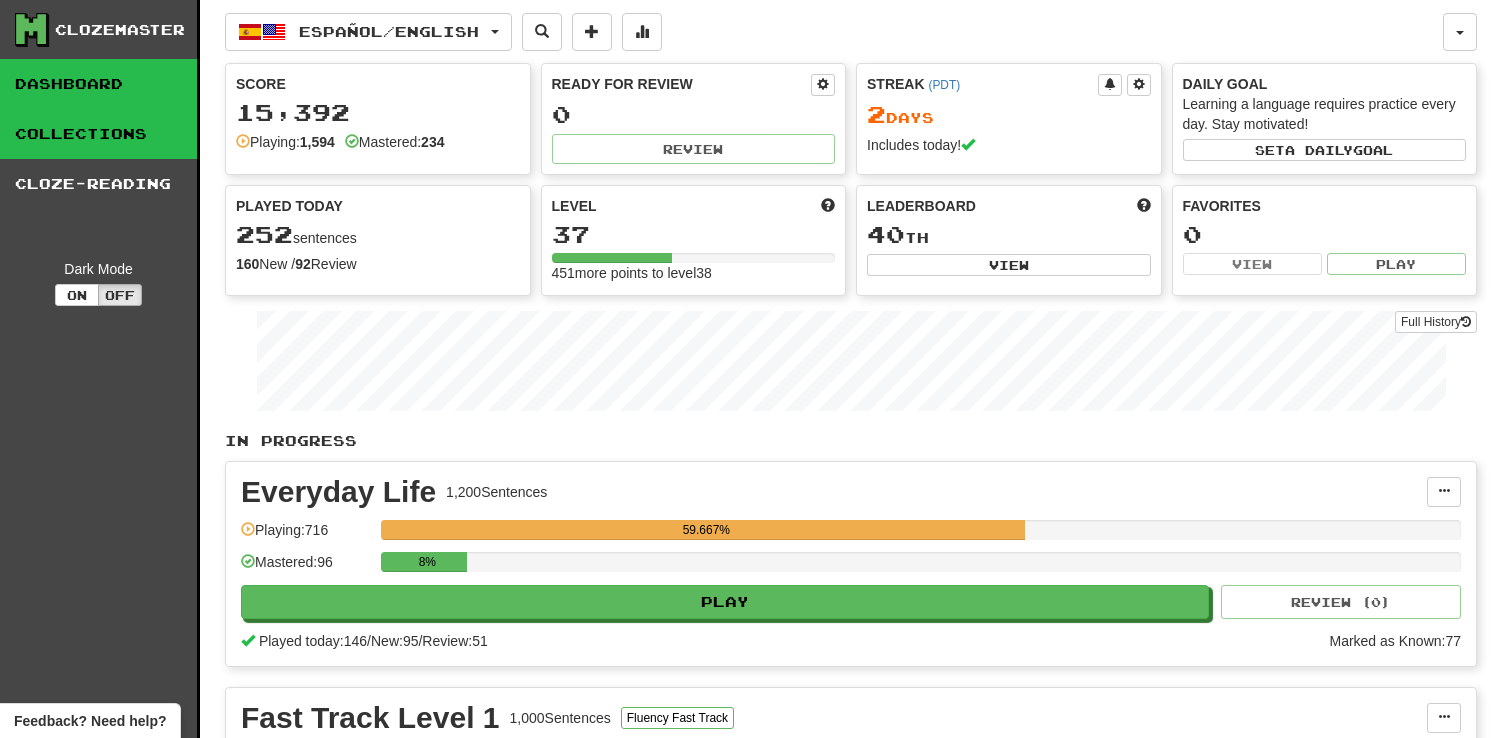 click on "Collections" at bounding box center [98, 134] 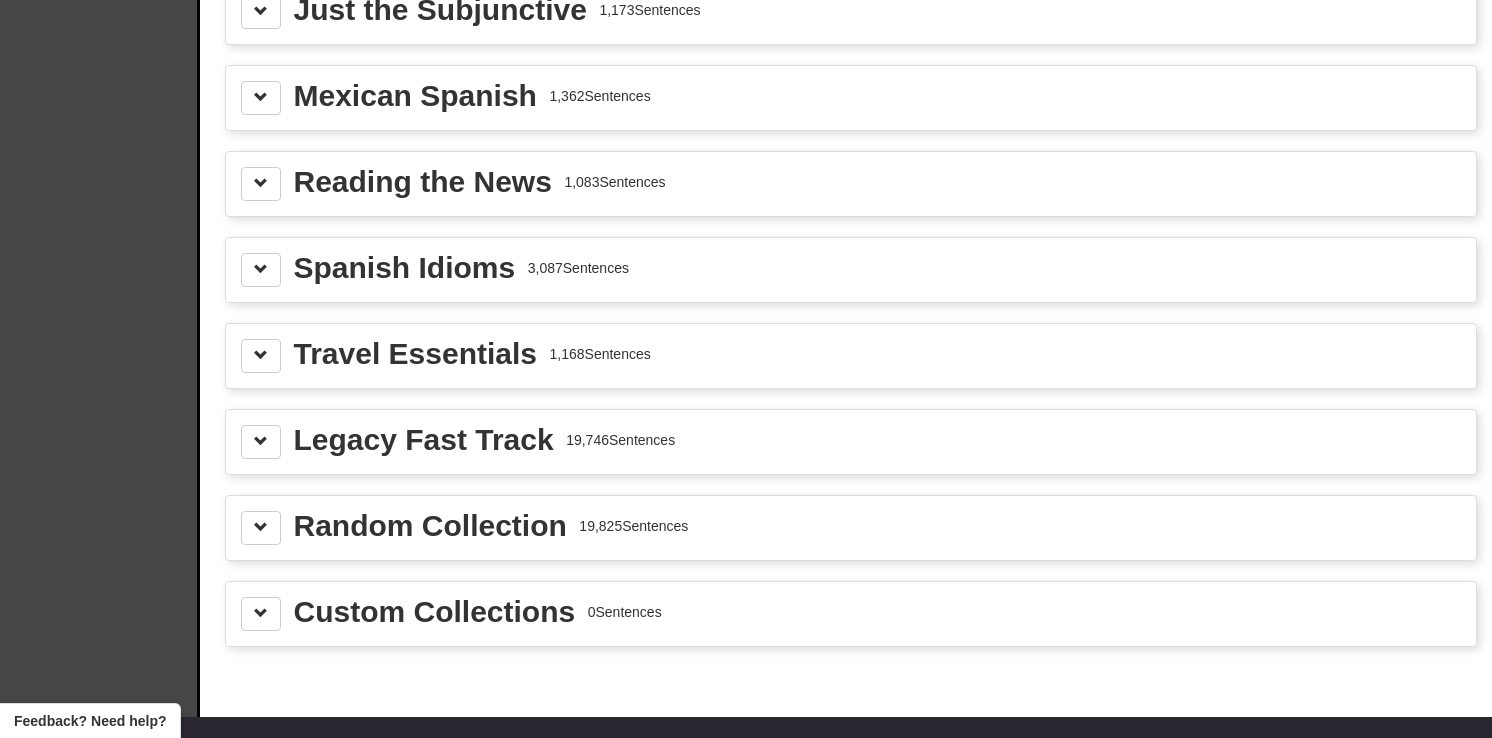 scroll, scrollTop: 703, scrollLeft: 0, axis: vertical 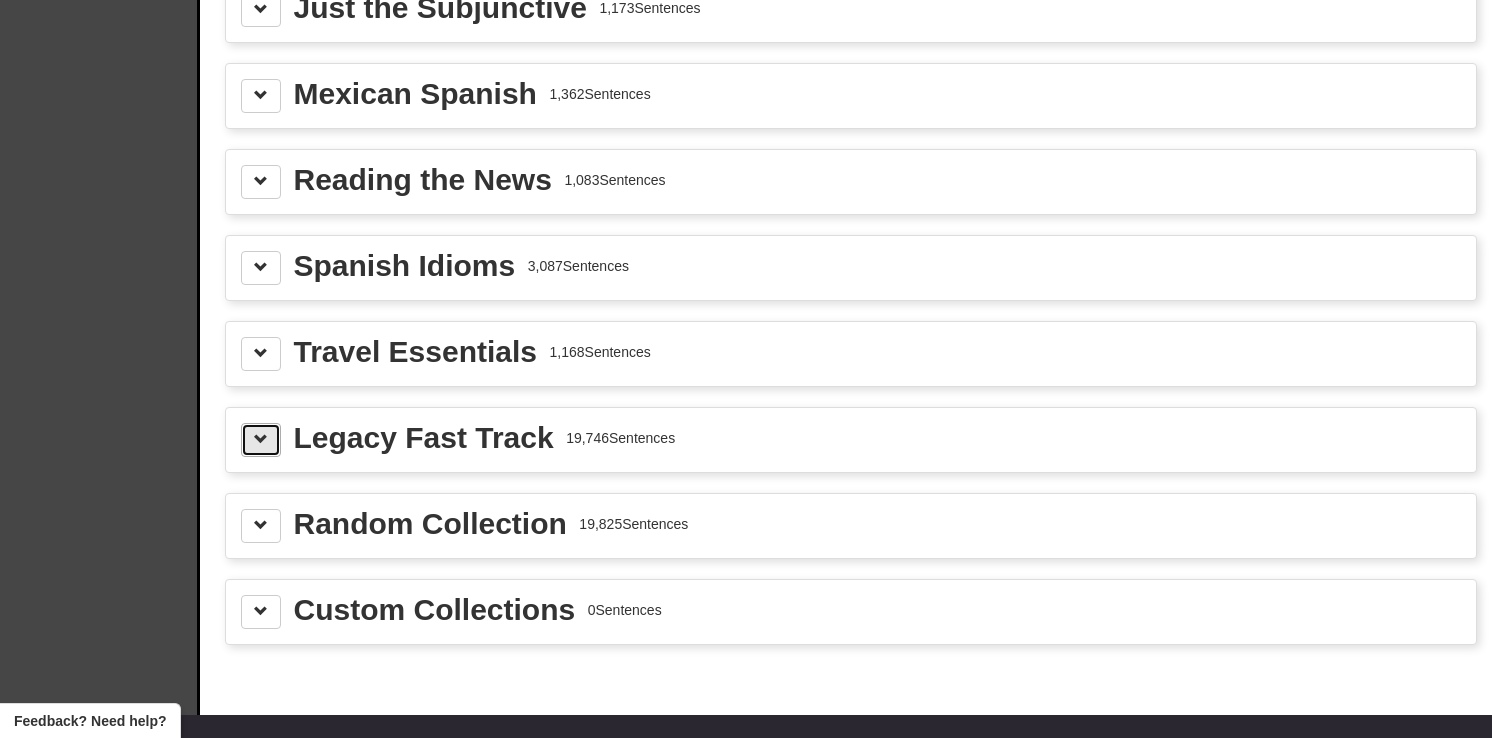 click at bounding box center (261, 440) 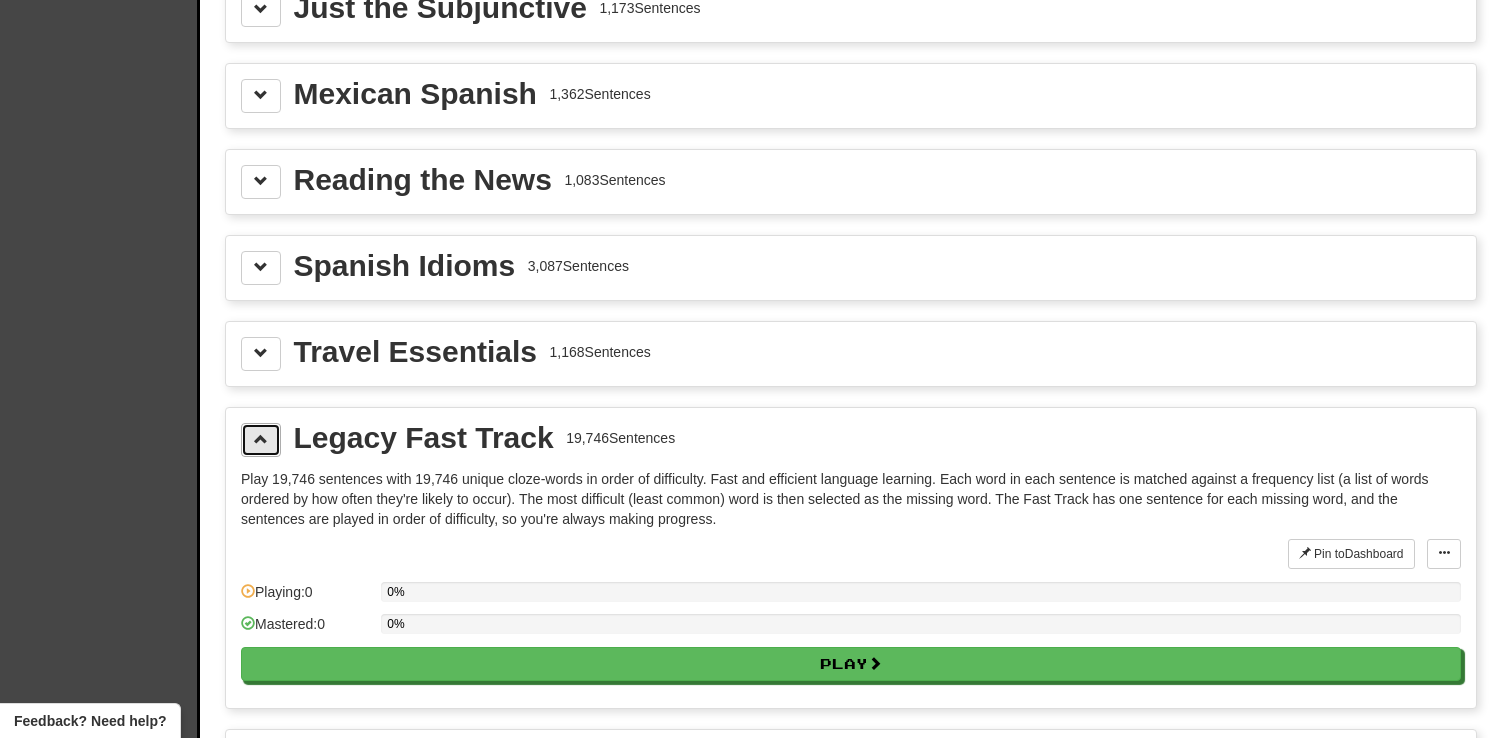 click at bounding box center (261, 439) 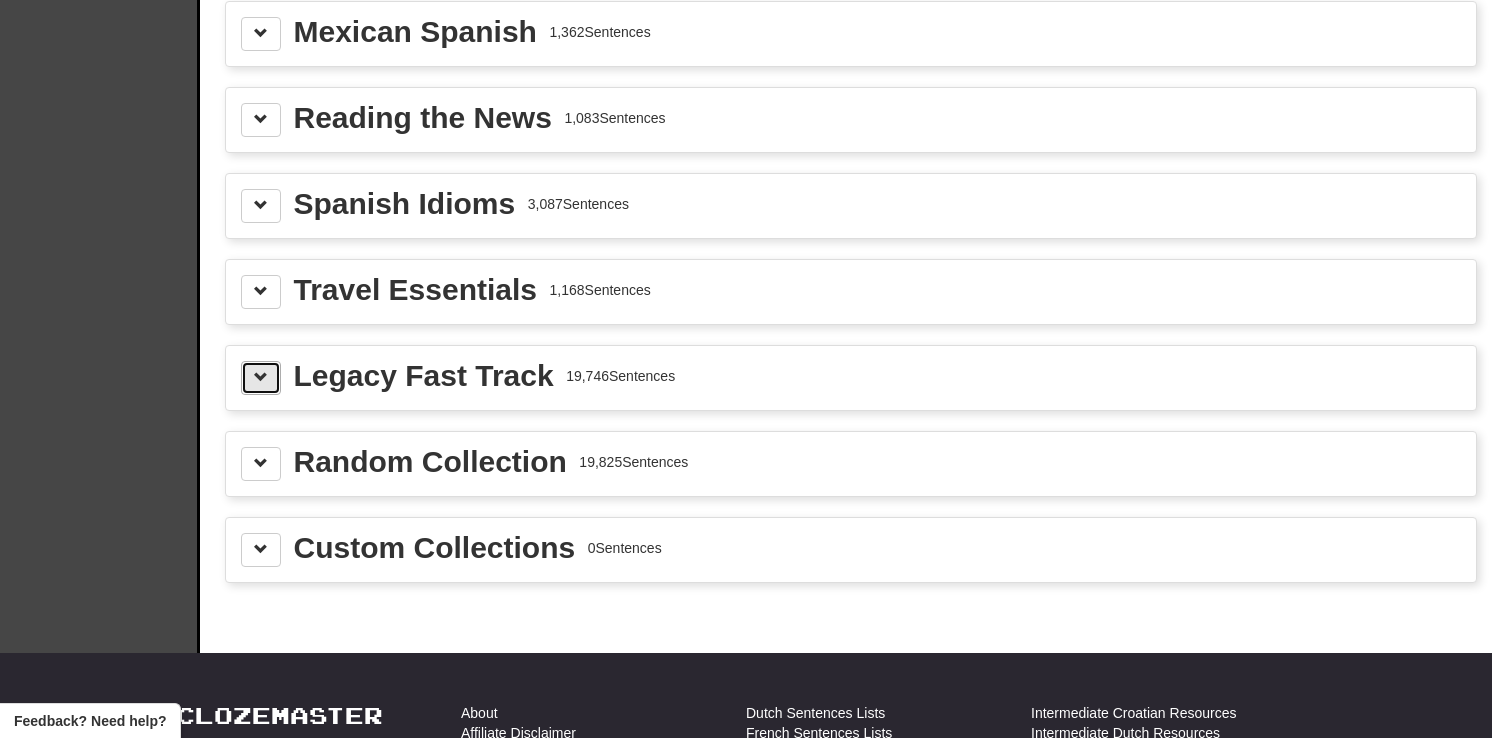 scroll, scrollTop: 784, scrollLeft: 0, axis: vertical 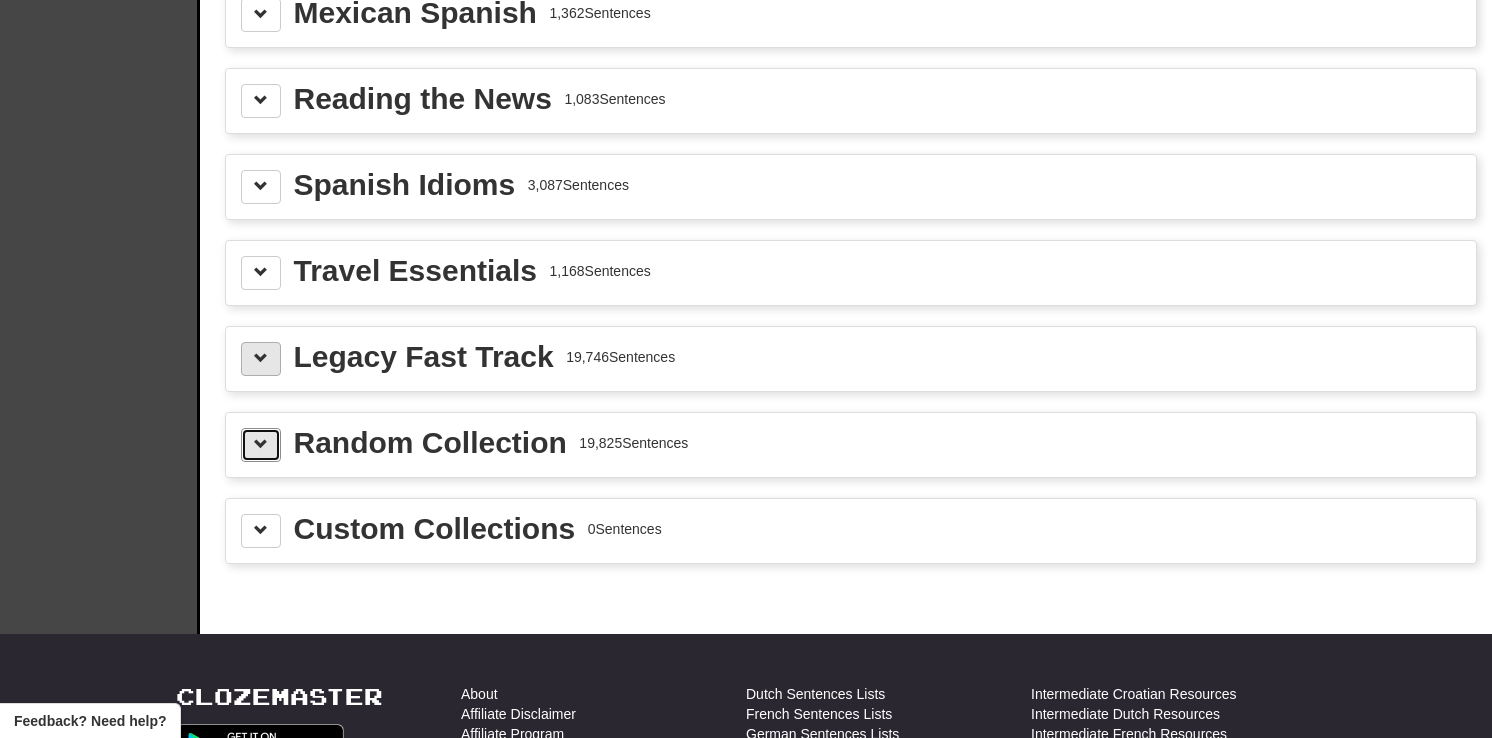 click at bounding box center [261, 444] 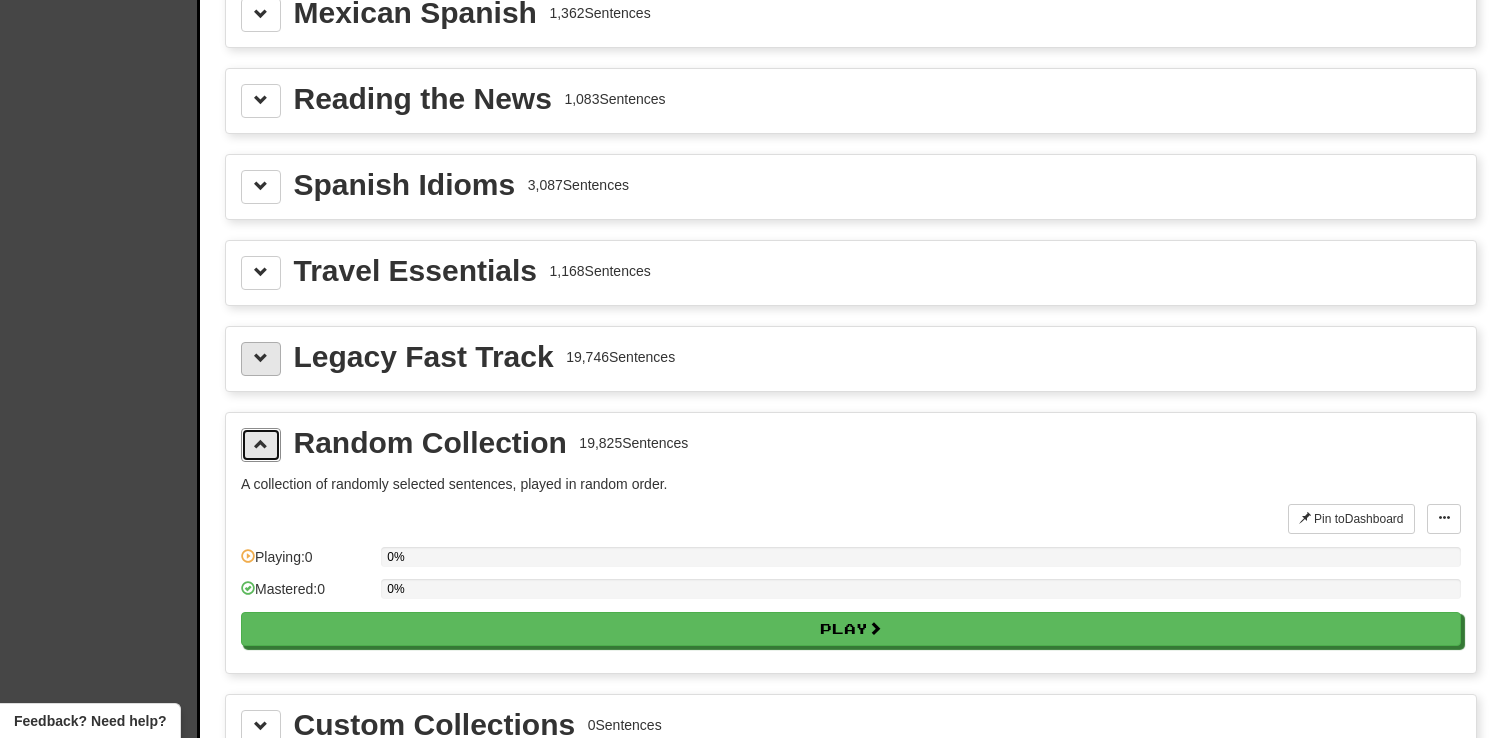 click at bounding box center (261, 444) 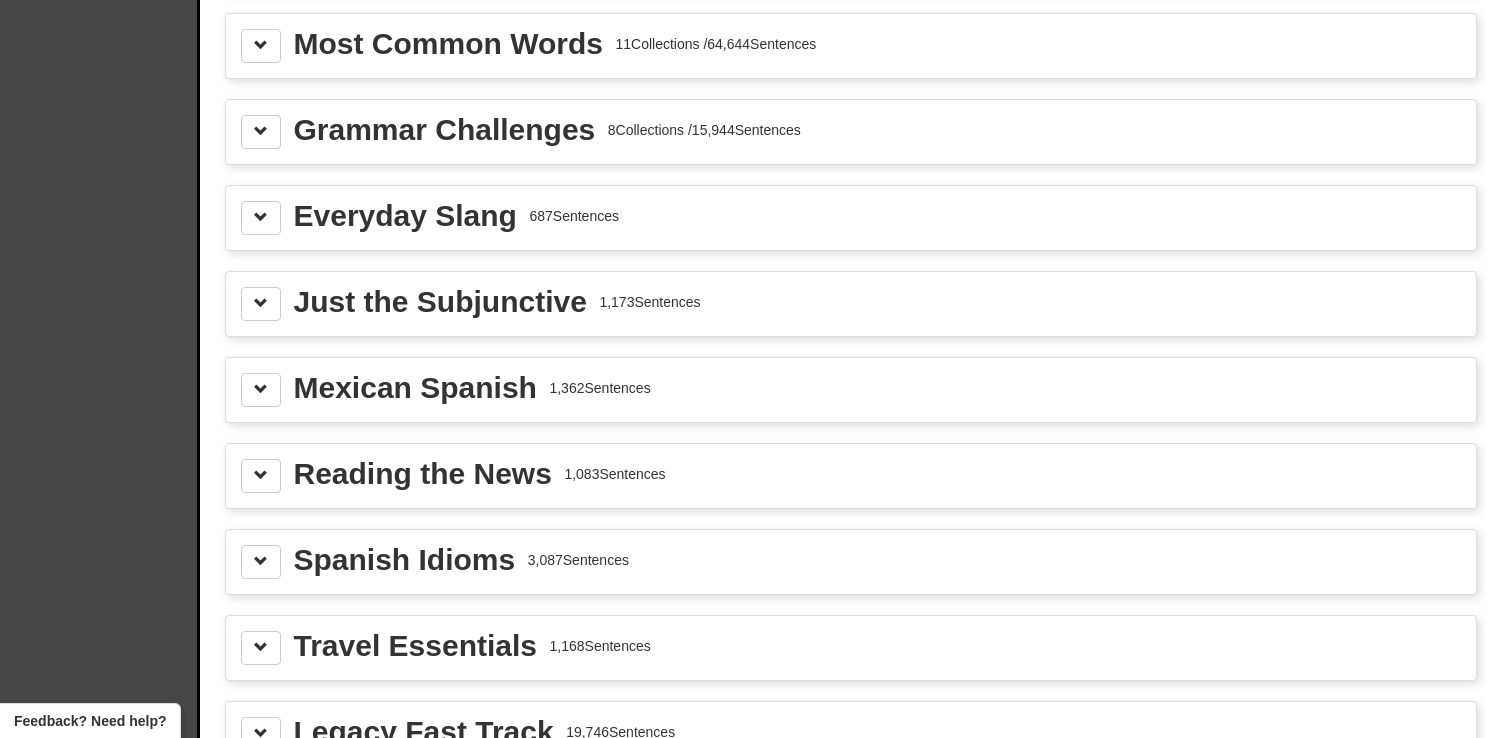 scroll, scrollTop: 407, scrollLeft: 0, axis: vertical 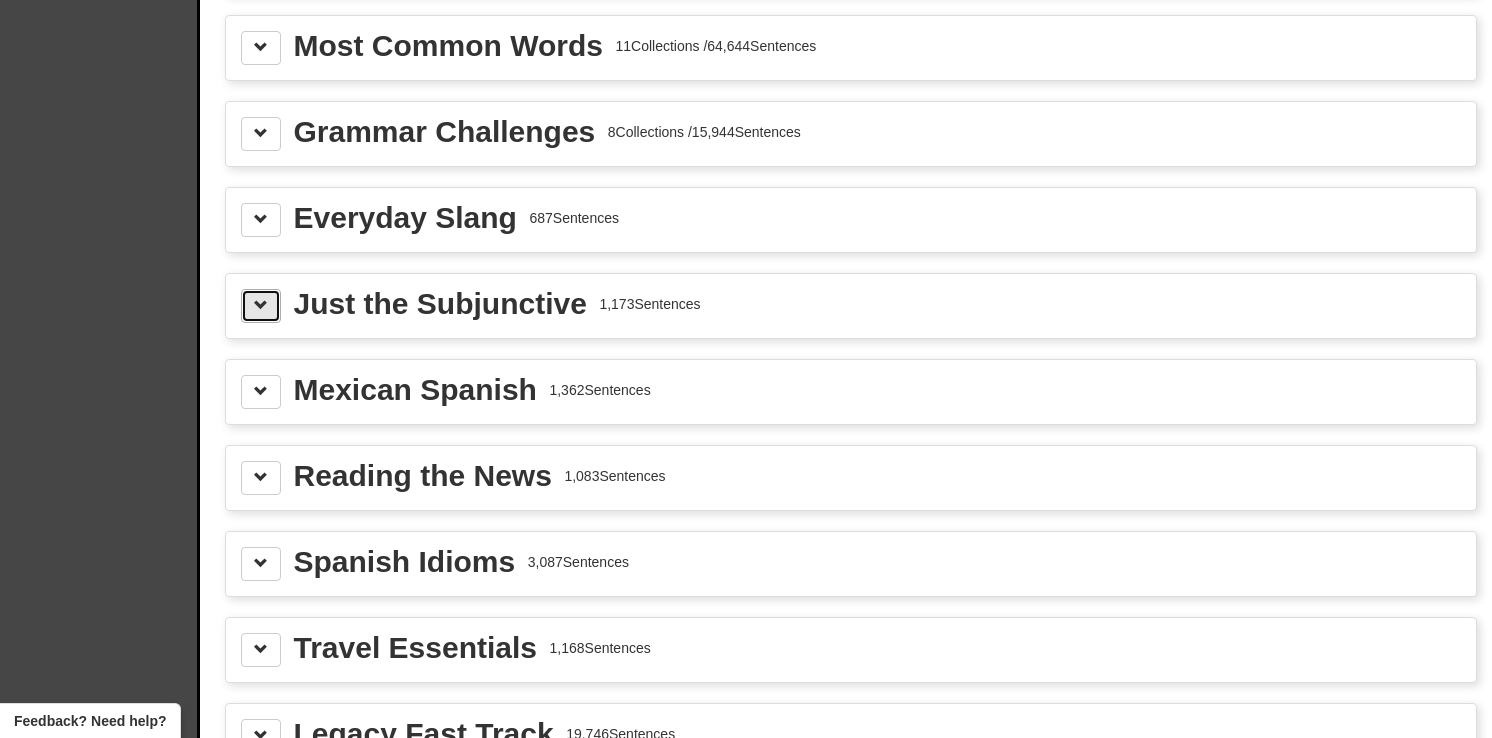 click at bounding box center [261, 305] 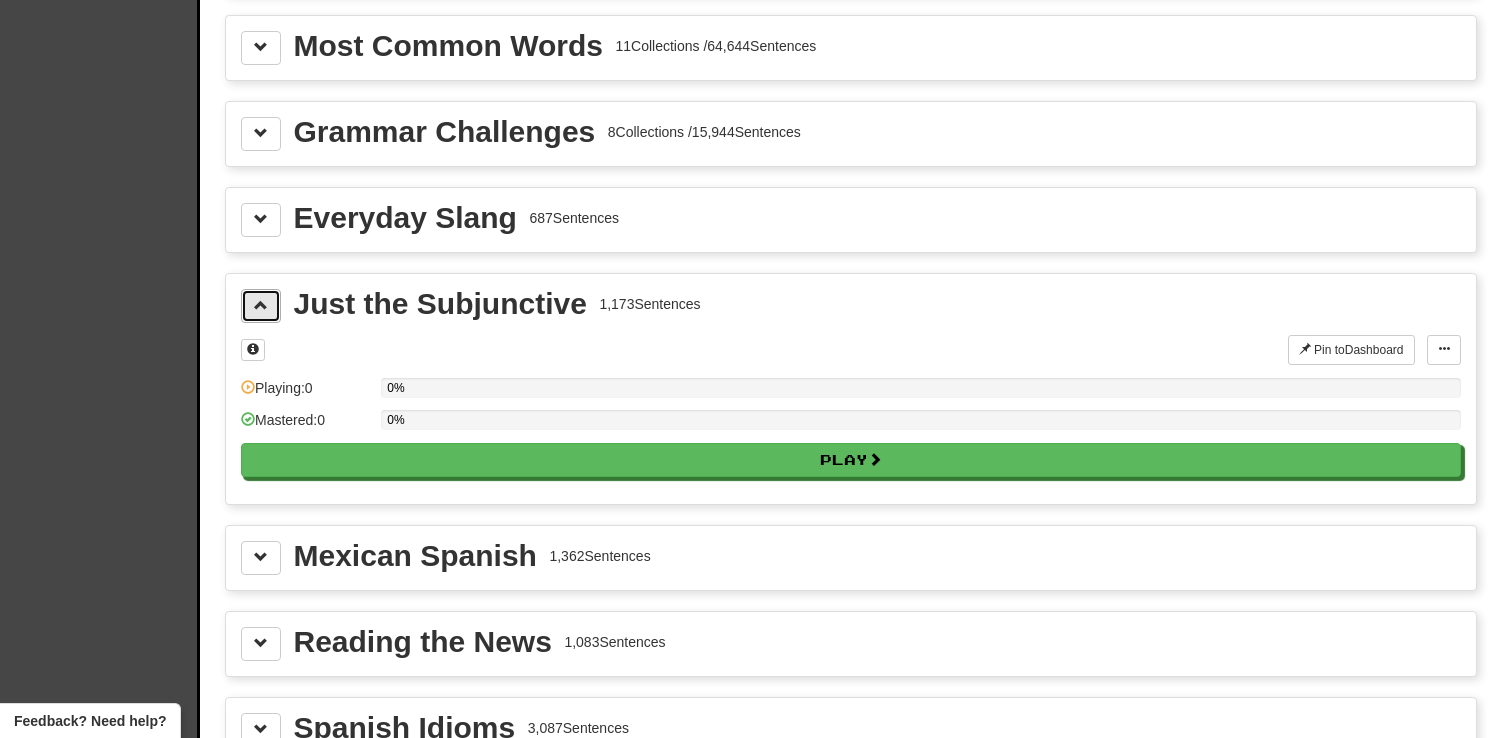 click at bounding box center (261, 305) 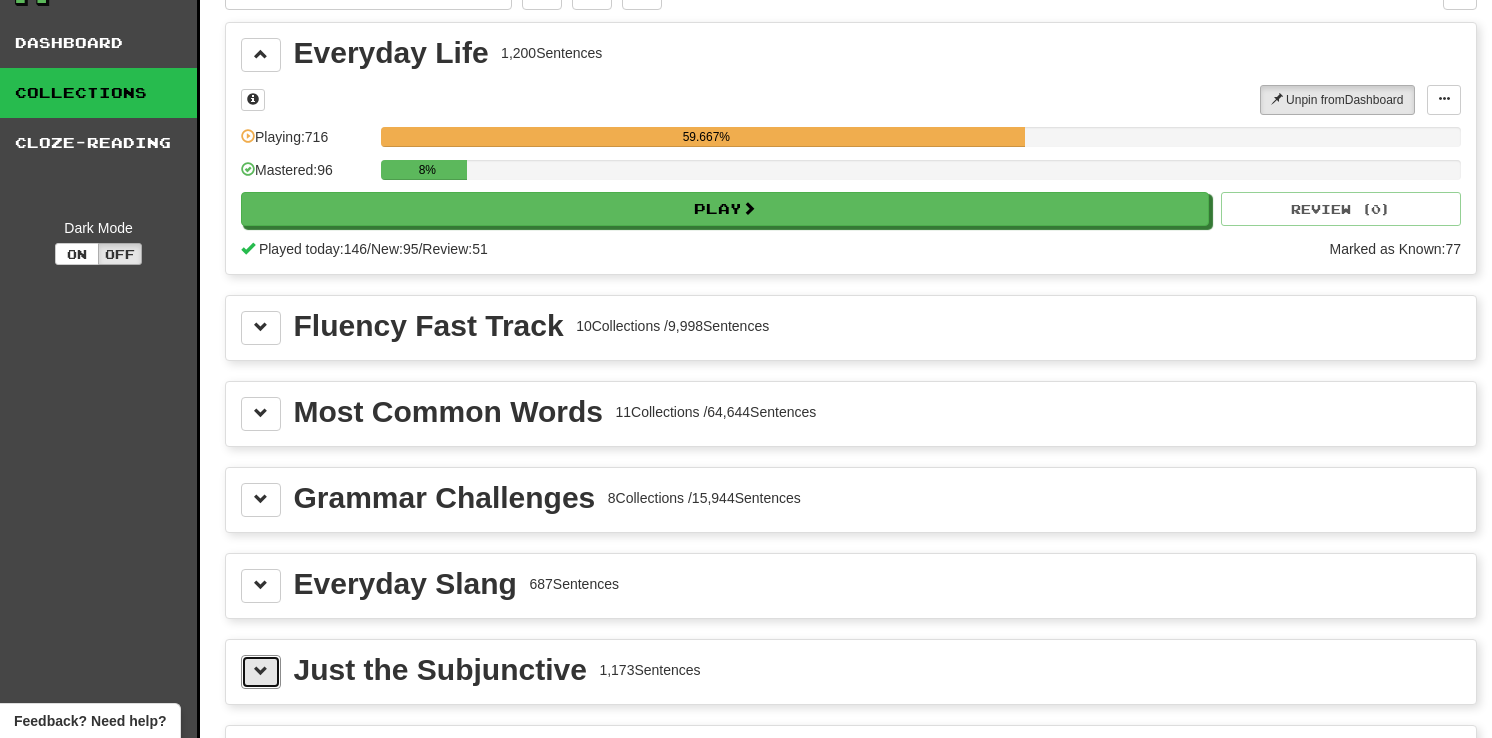 scroll, scrollTop: 33, scrollLeft: 0, axis: vertical 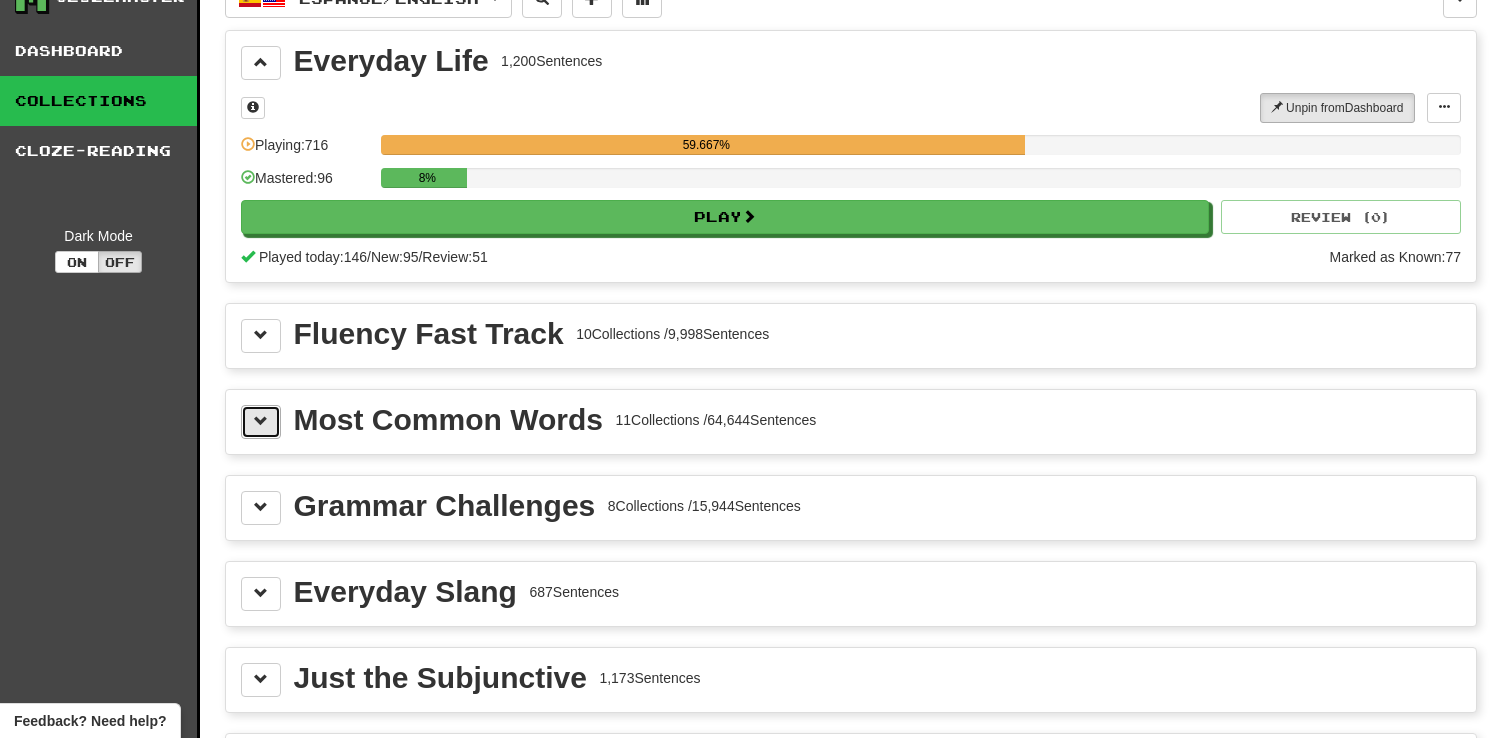 click at bounding box center (261, 421) 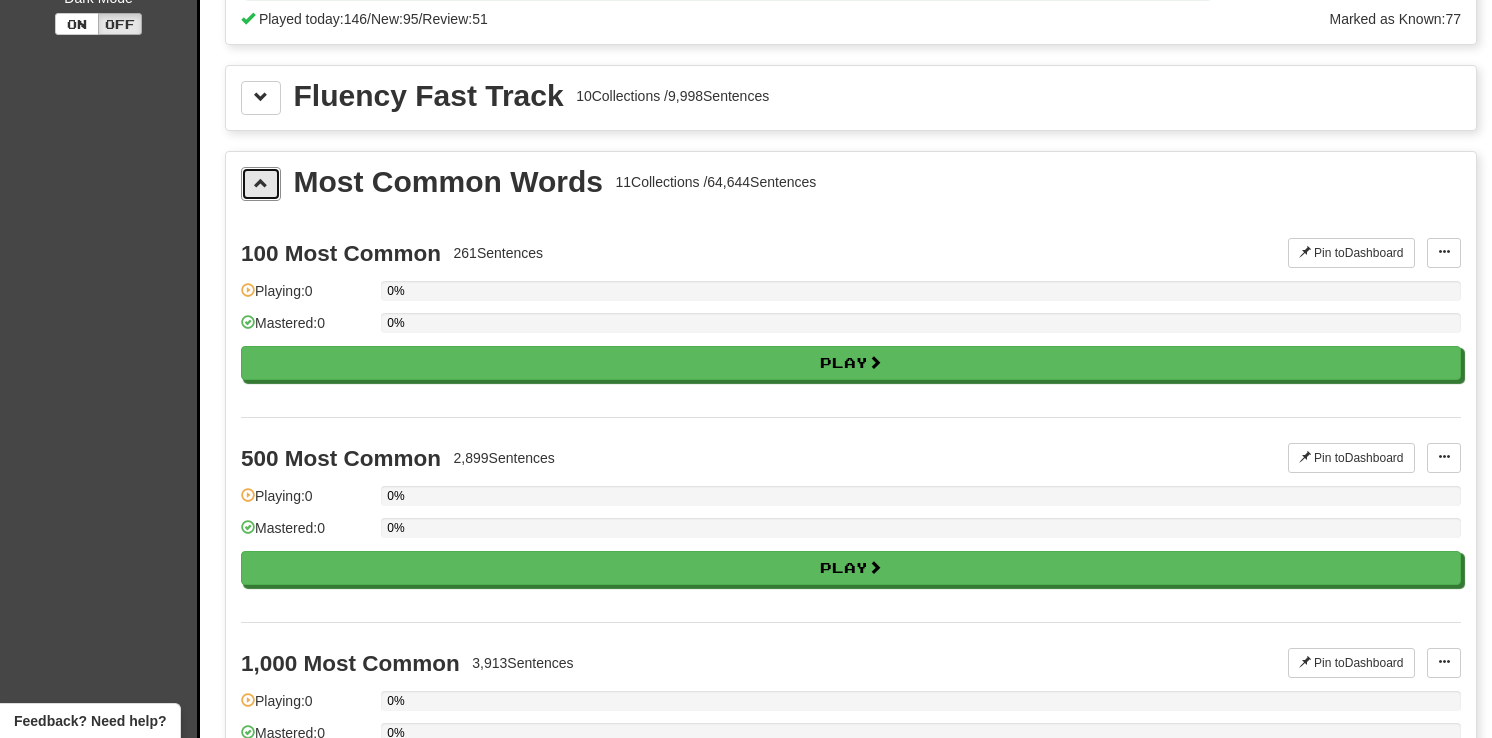 scroll, scrollTop: 72, scrollLeft: 0, axis: vertical 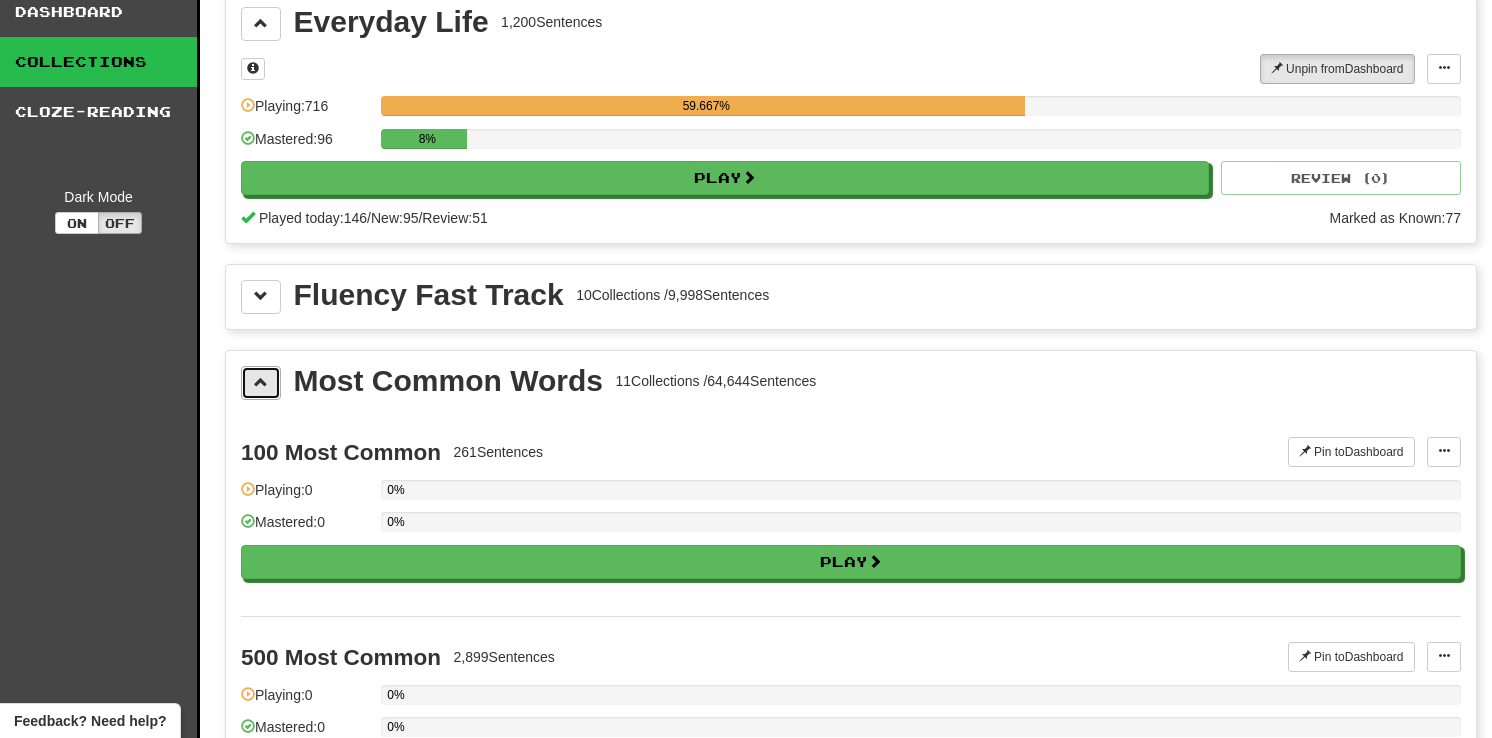 click at bounding box center (261, 383) 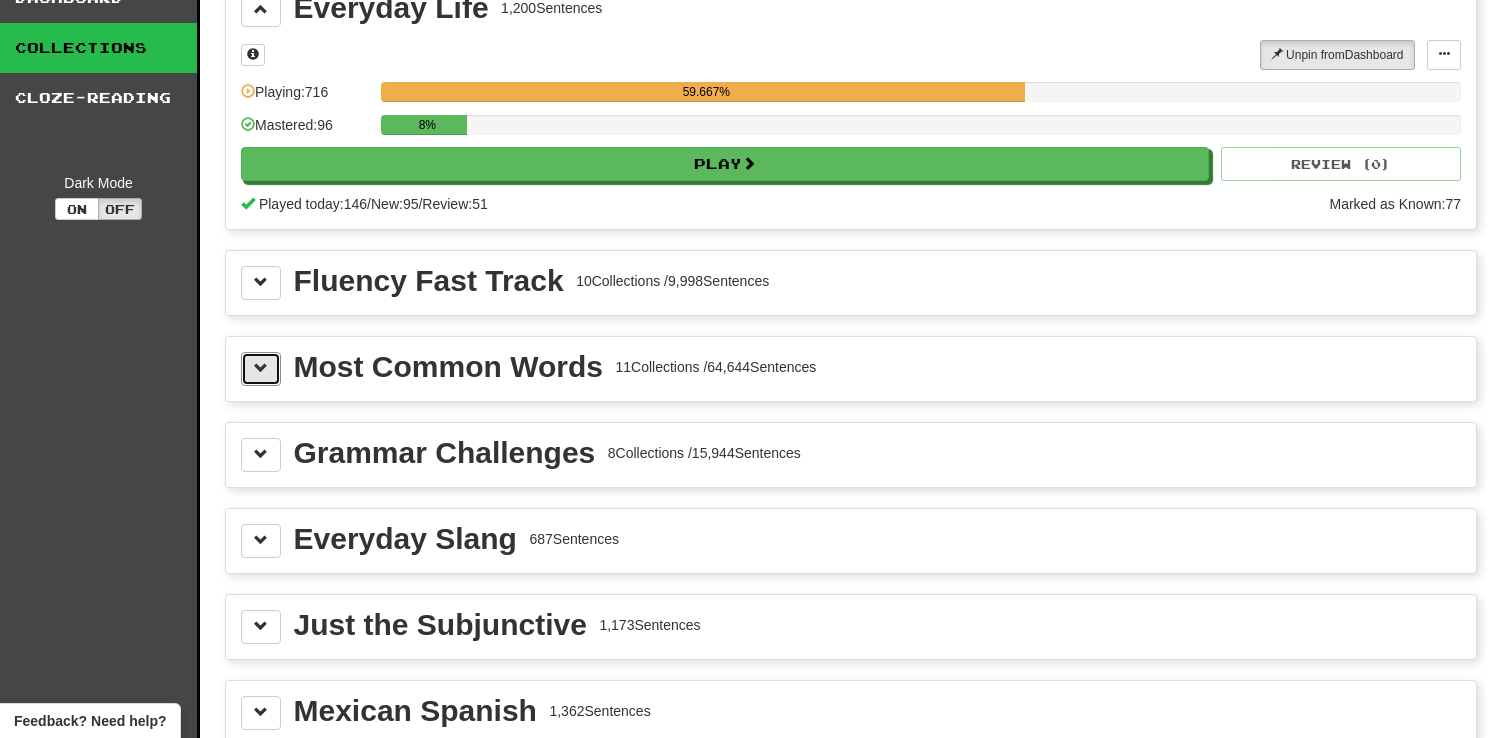 scroll, scrollTop: 91, scrollLeft: 0, axis: vertical 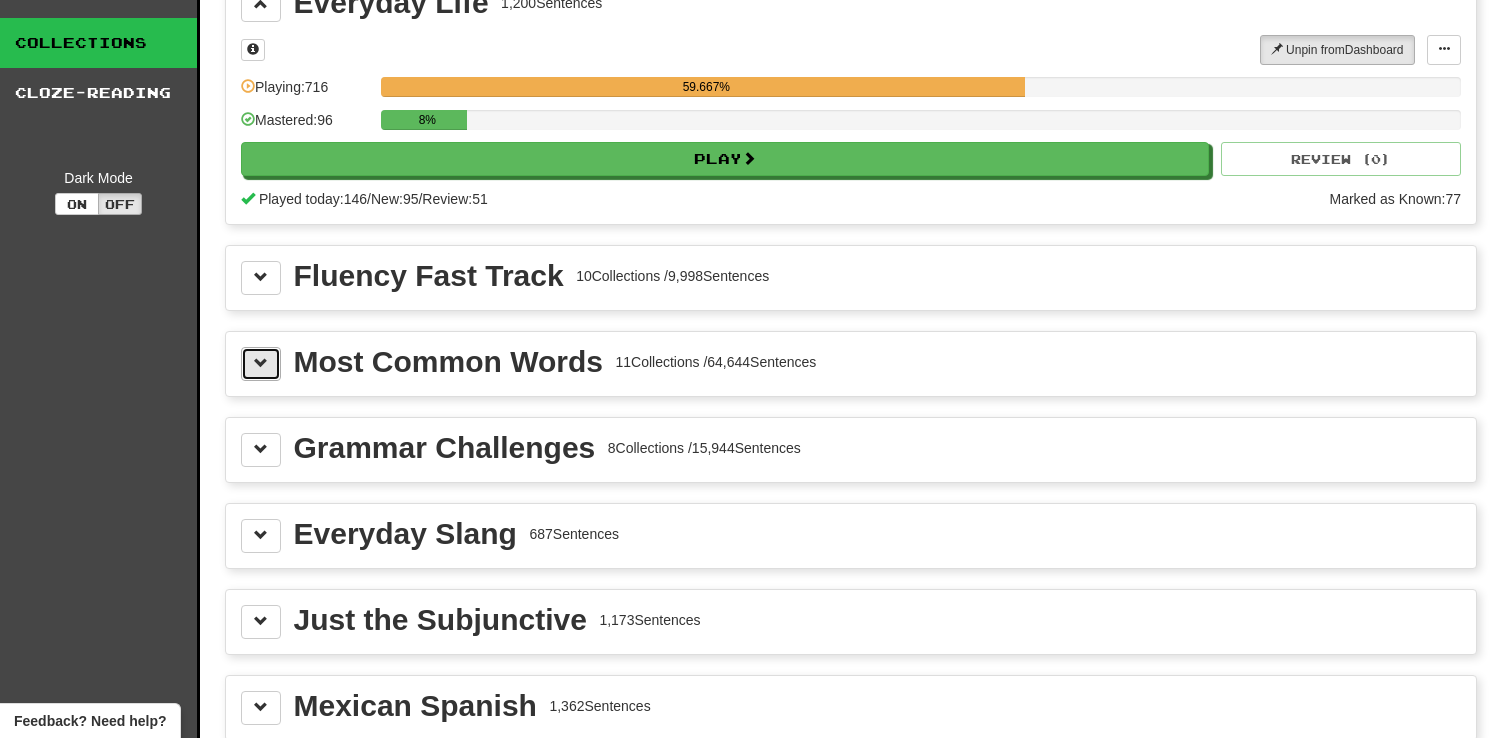 click at bounding box center (261, 364) 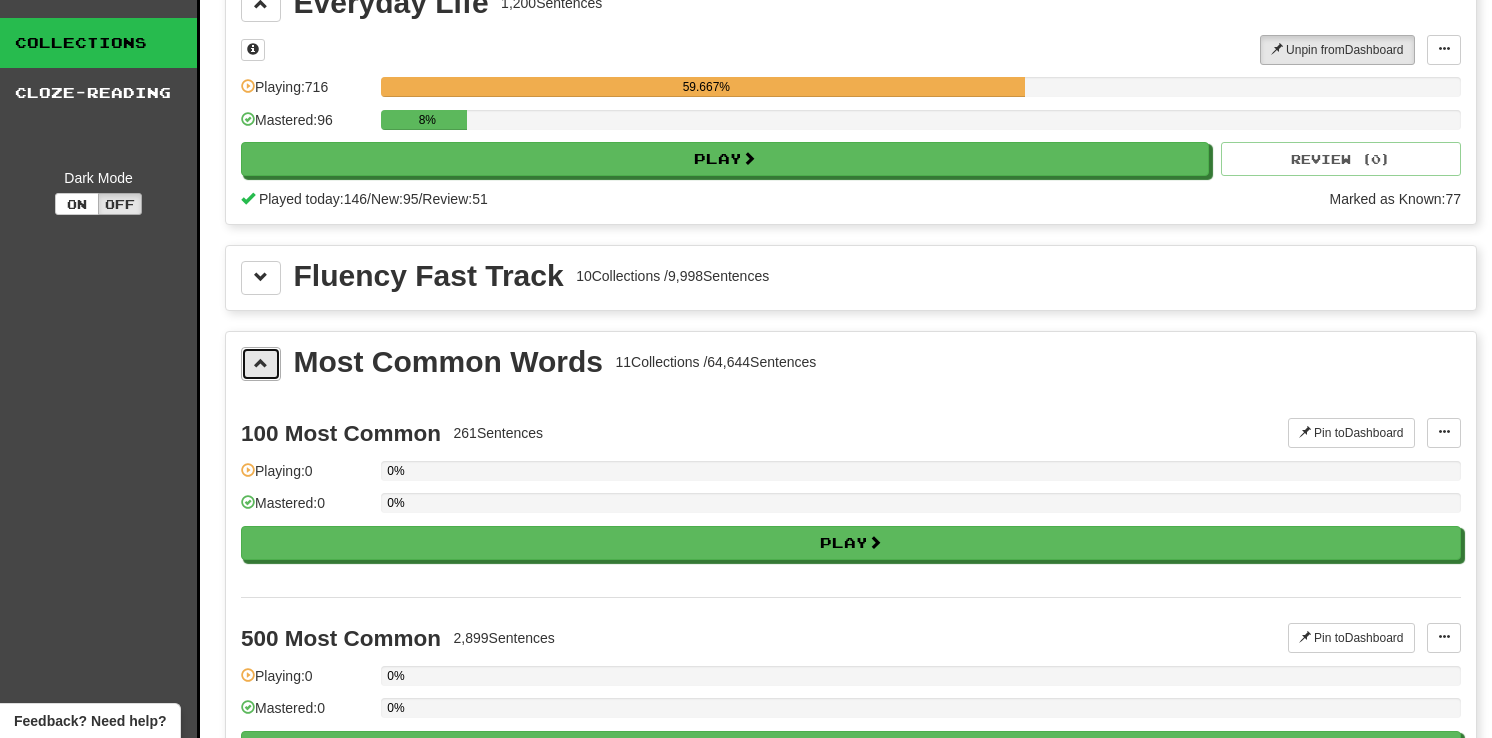 click at bounding box center (261, 364) 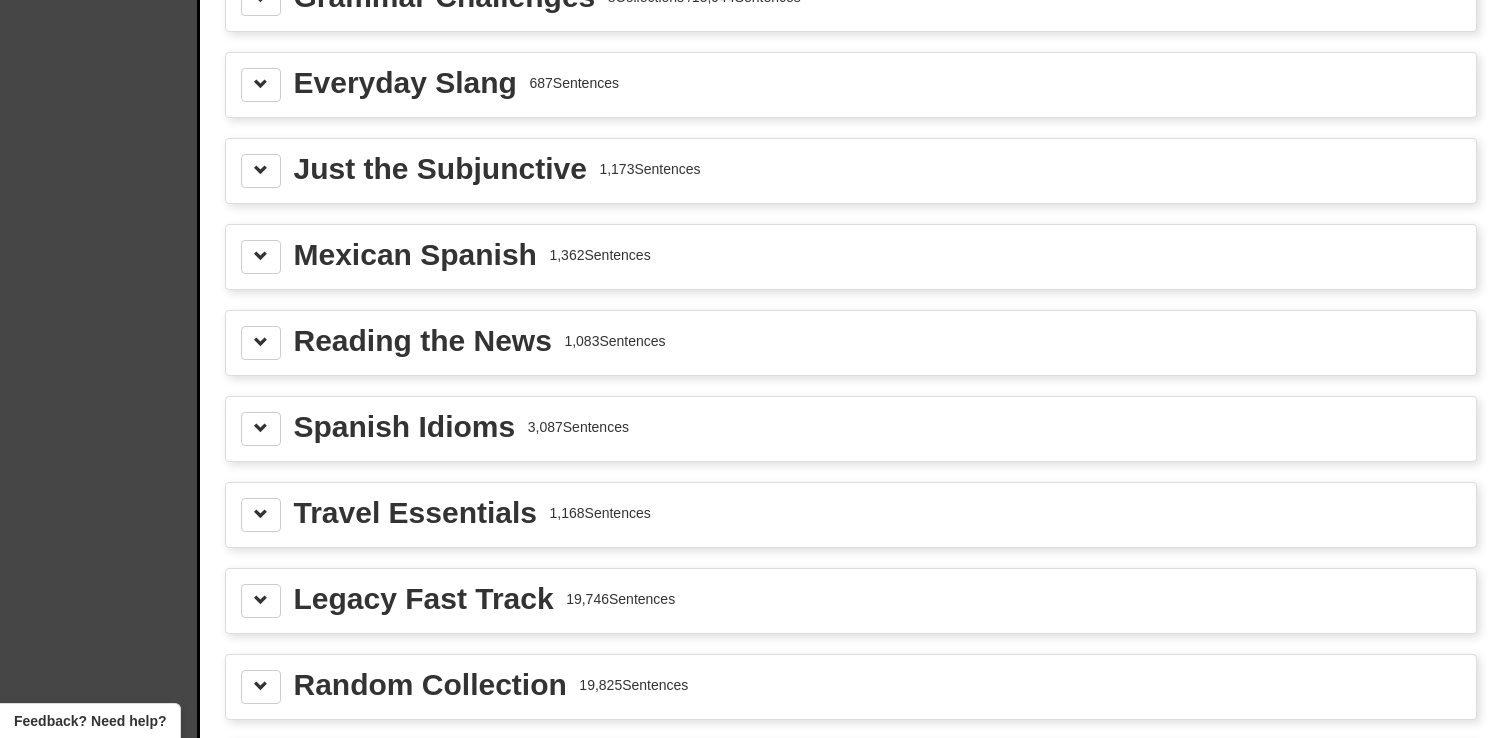 scroll, scrollTop: 568, scrollLeft: 0, axis: vertical 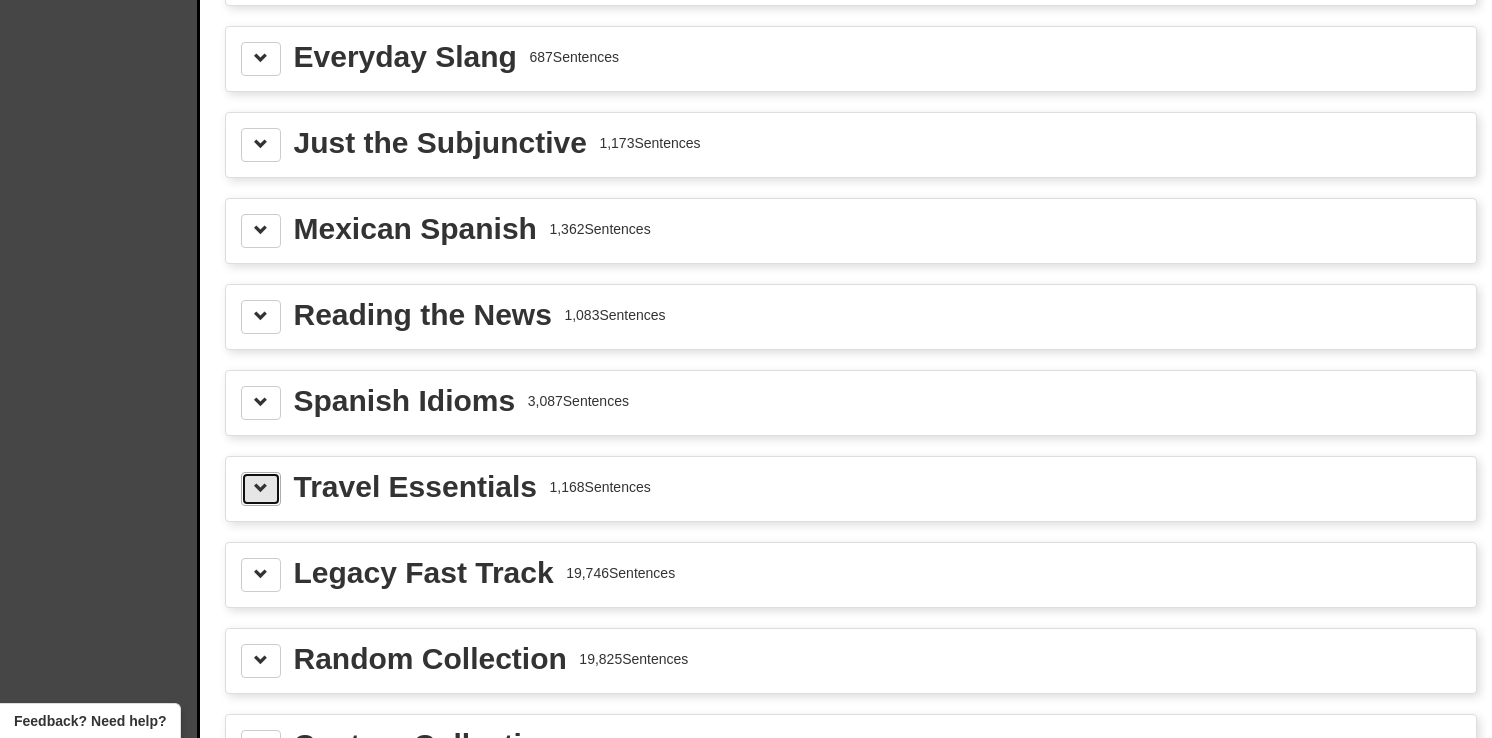 click at bounding box center [261, 488] 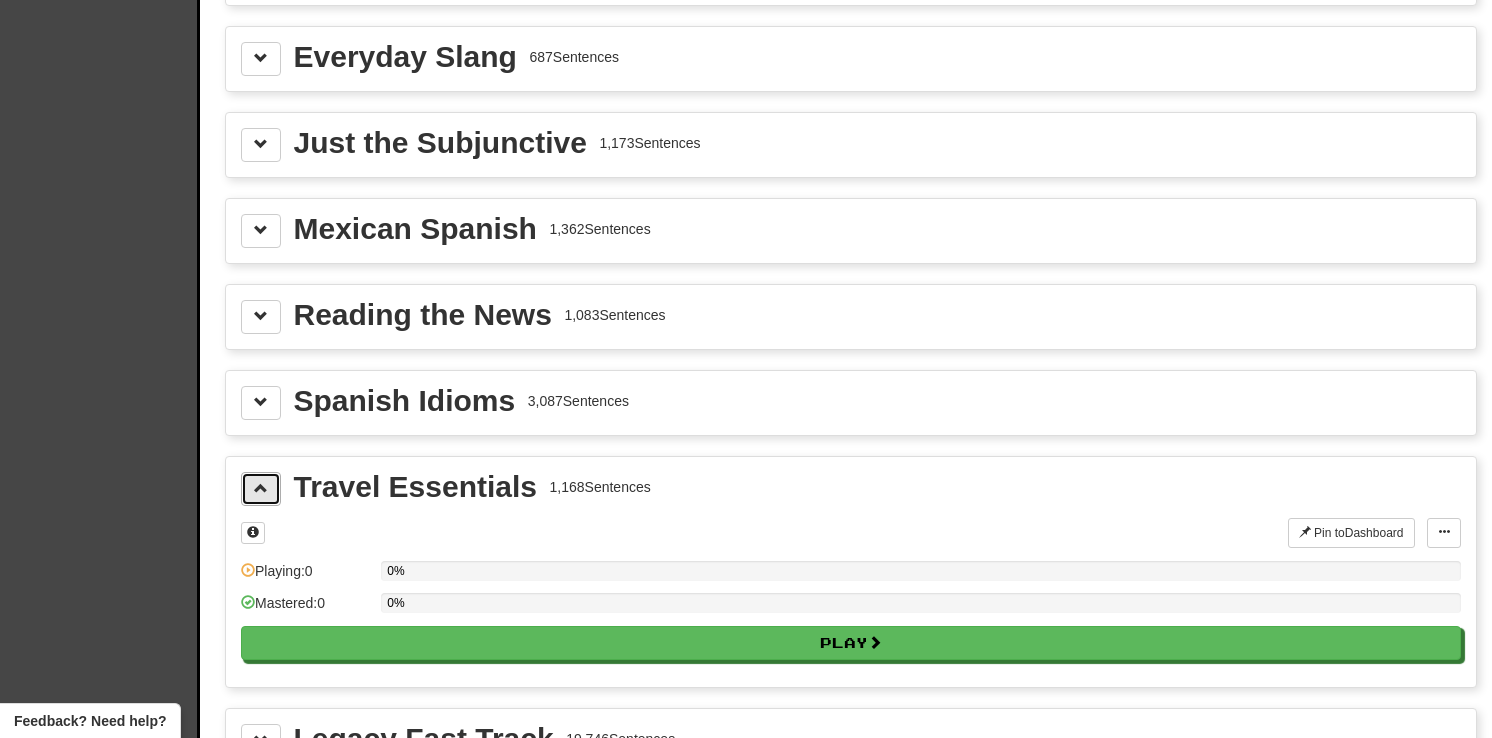 click at bounding box center (261, 488) 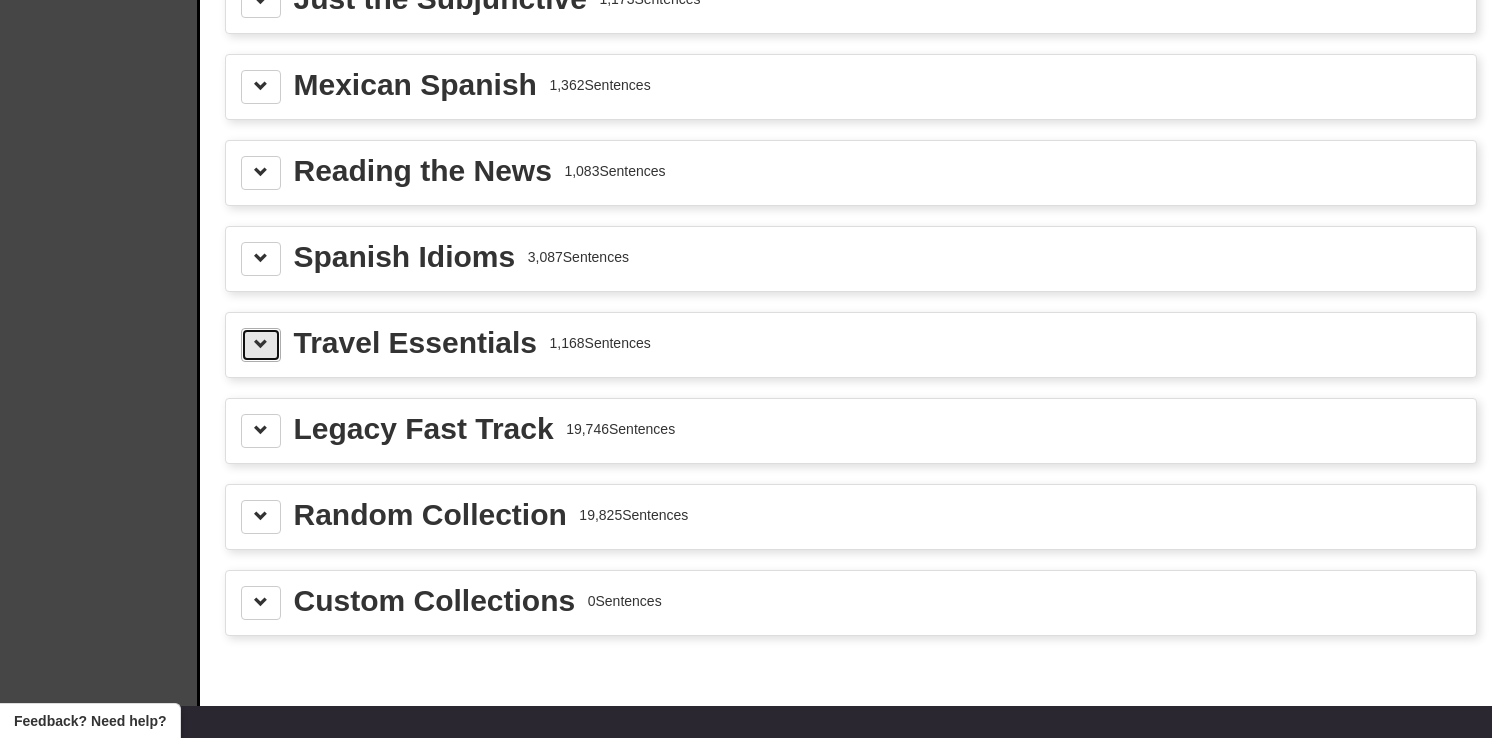 scroll, scrollTop: 710, scrollLeft: 0, axis: vertical 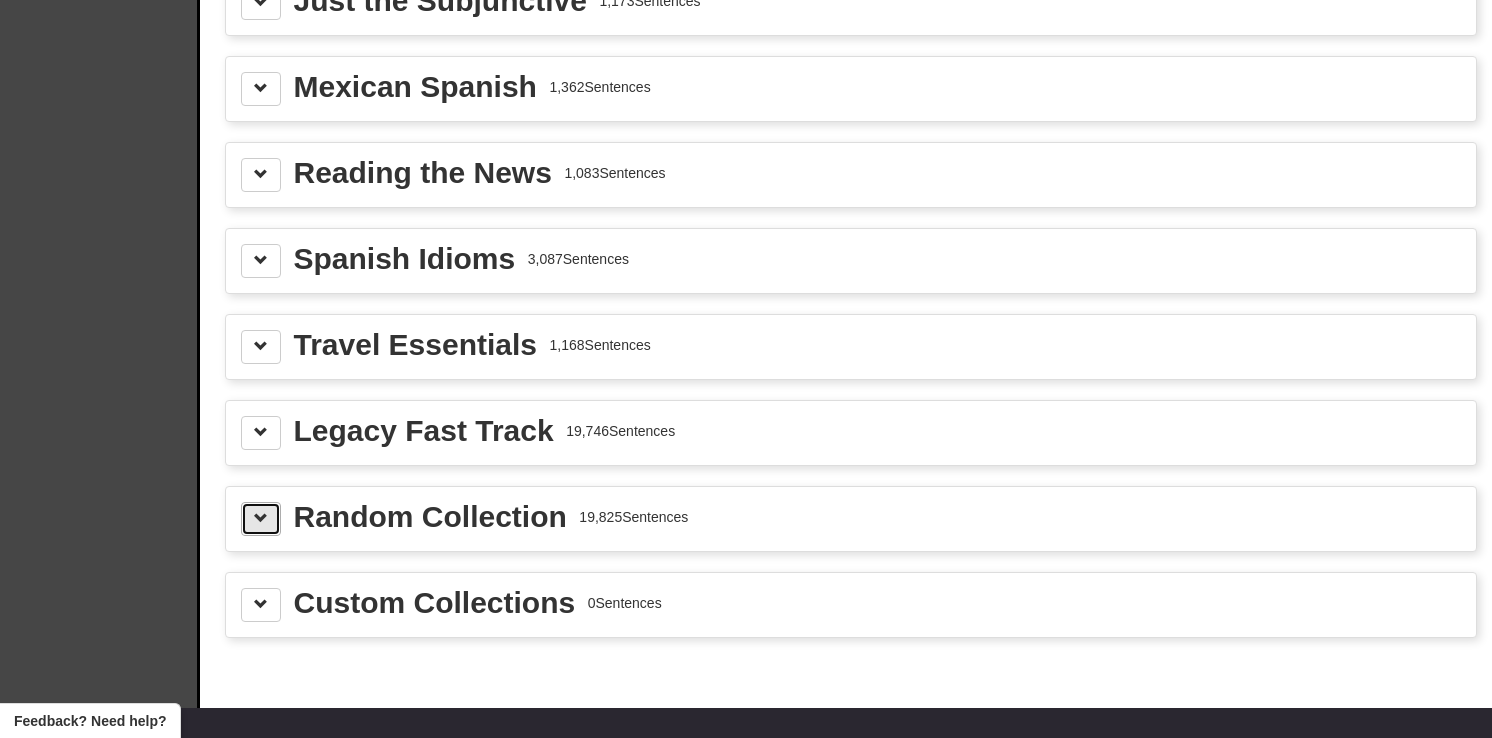click at bounding box center [261, 519] 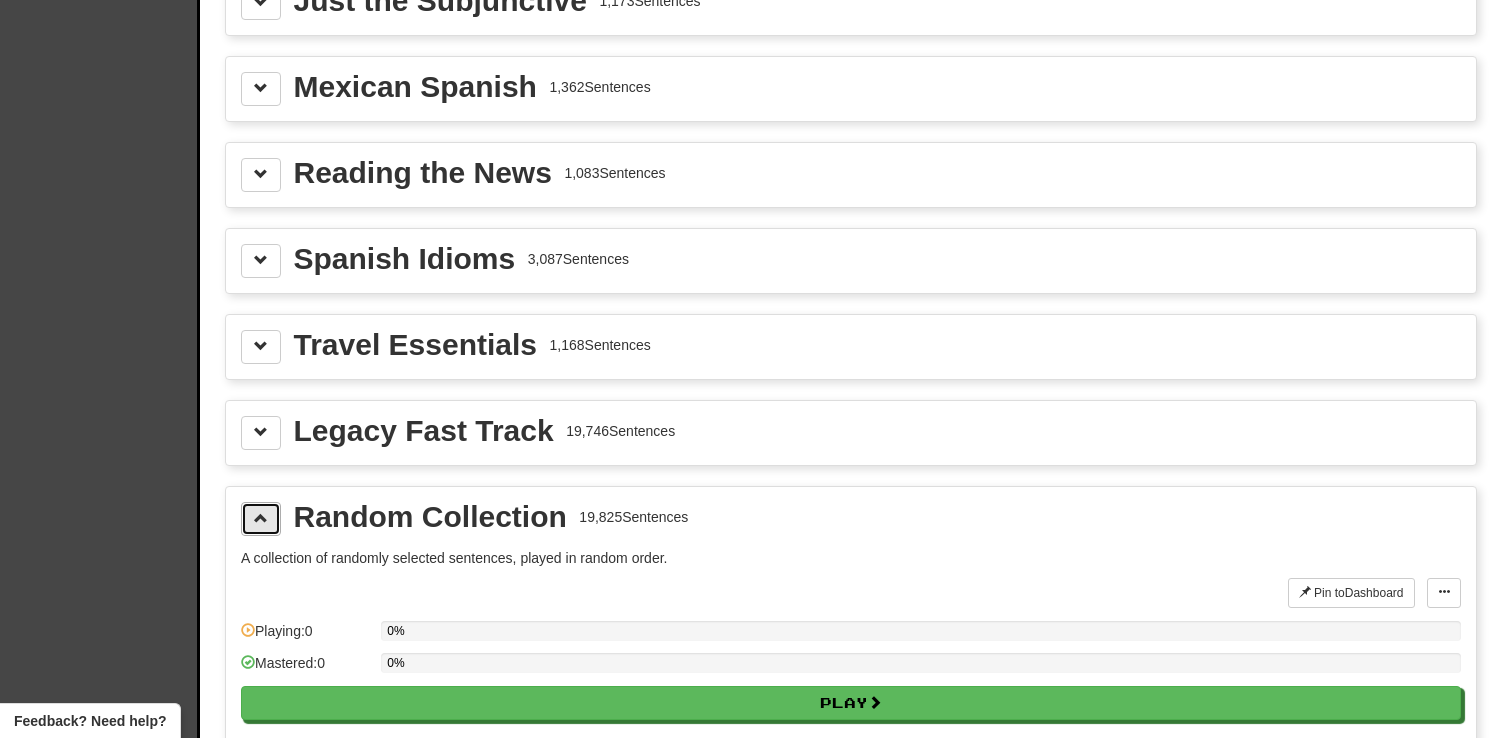 click at bounding box center (261, 519) 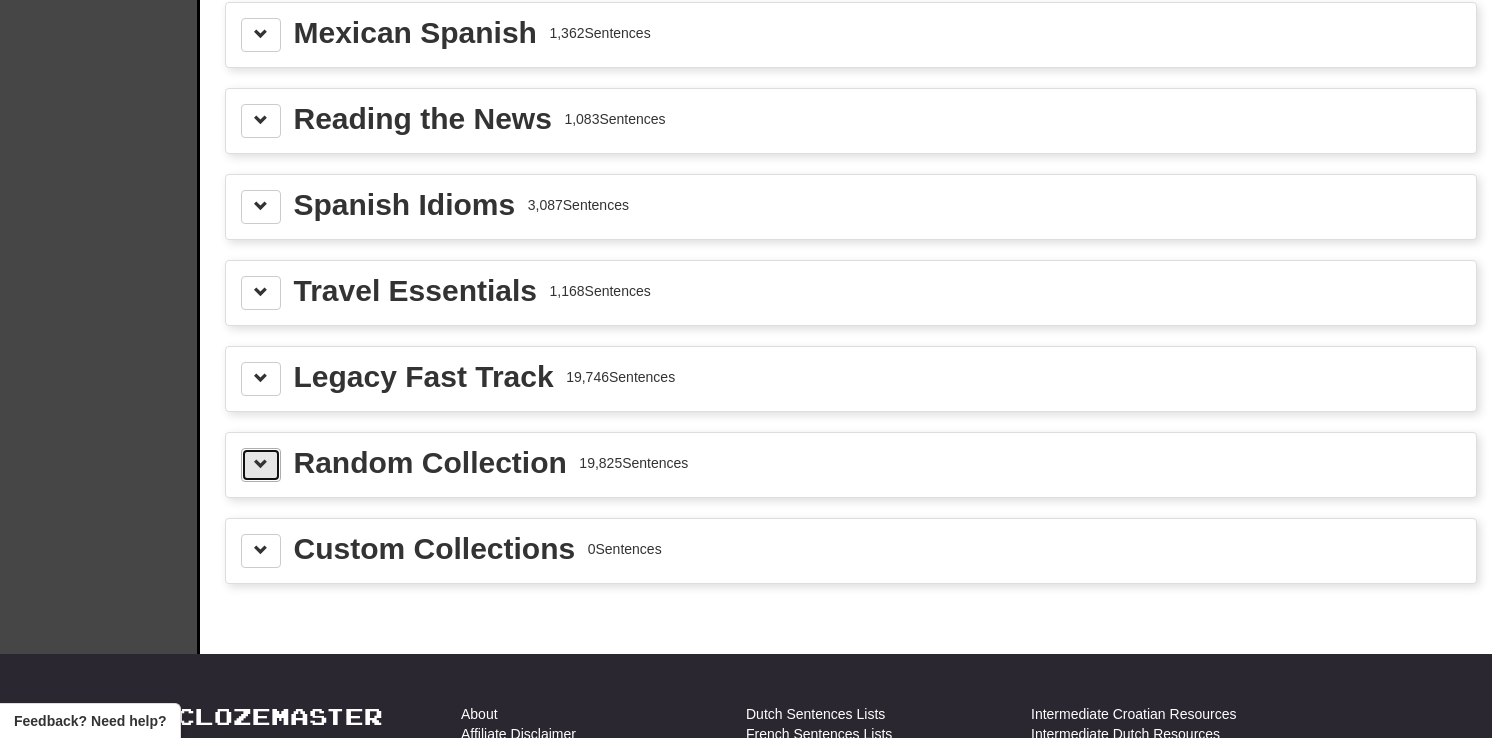 scroll, scrollTop: 767, scrollLeft: 0, axis: vertical 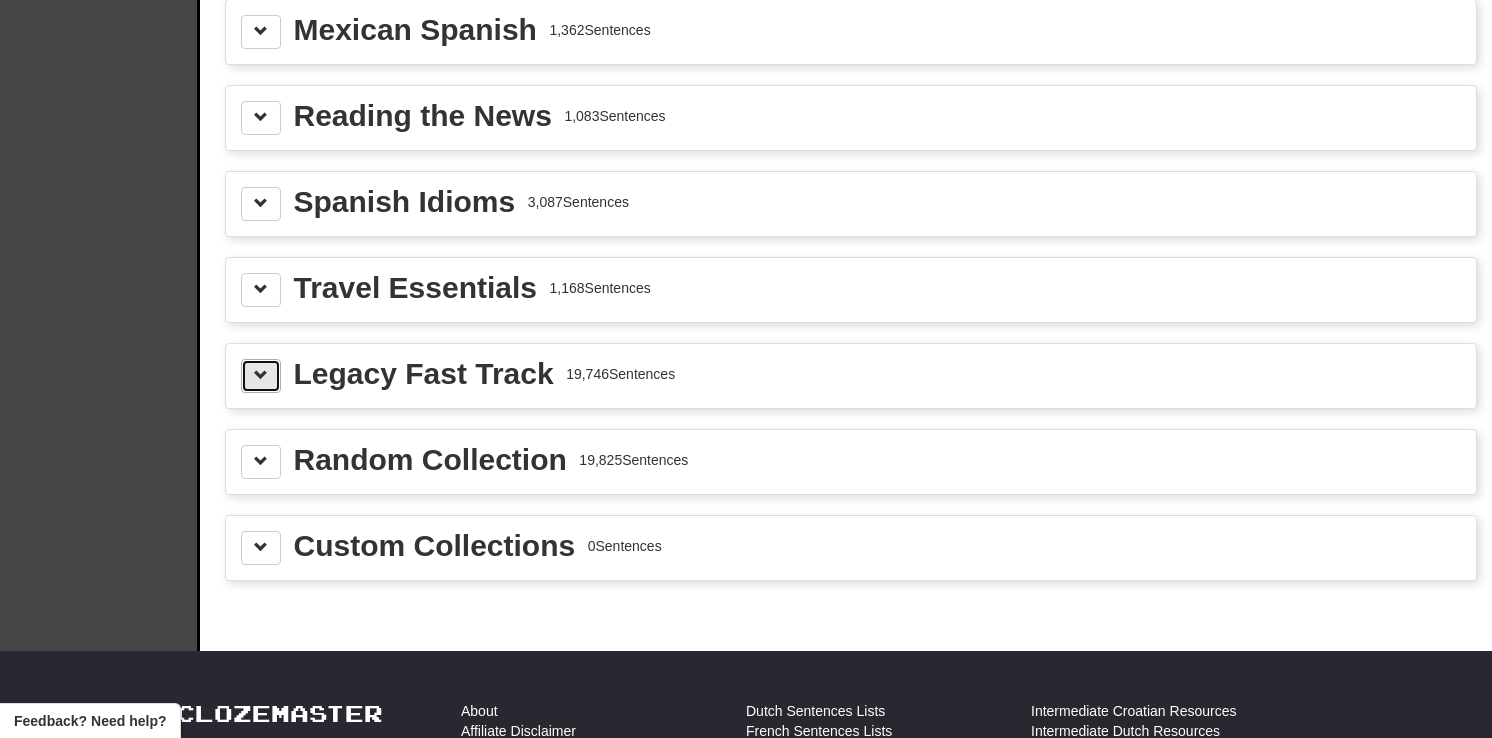 click at bounding box center [261, 375] 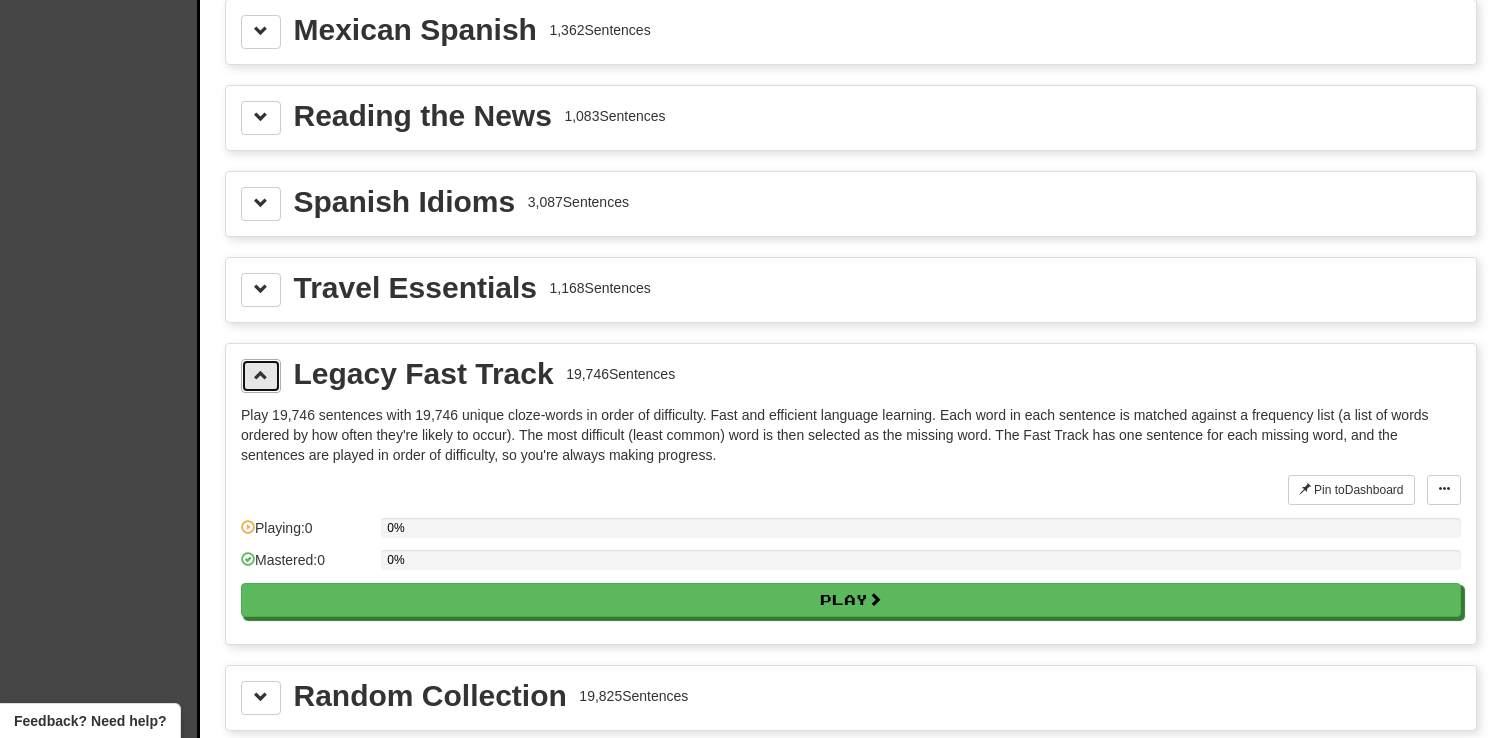 click at bounding box center [261, 375] 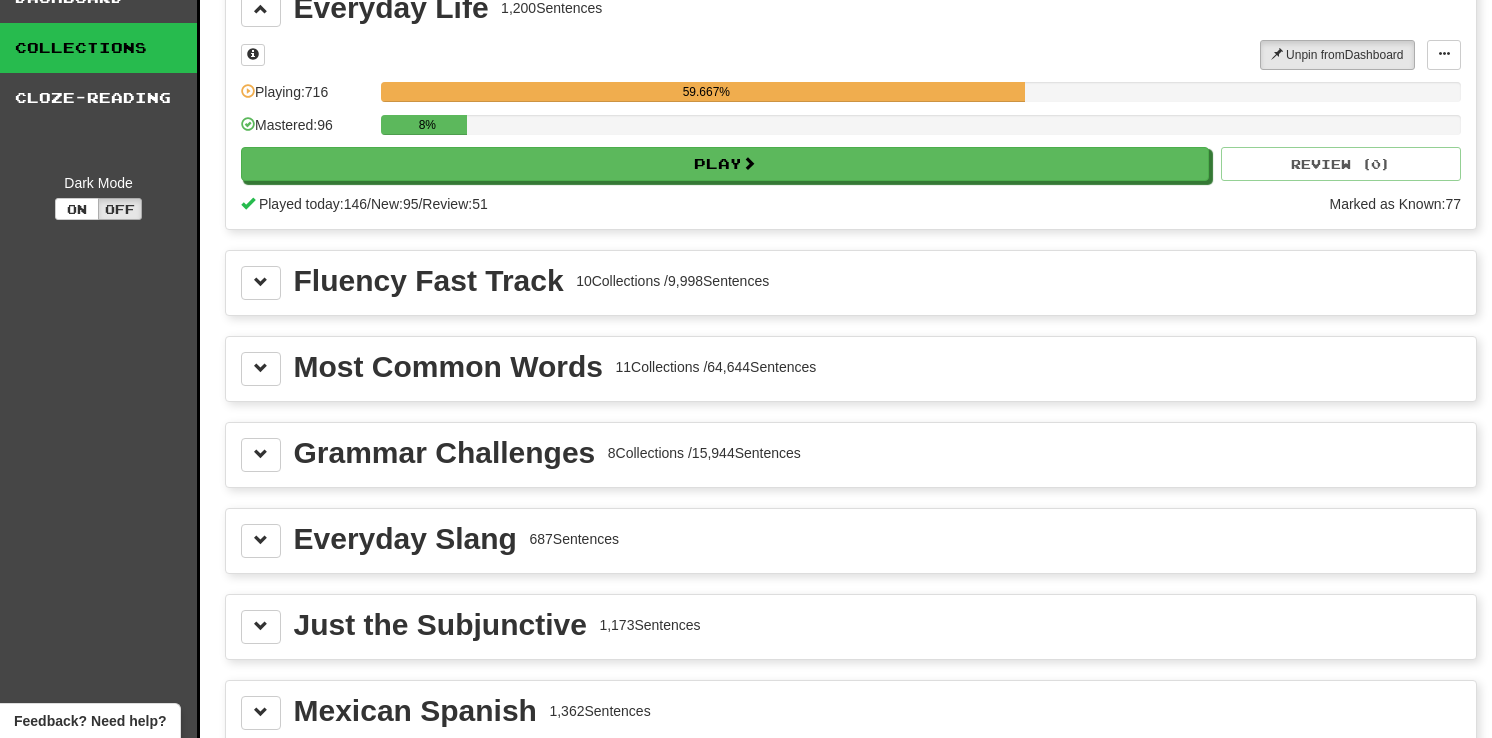 scroll, scrollTop: 0, scrollLeft: 0, axis: both 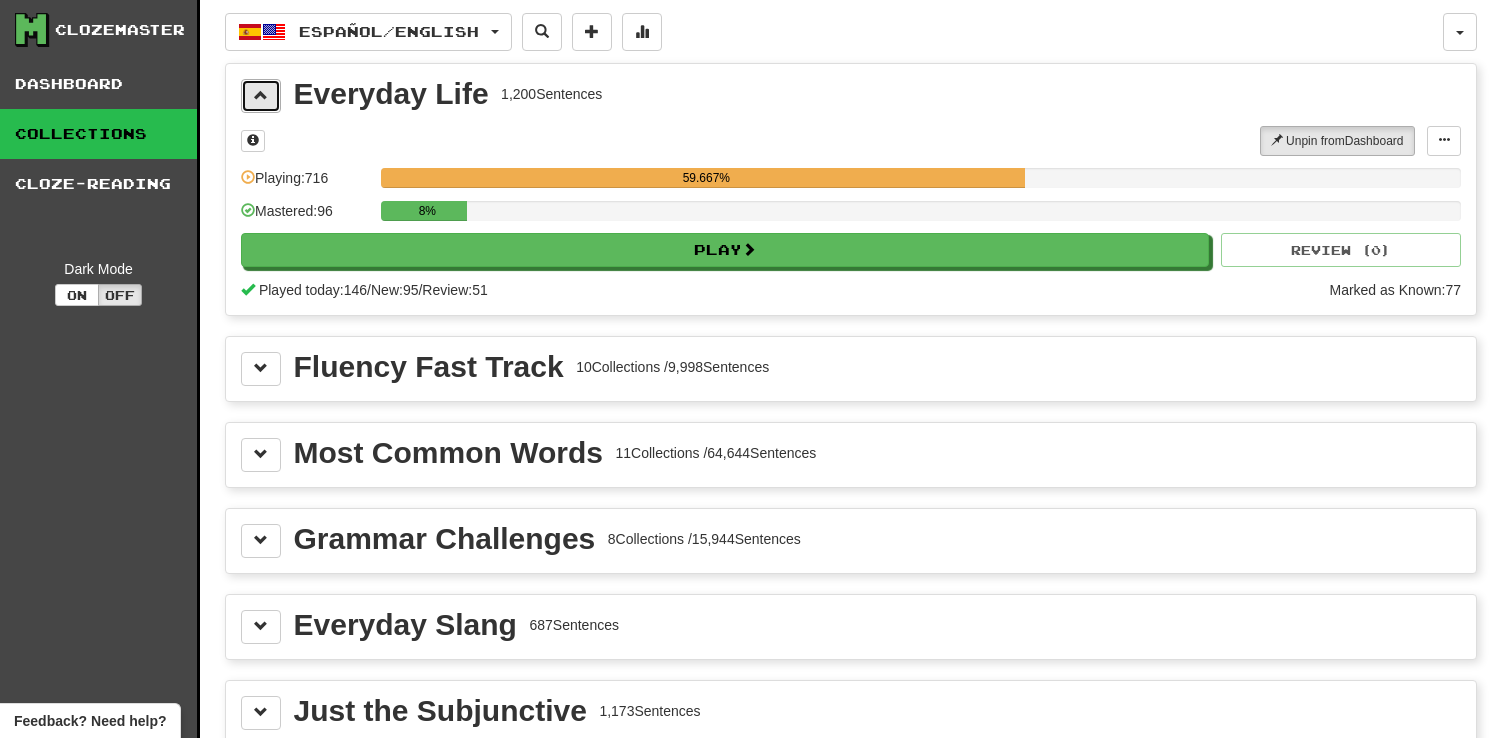 click at bounding box center [261, 95] 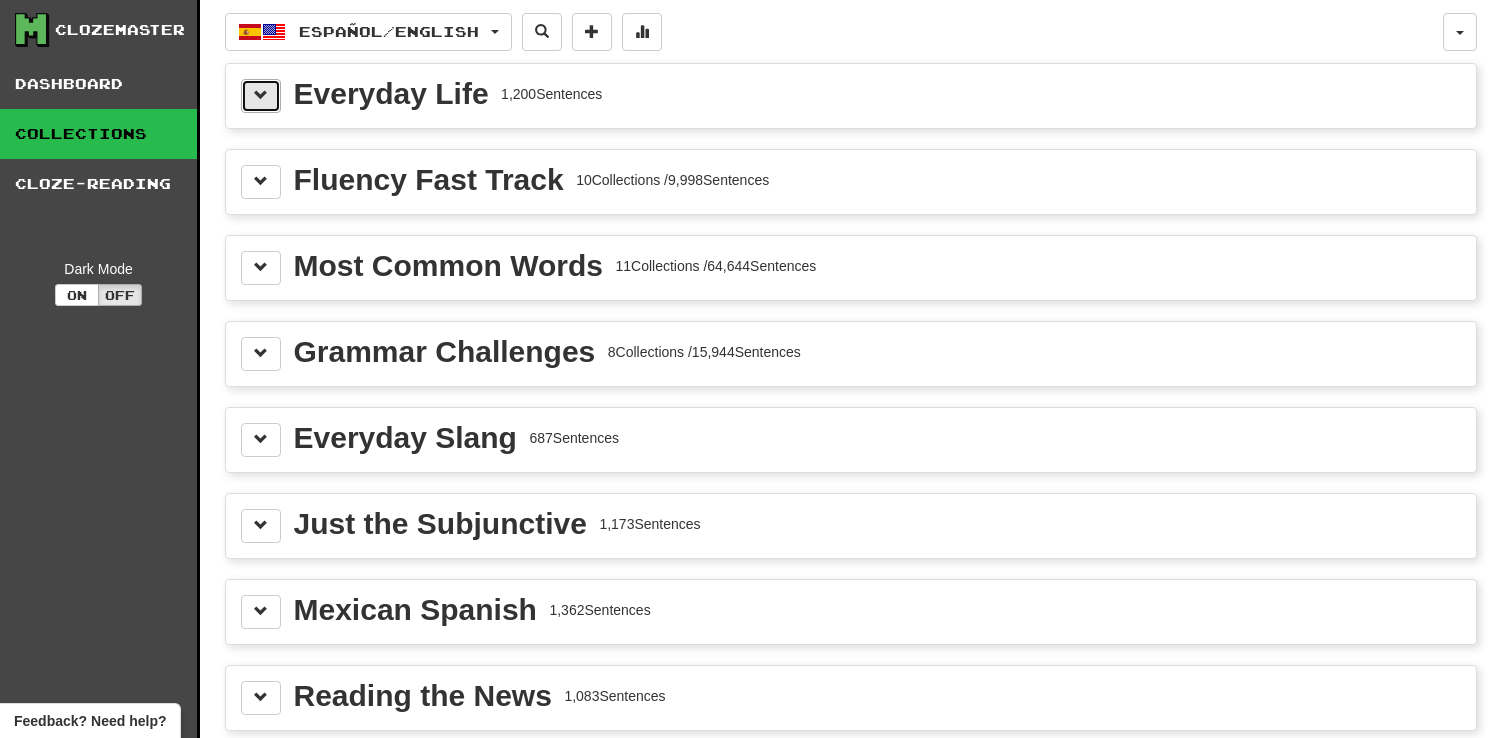 click at bounding box center [261, 95] 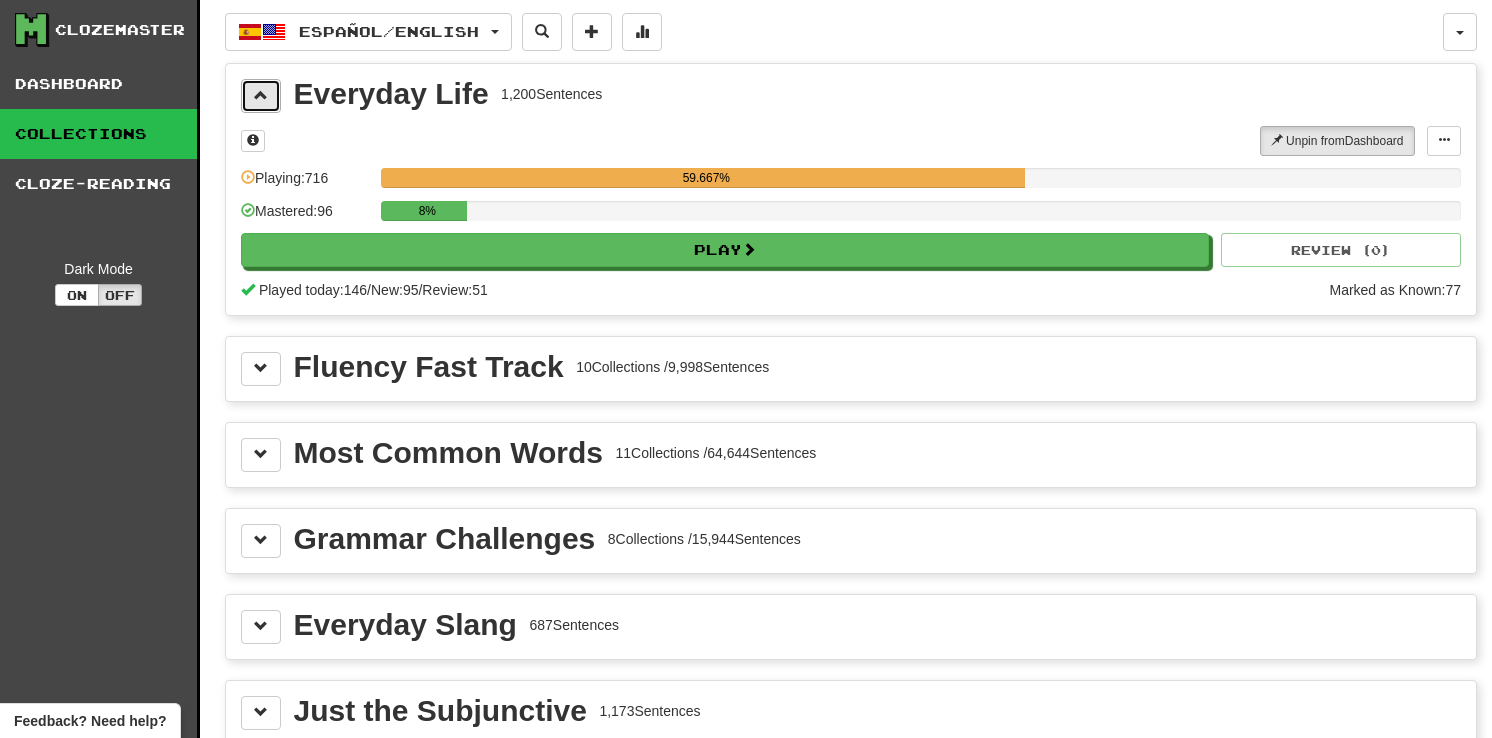click at bounding box center (261, 95) 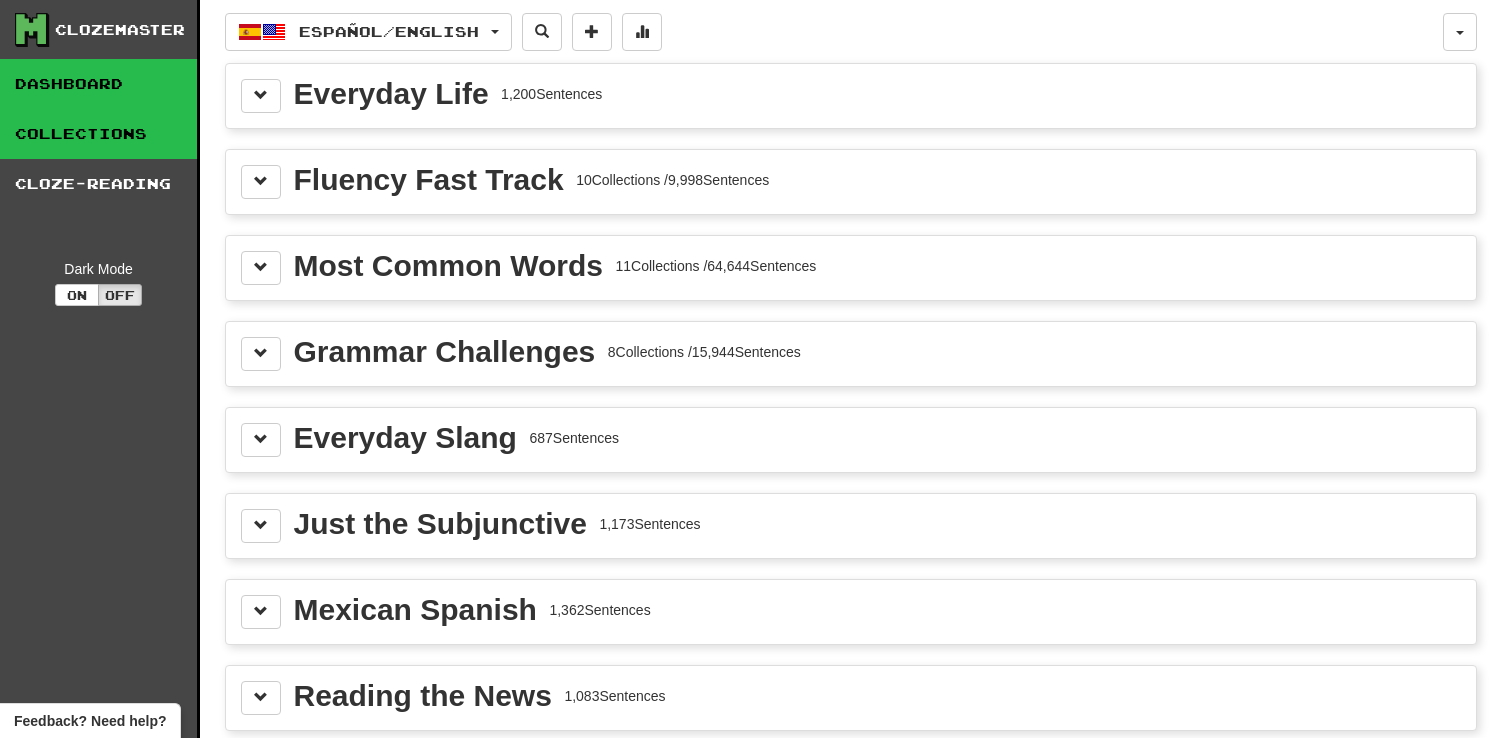 click on "Dashboard" at bounding box center (98, 84) 